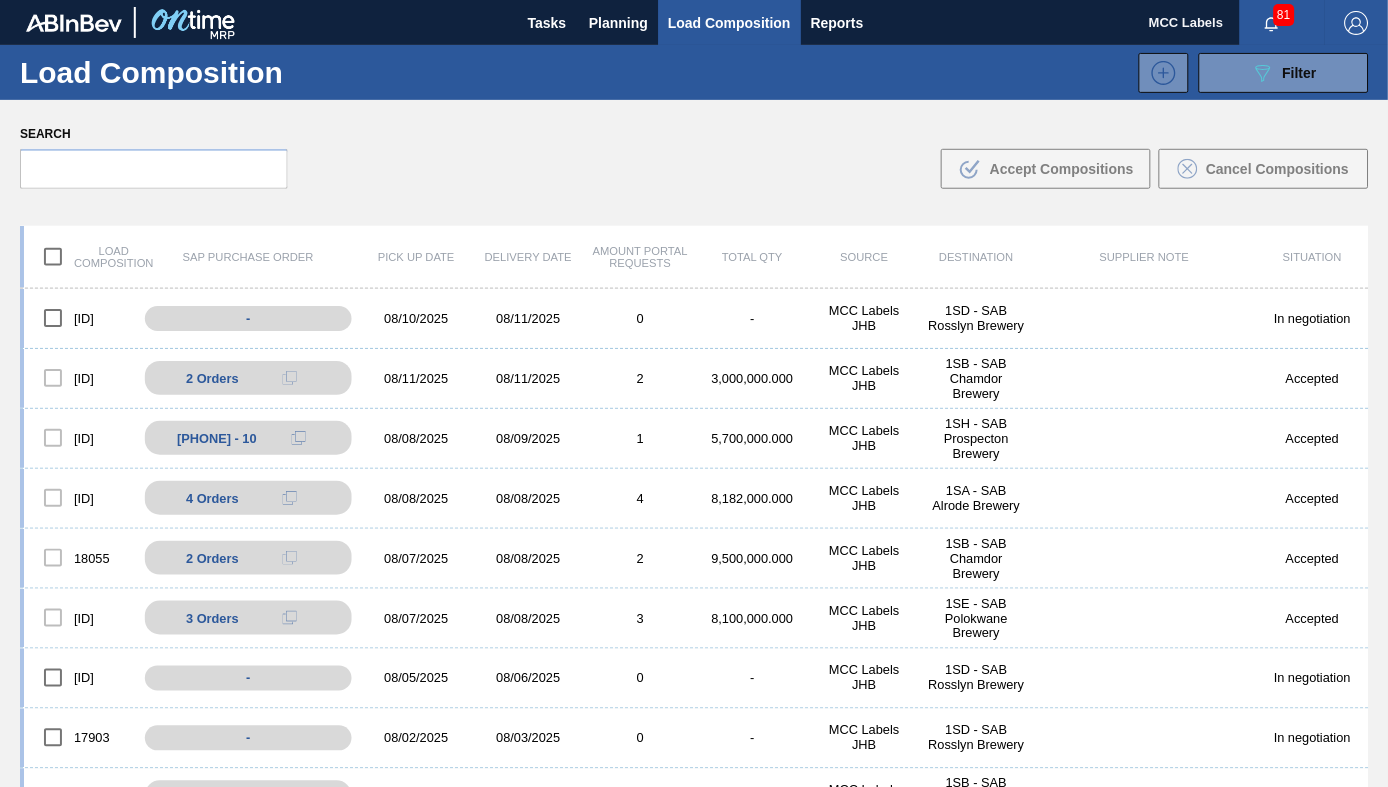scroll, scrollTop: 0, scrollLeft: 0, axis: both 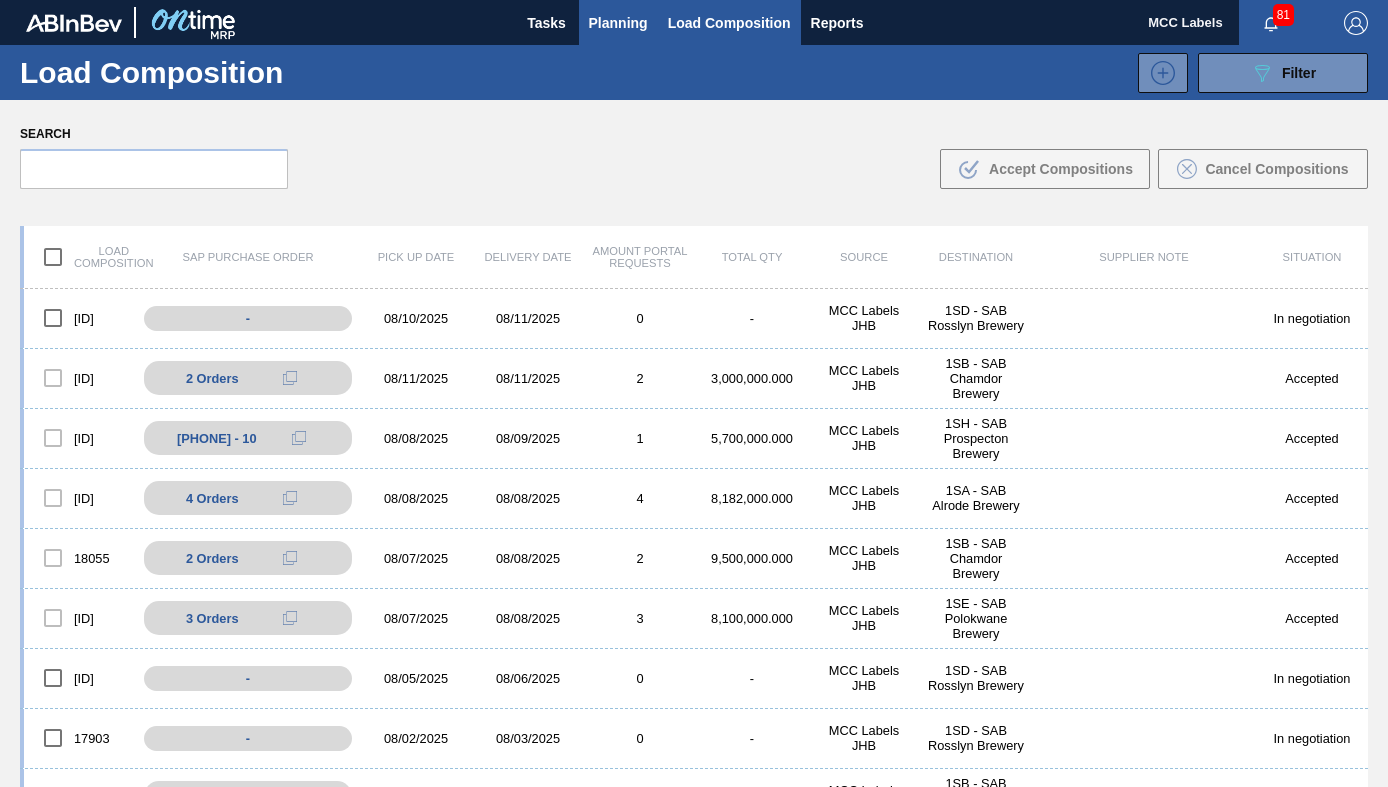 click on "Planning" at bounding box center [618, 23] 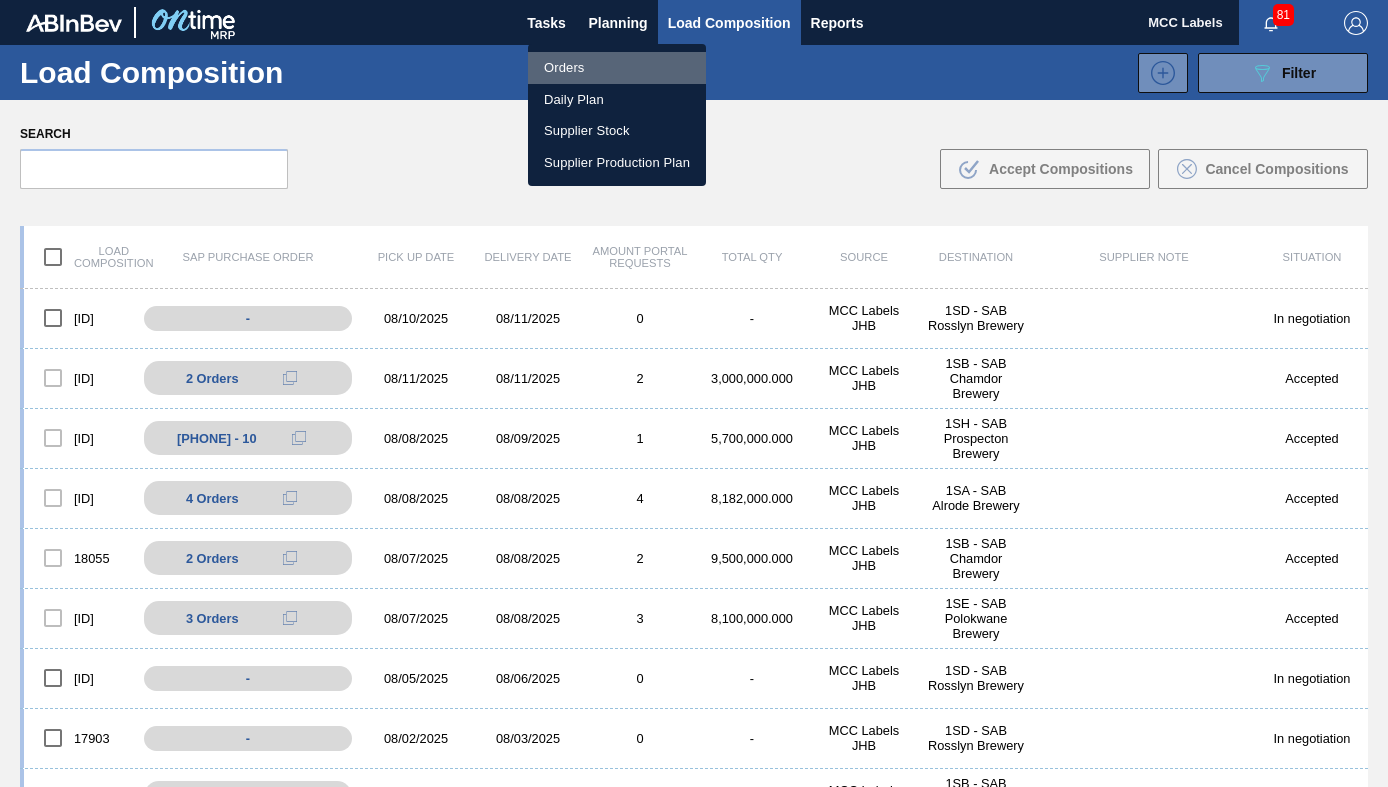click on "Orders" at bounding box center [617, 68] 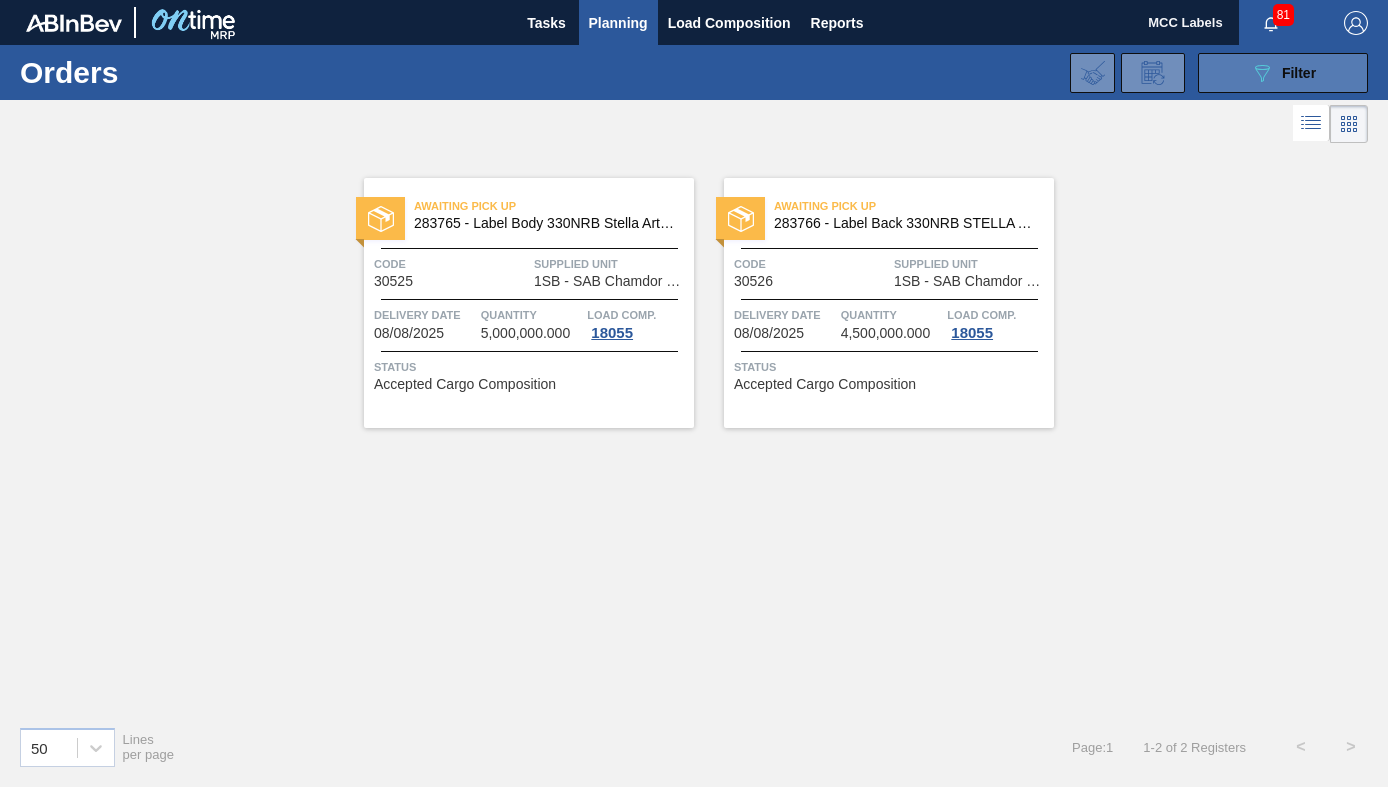 click on "089F7B8B-B2A5-4AFE-B5C0-19BA573D28AC Filter" at bounding box center [1283, 73] 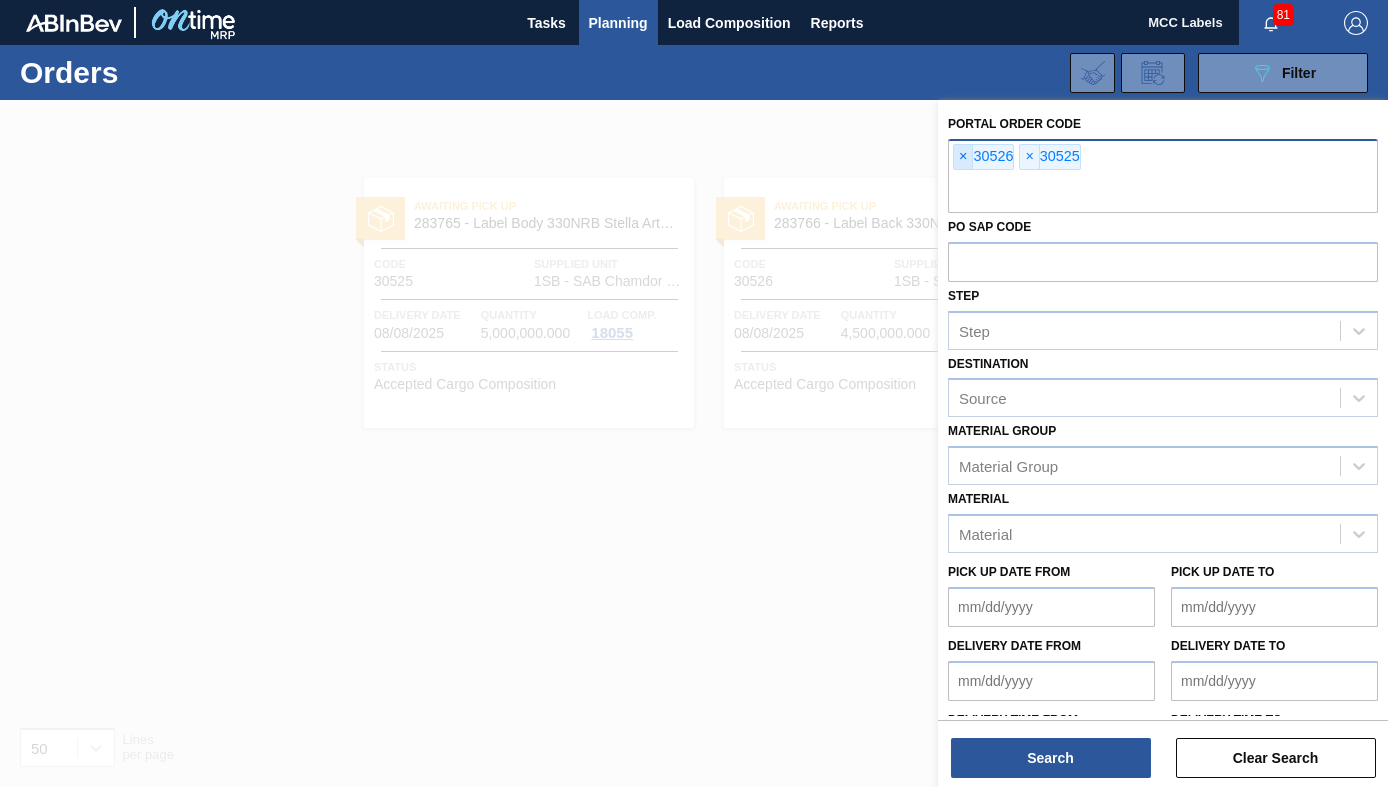 click on "×" at bounding box center (963, 157) 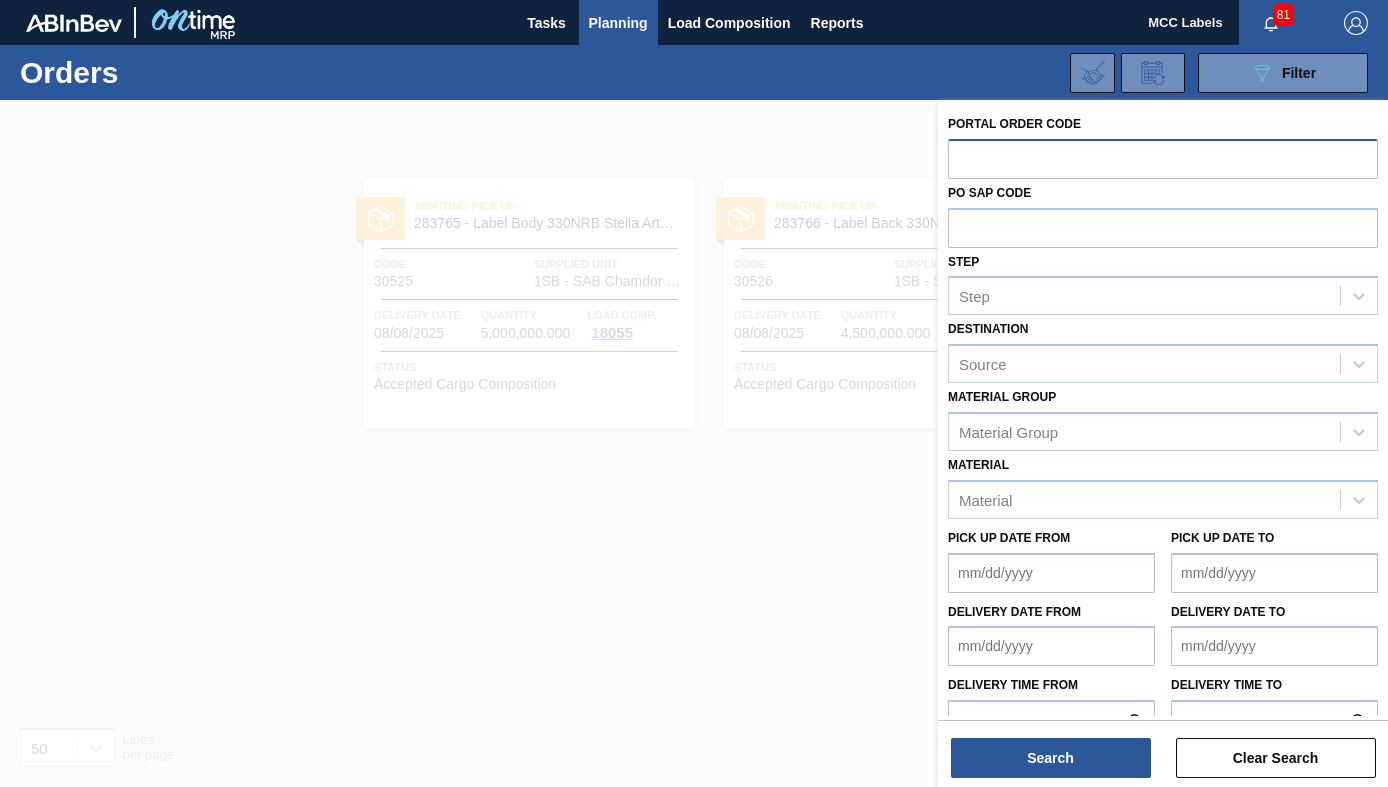 click at bounding box center [1163, 158] 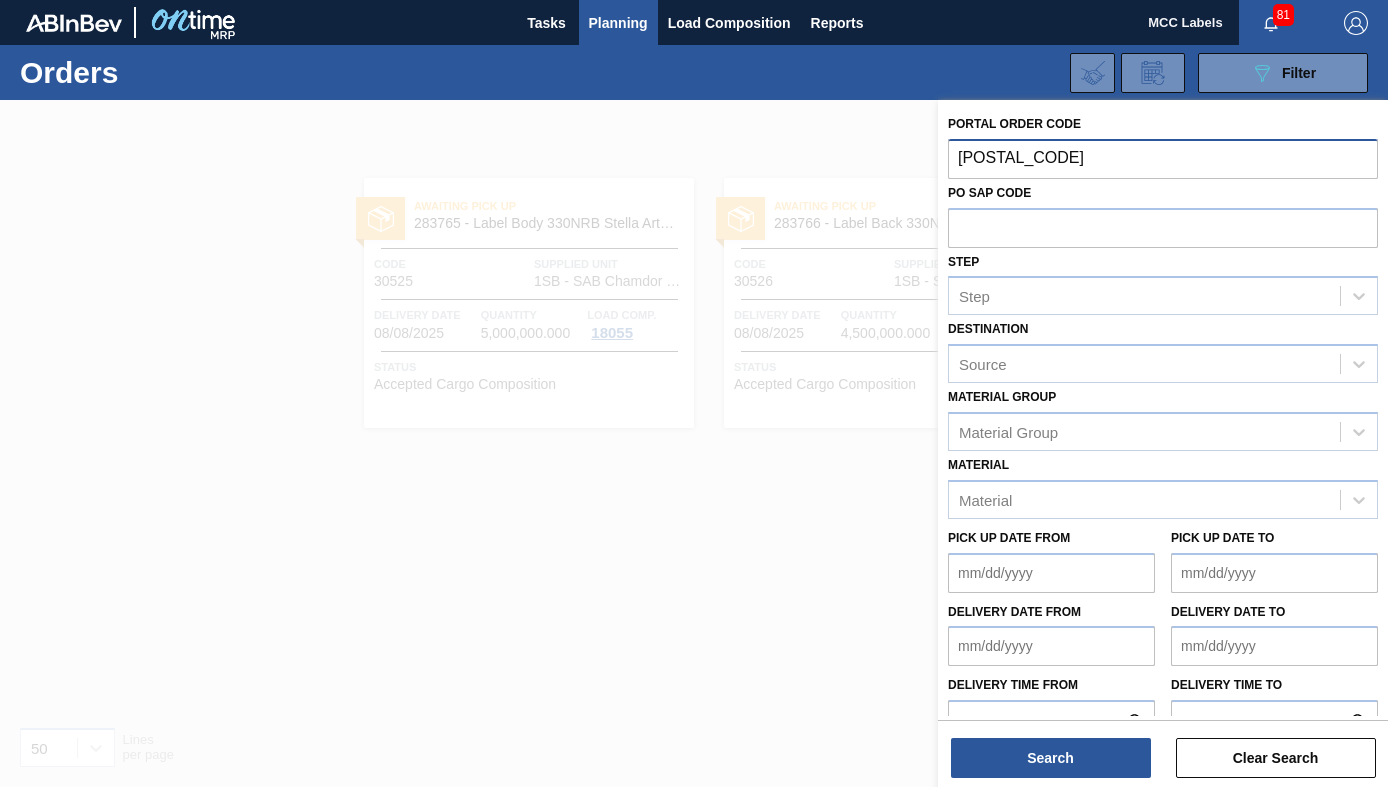 type on "[POSTAL_CODE]" 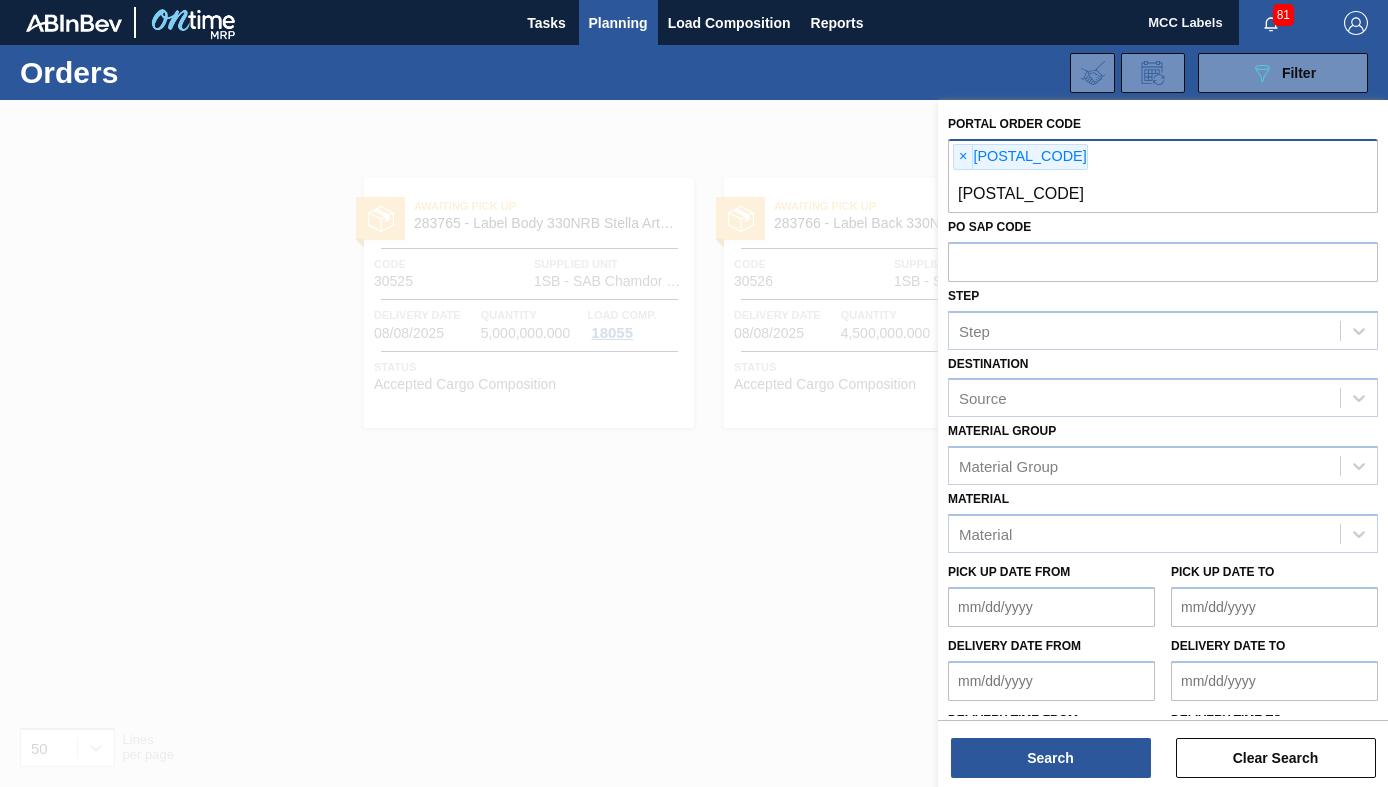 type on "[POSTAL_CODE]" 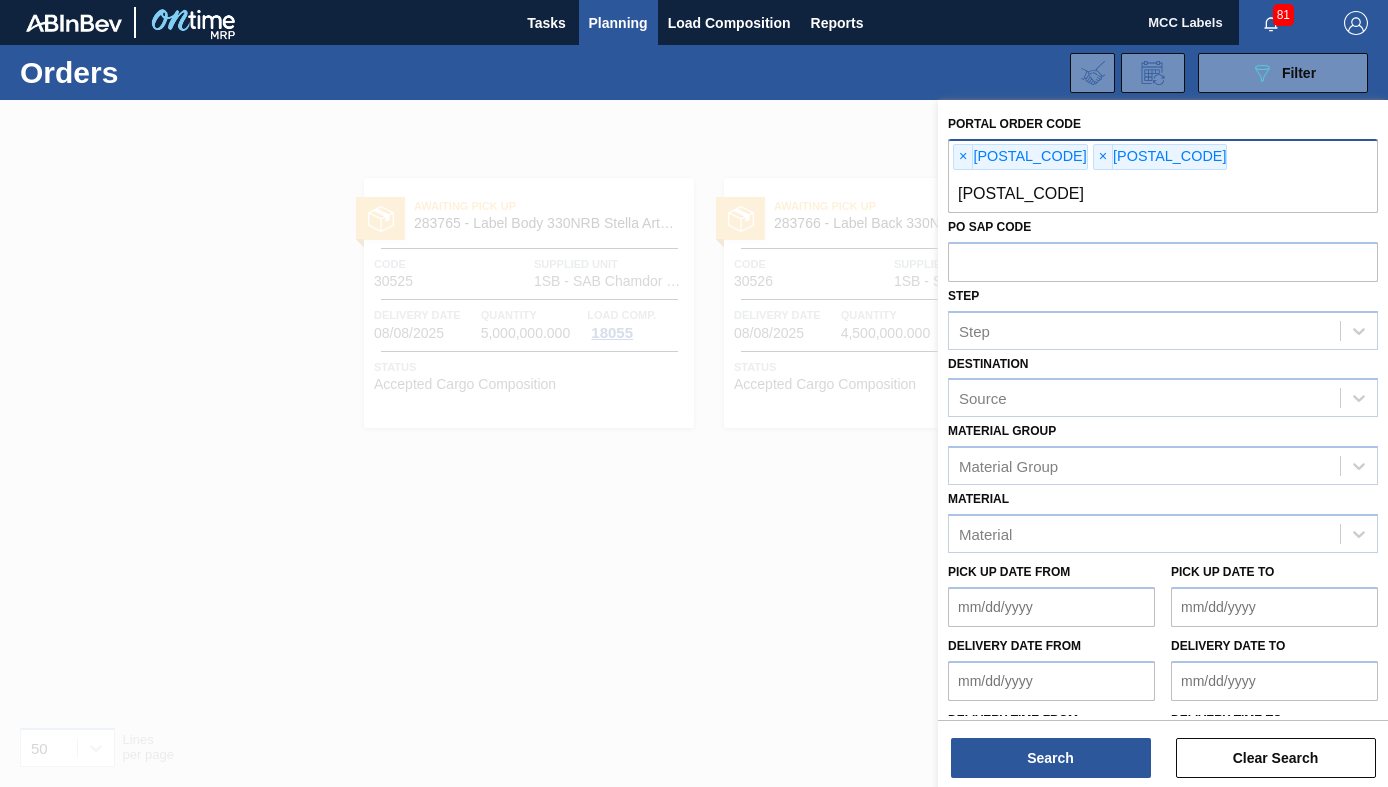 type on "[POSTAL_CODE]" 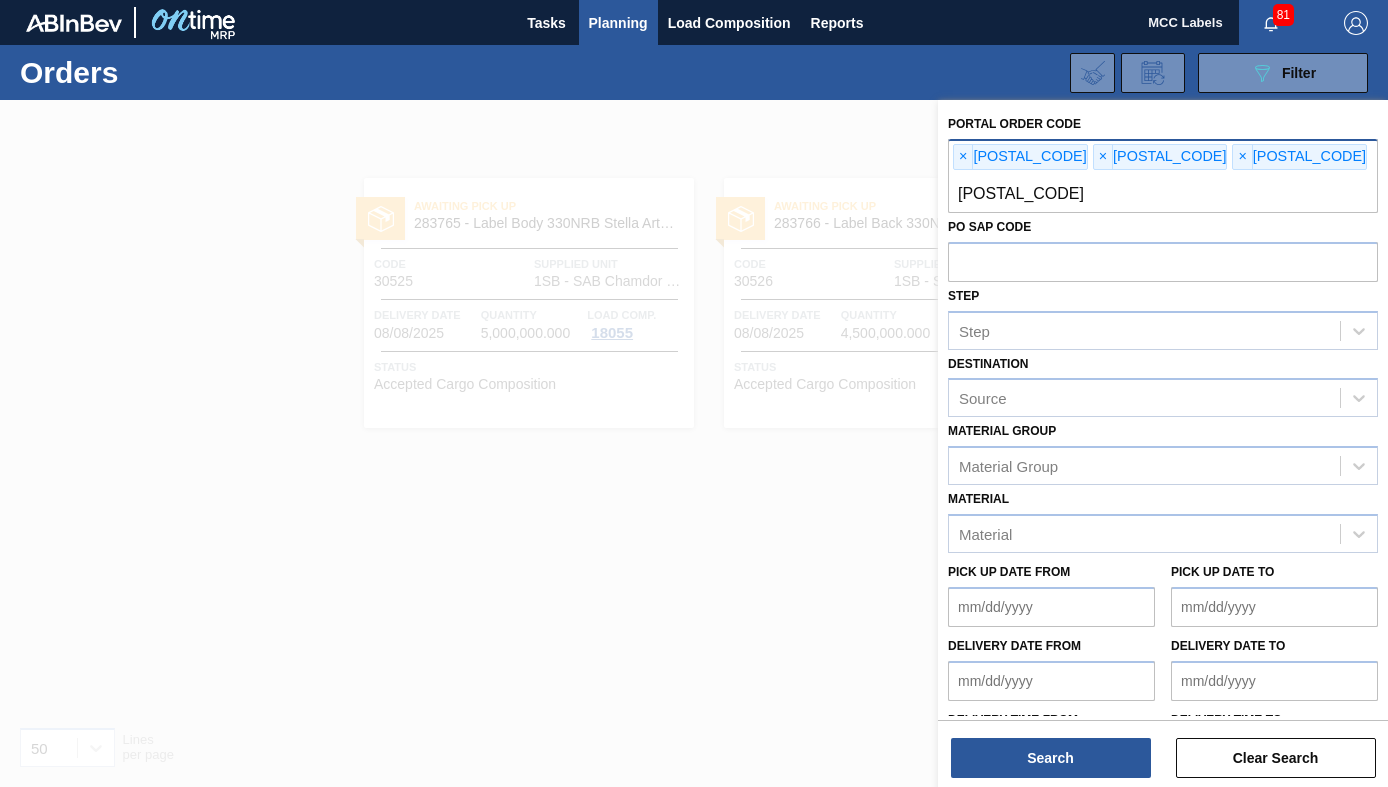 type on "[POSTAL_CODE]" 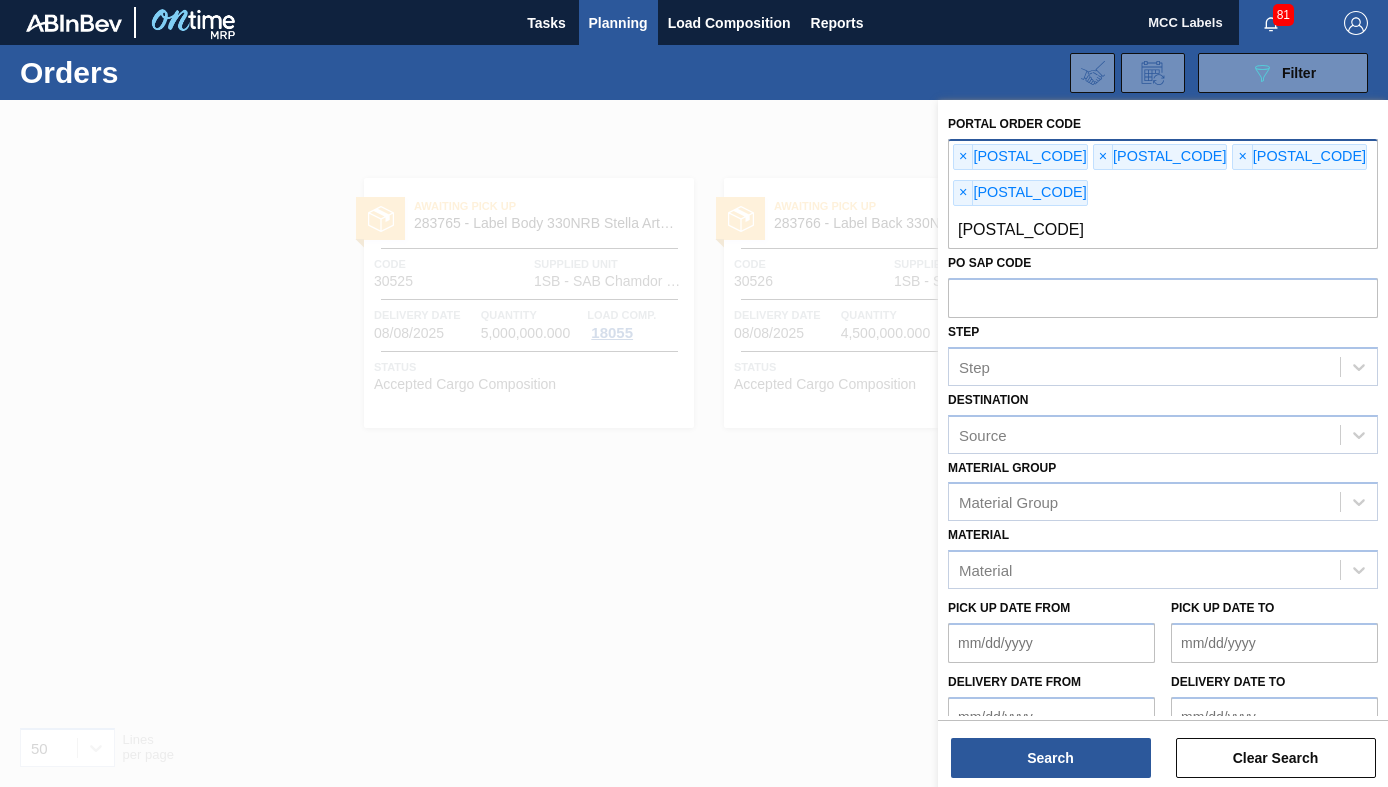 type on "[POSTAL_CODE]" 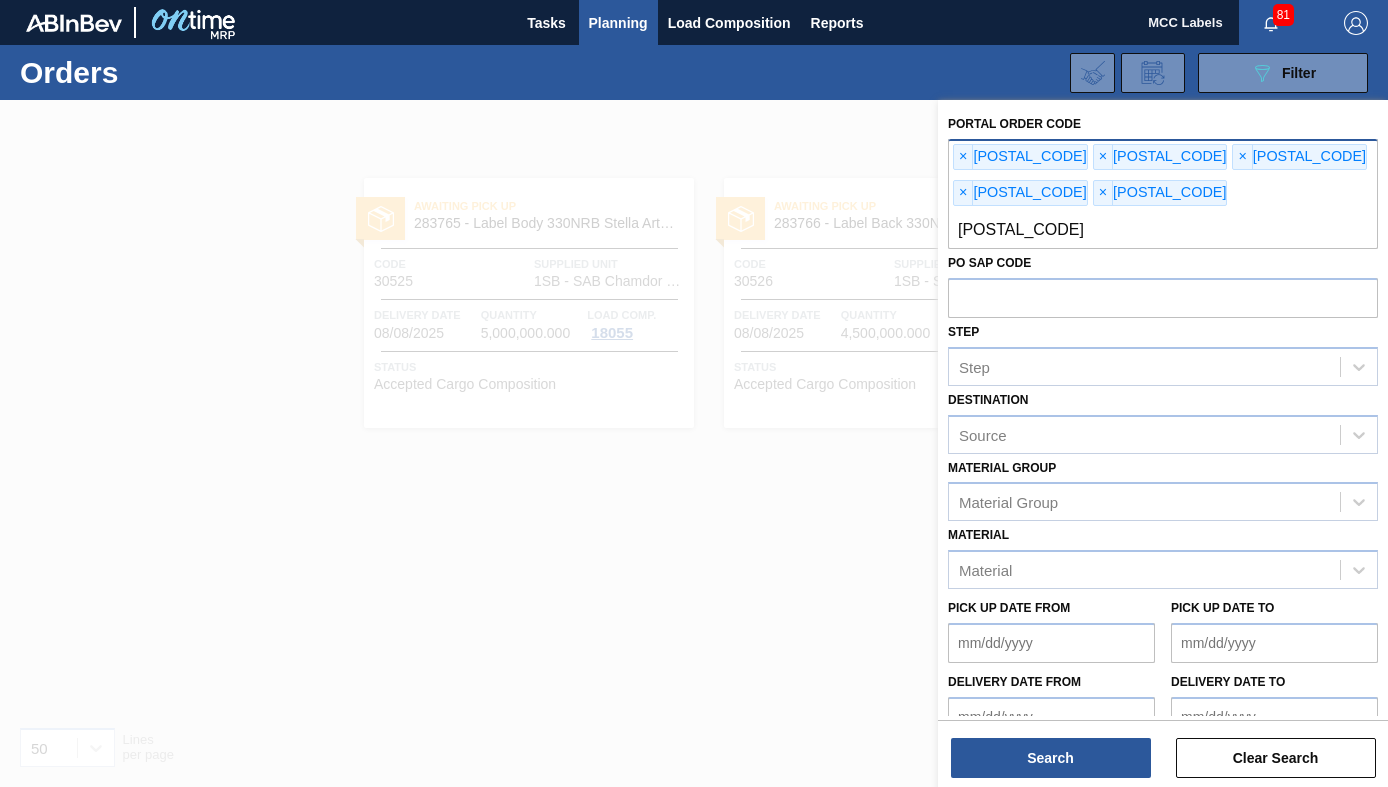 type on "[POSTAL_CODE]" 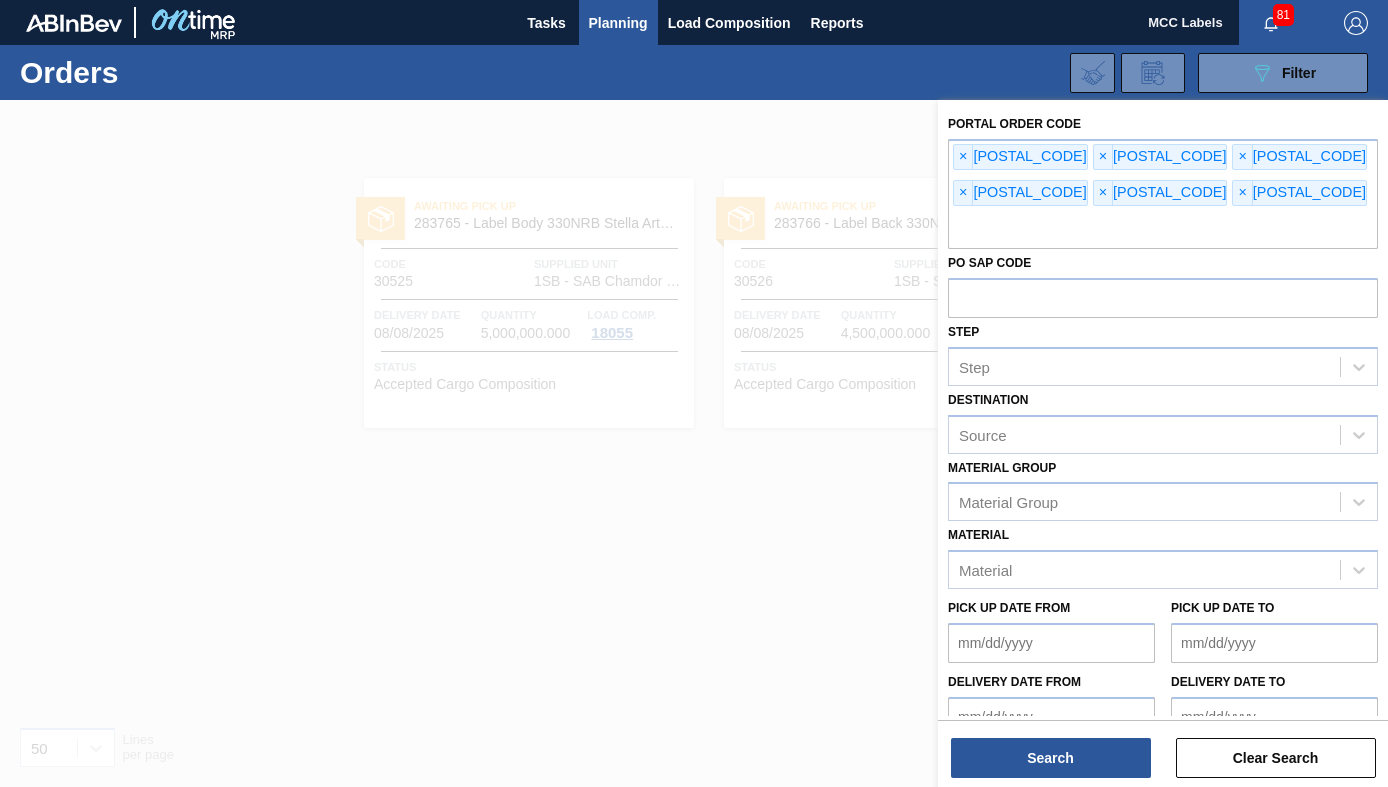 click on "Search Clear Search" at bounding box center [1163, 748] 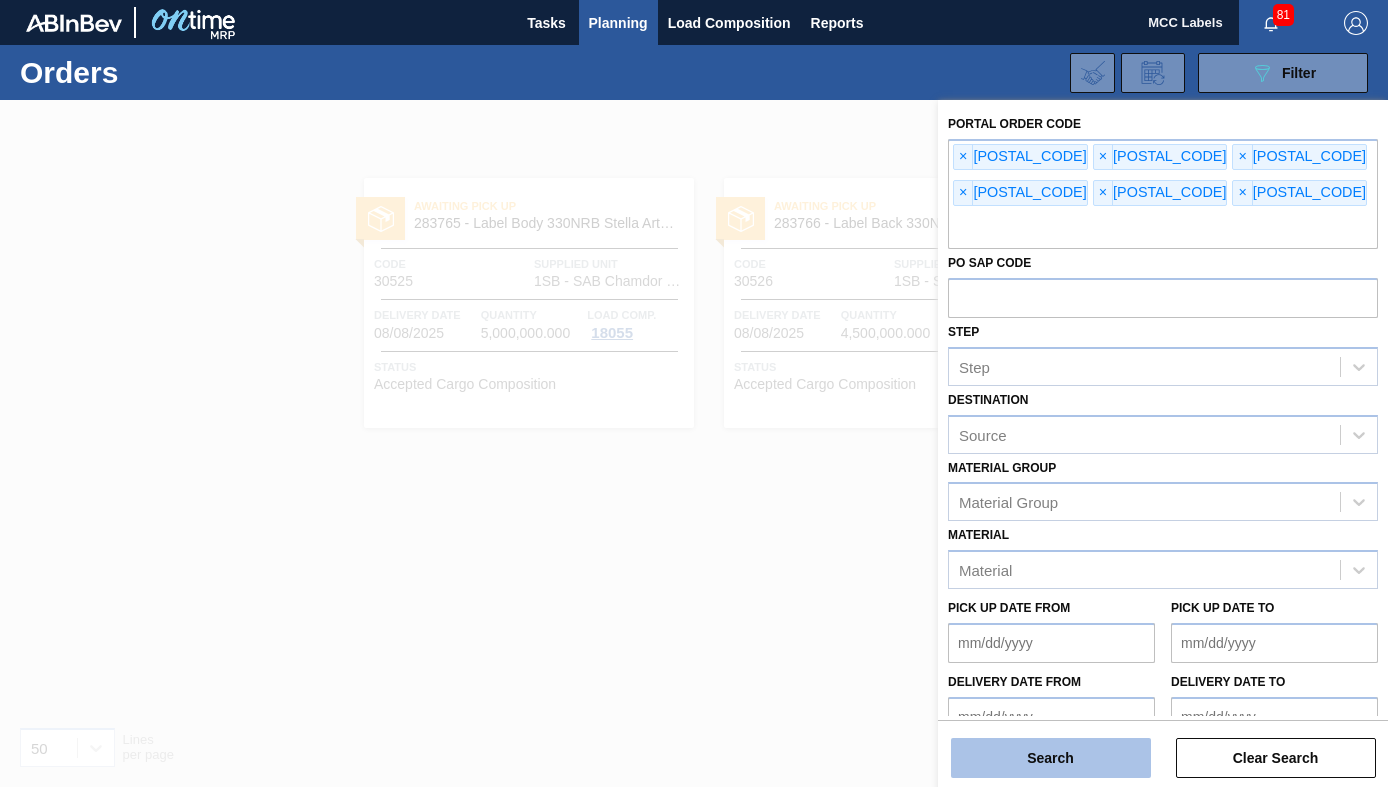 click on "Search" at bounding box center (1051, 758) 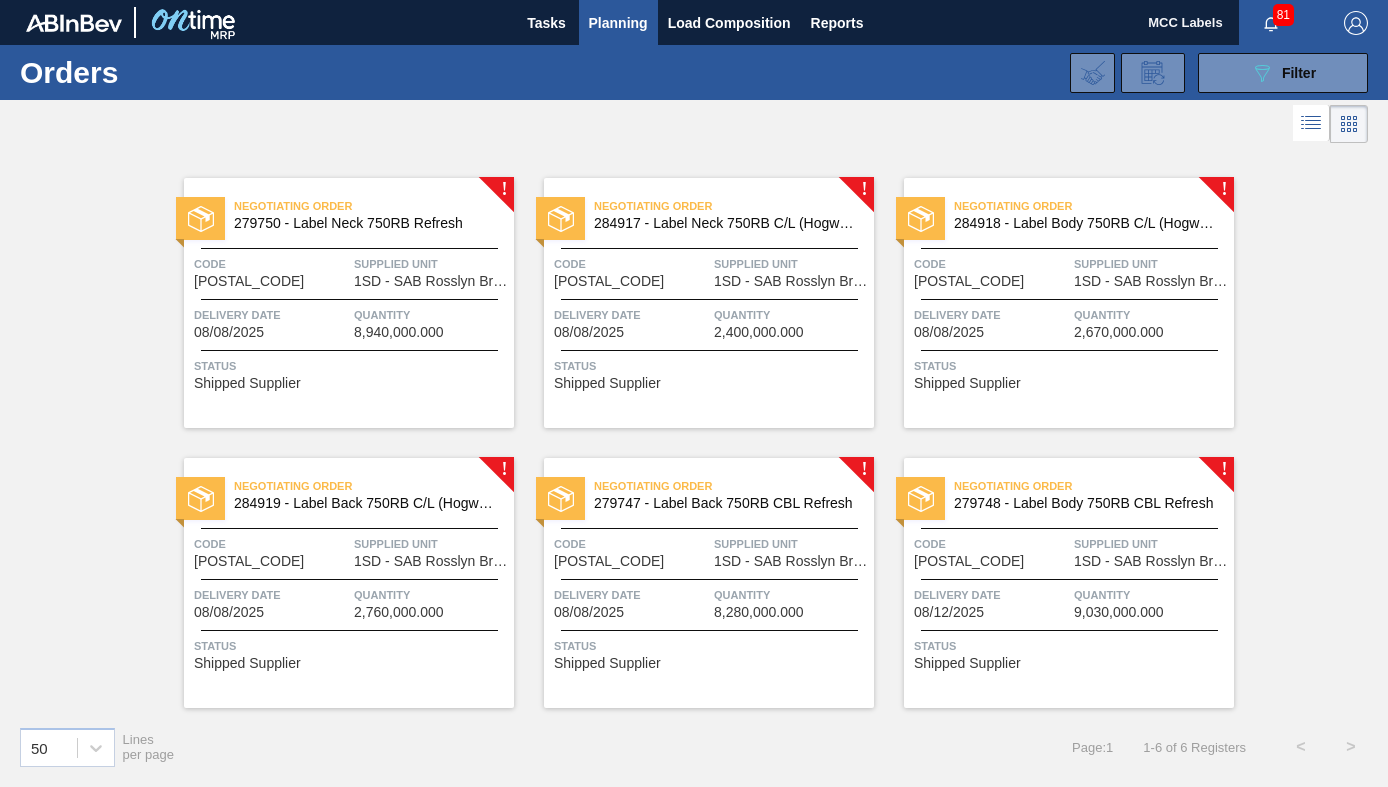 click on "Code [POSTAL_CODE]" at bounding box center (271, 271) 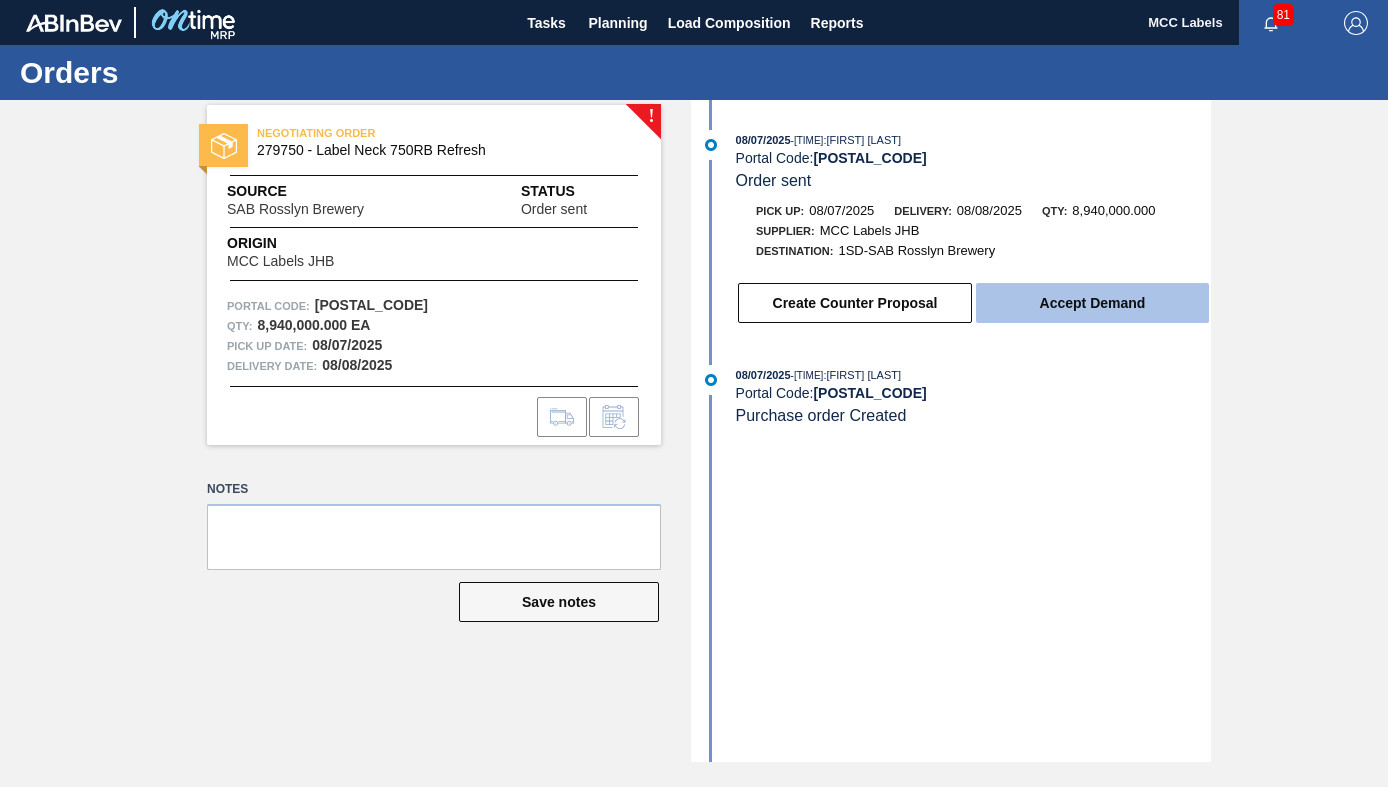 click on "Accept Demand" at bounding box center [1092, 303] 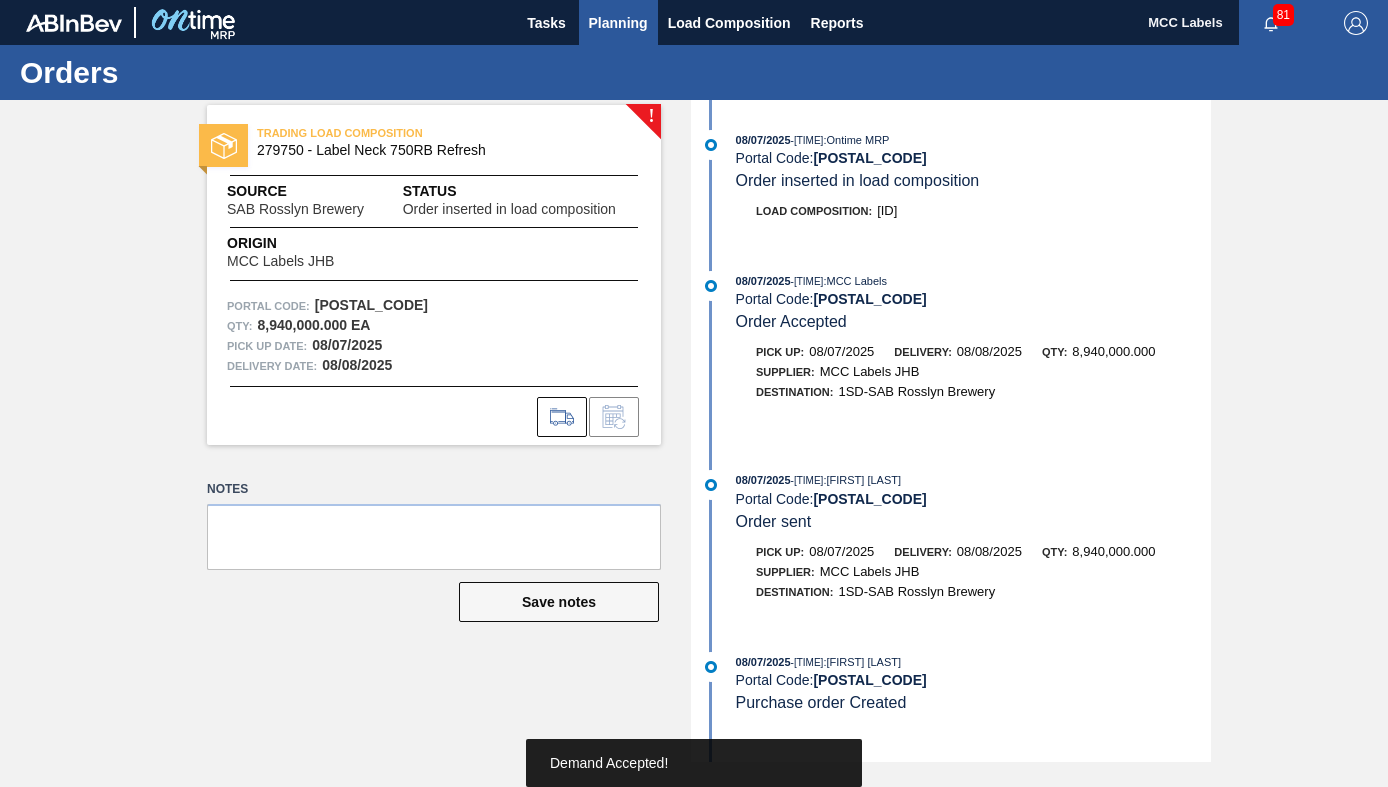 click on "Planning" at bounding box center [618, 23] 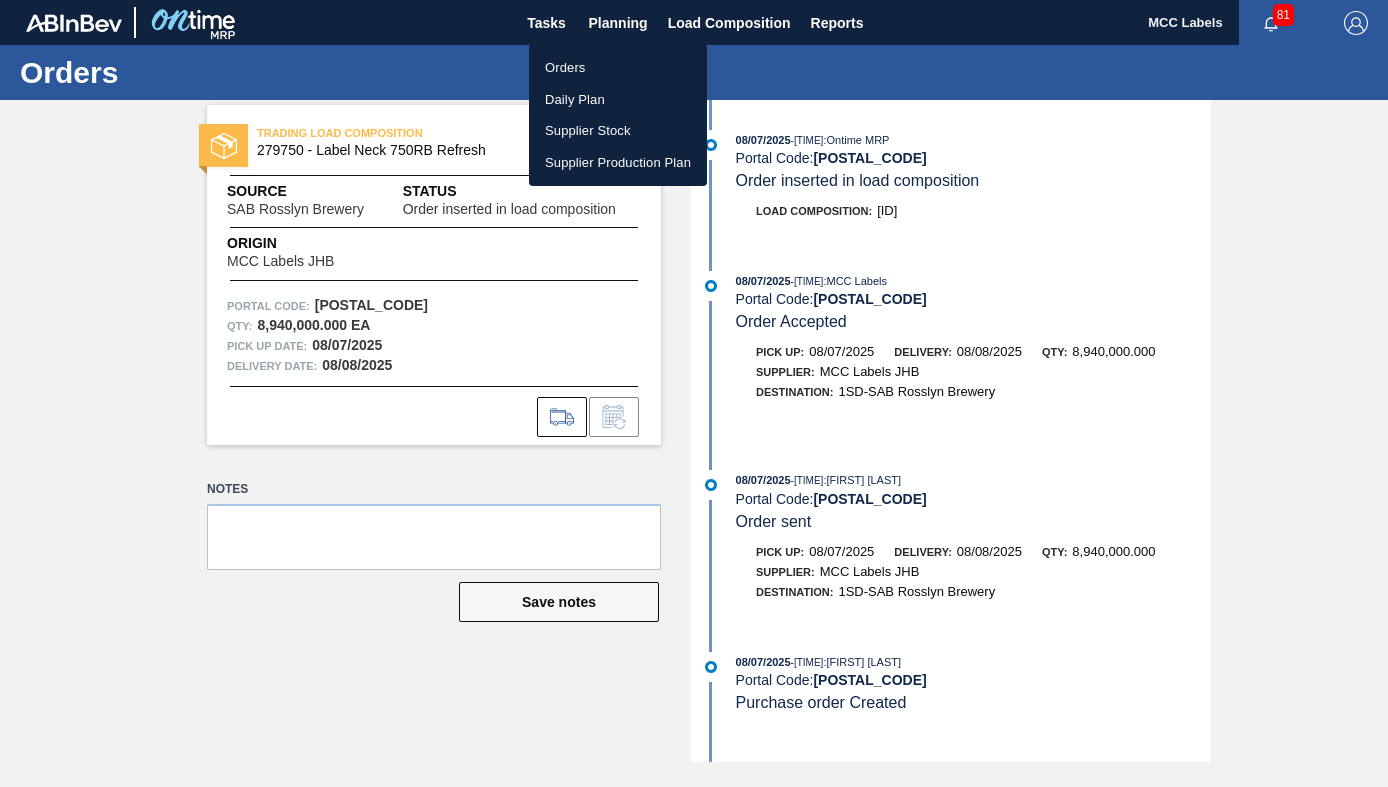 click on "Orders" at bounding box center [618, 68] 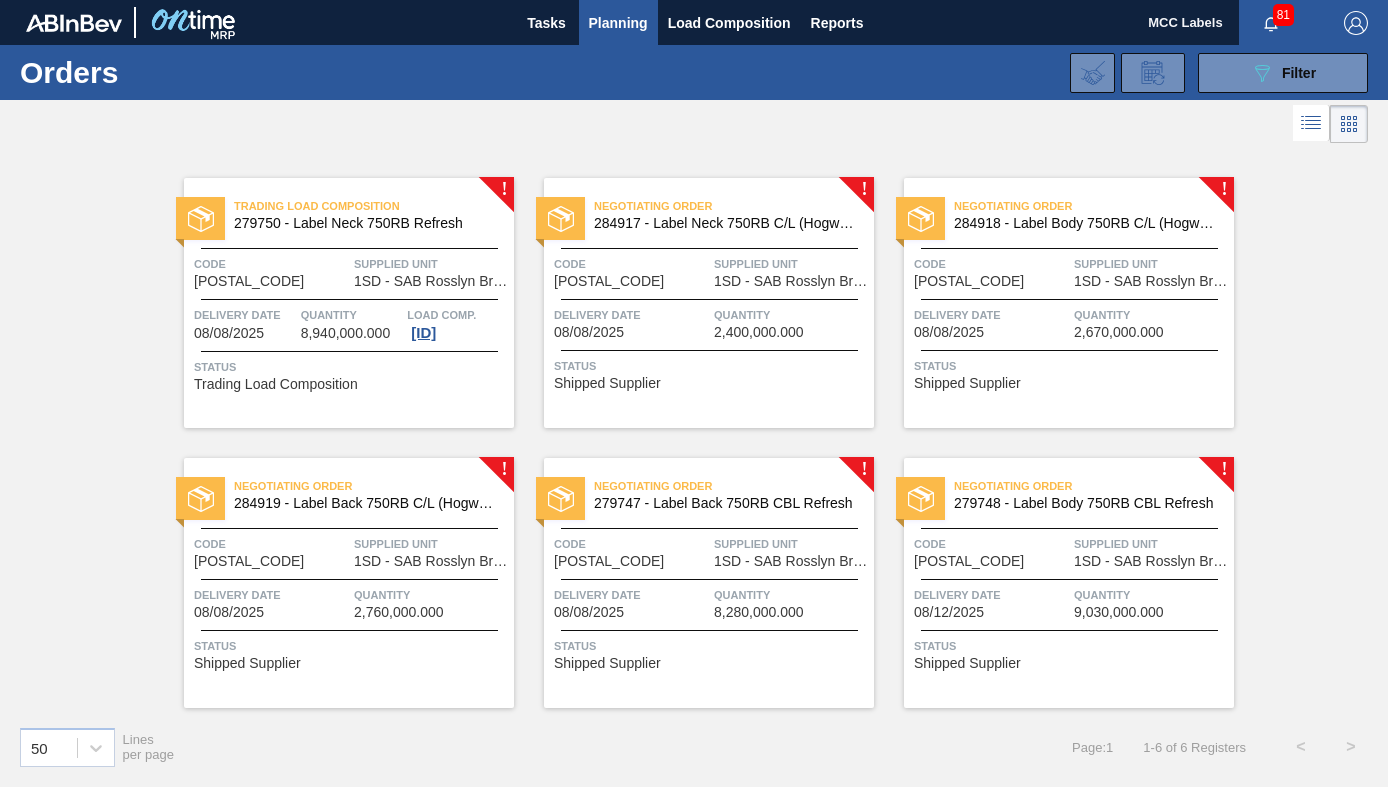 click at bounding box center [709, 350] 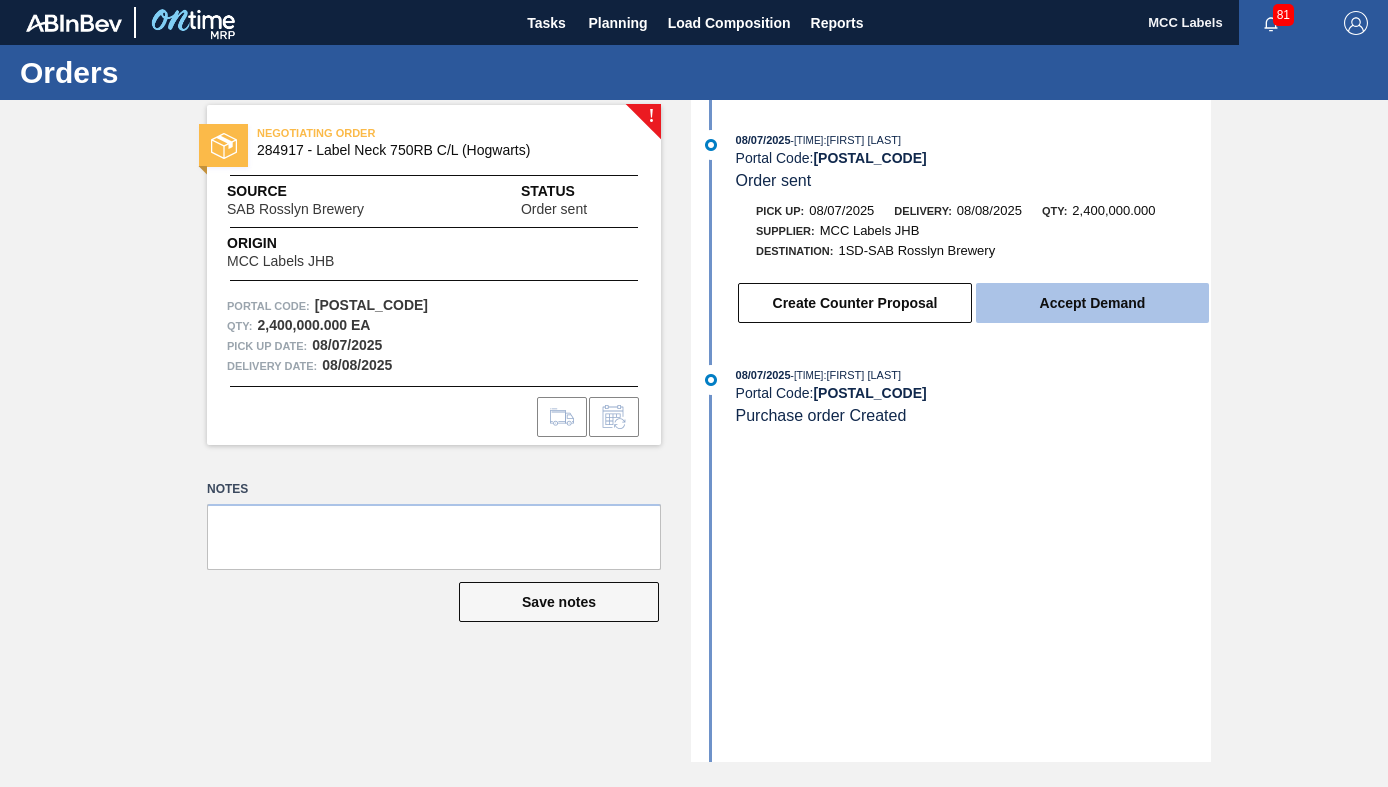 click on "Accept Demand" at bounding box center [1092, 303] 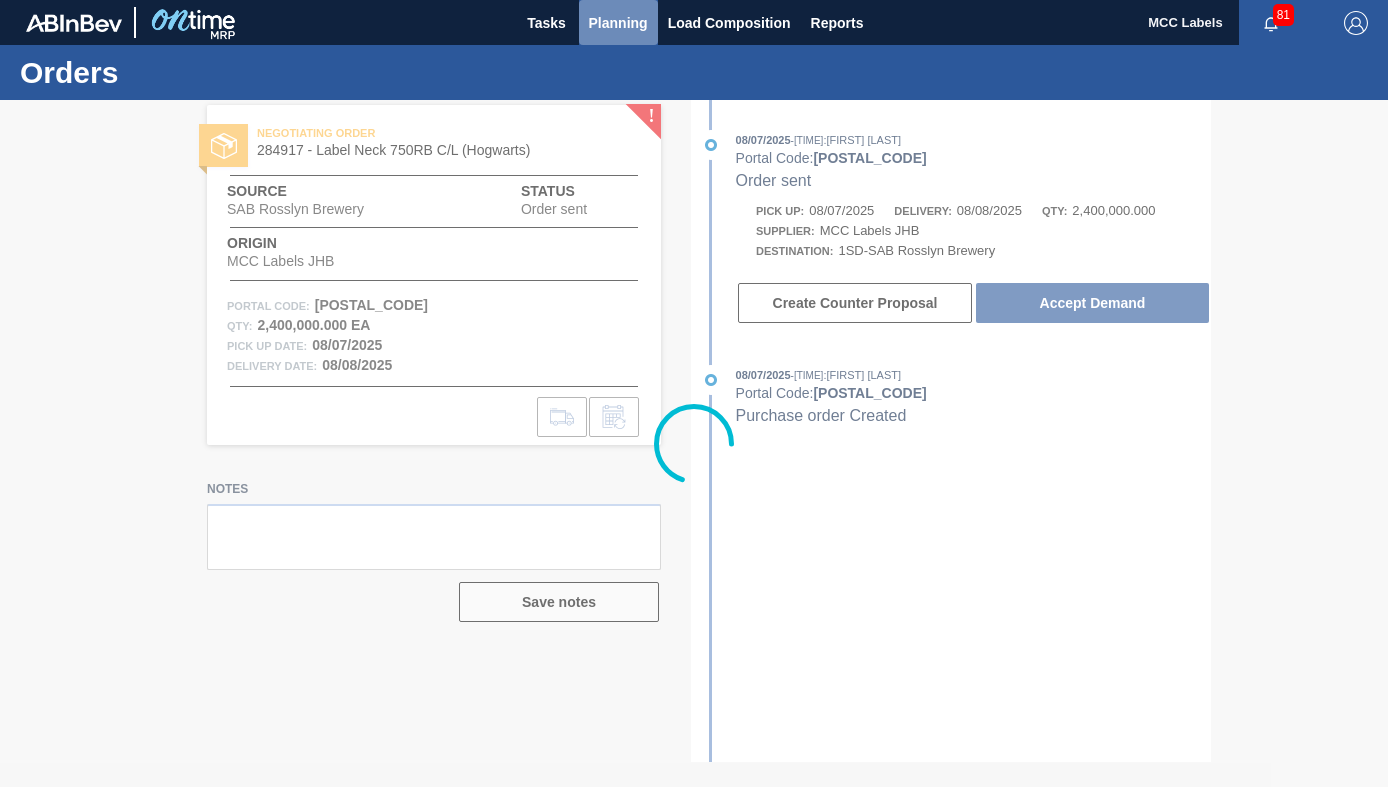 click on "Planning" at bounding box center [618, 23] 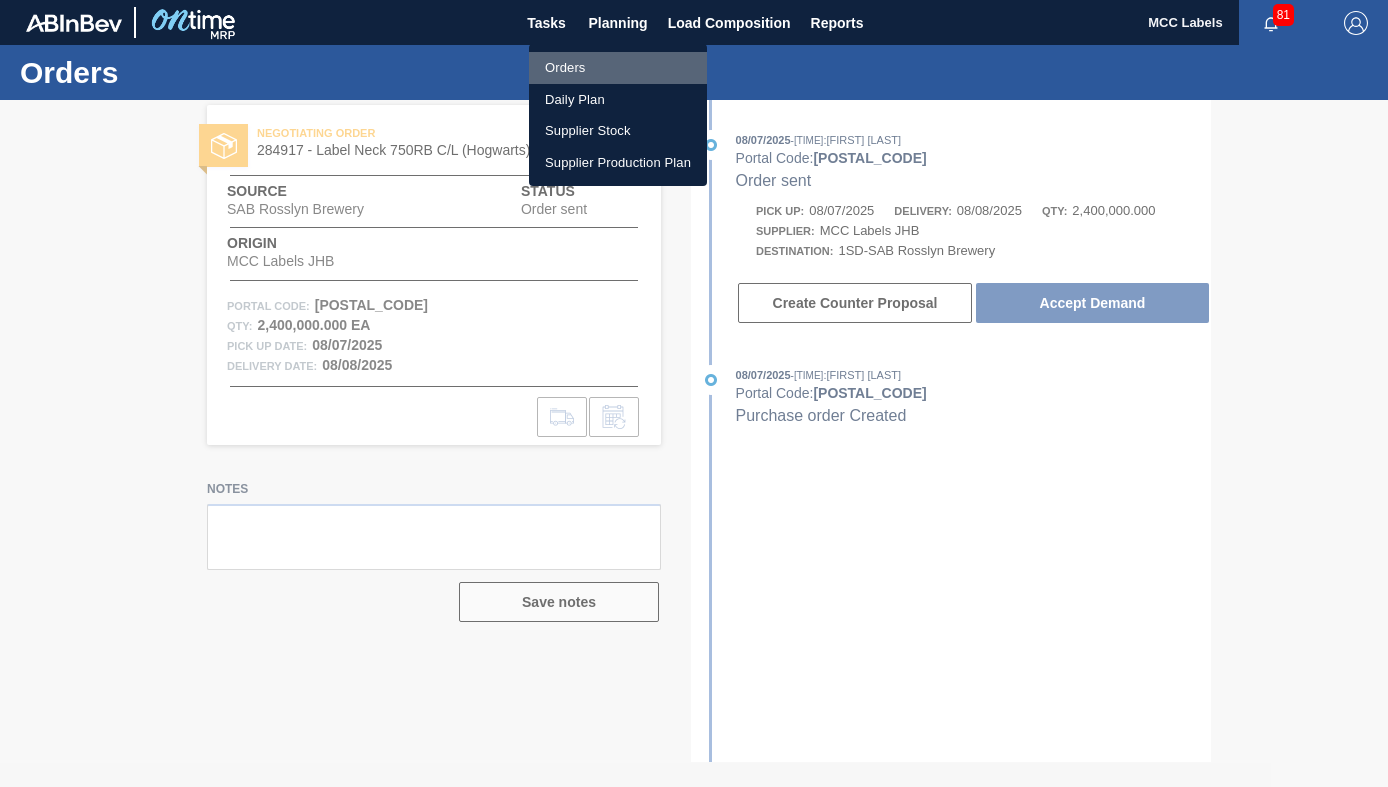 click on "Orders" at bounding box center [618, 68] 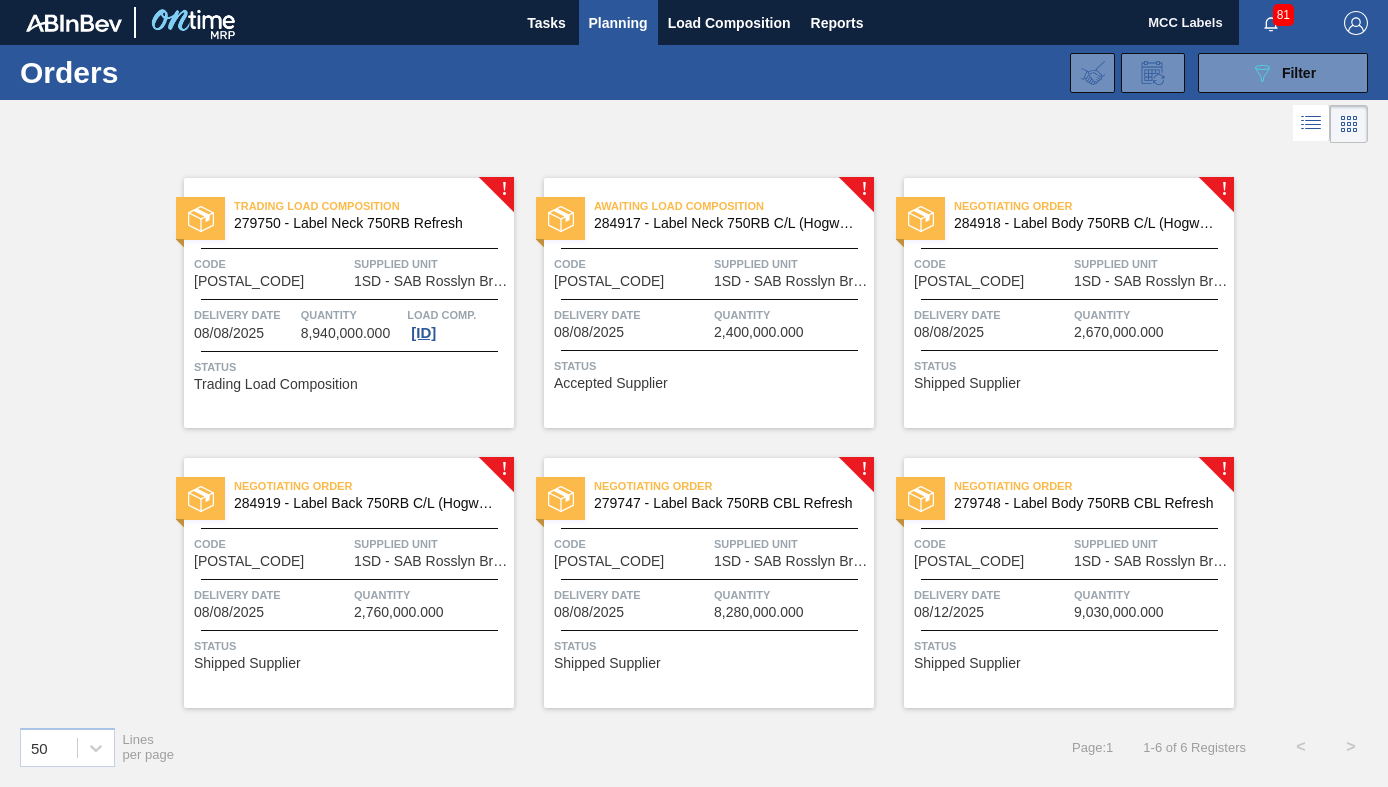 click on "Delivery Date [DATE]" at bounding box center (991, 322) 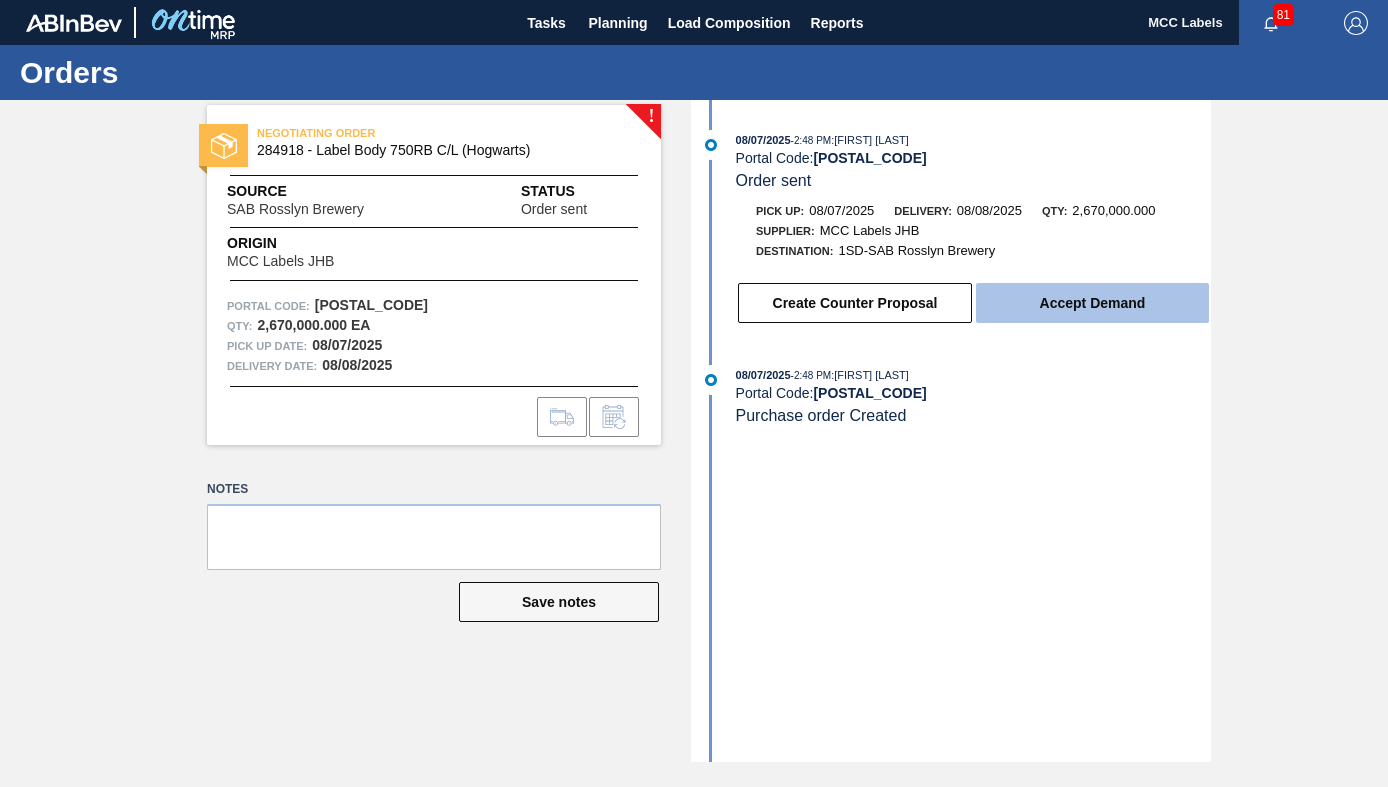 click on "Accept Demand" at bounding box center [1092, 303] 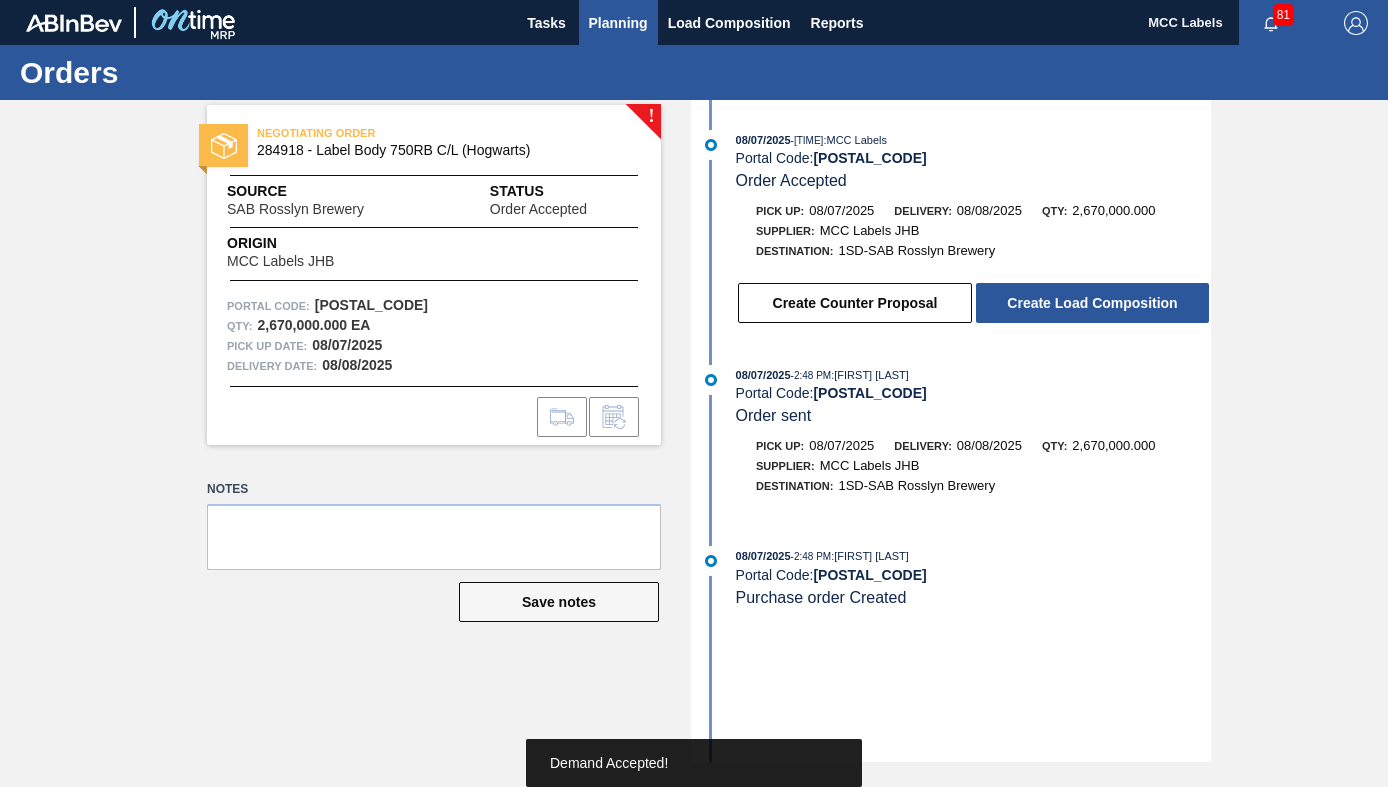 click on "Planning" at bounding box center [618, 23] 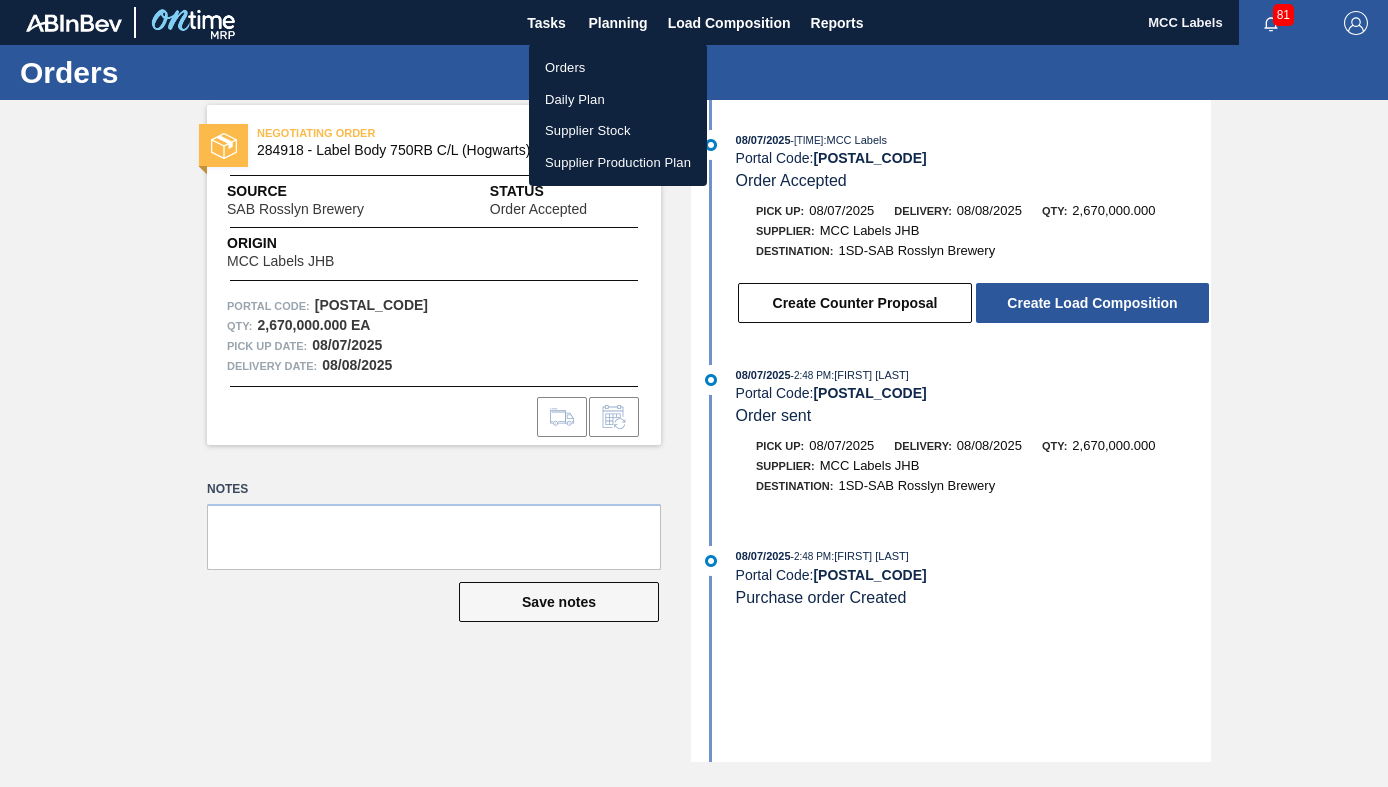 click on "Orders" at bounding box center [618, 68] 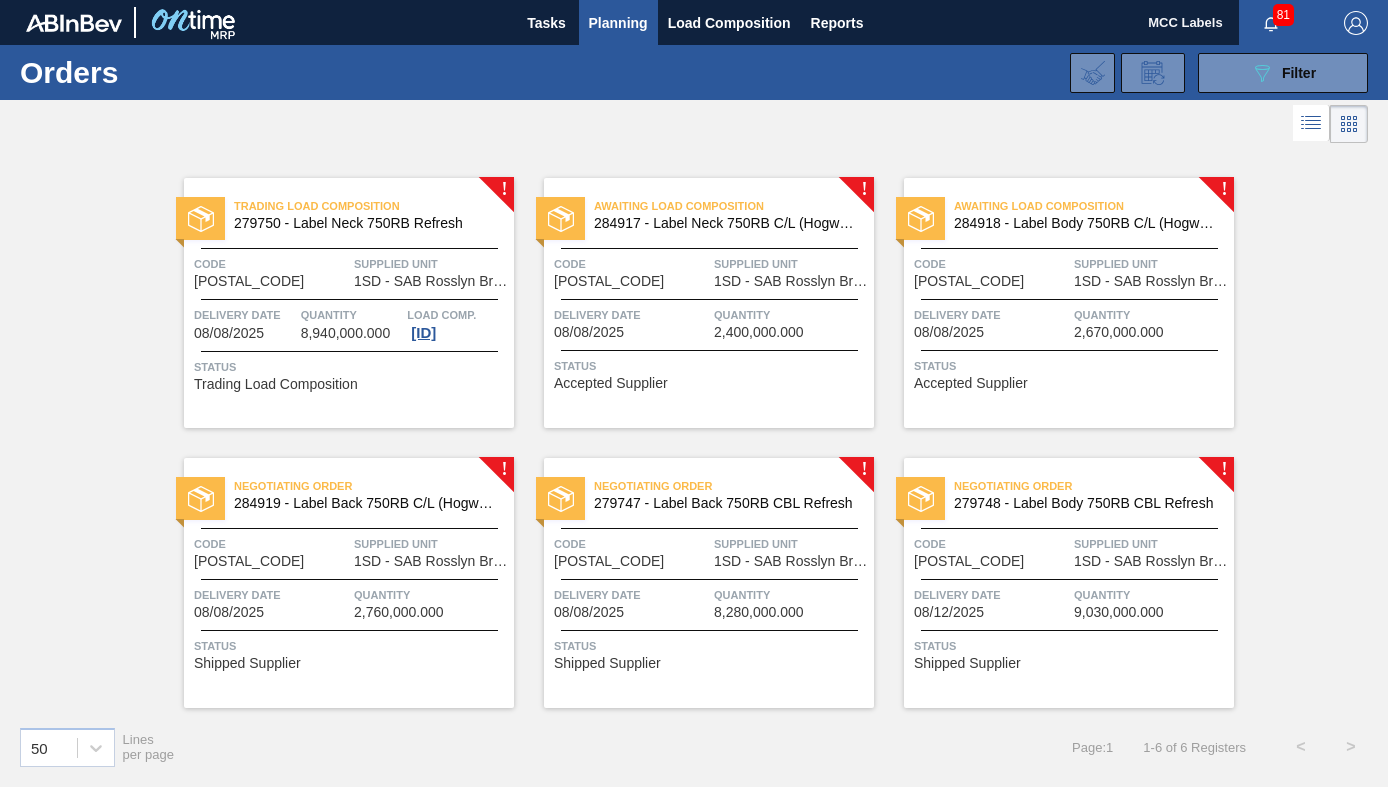 click on "Delivery Date [DATE]" at bounding box center [271, 602] 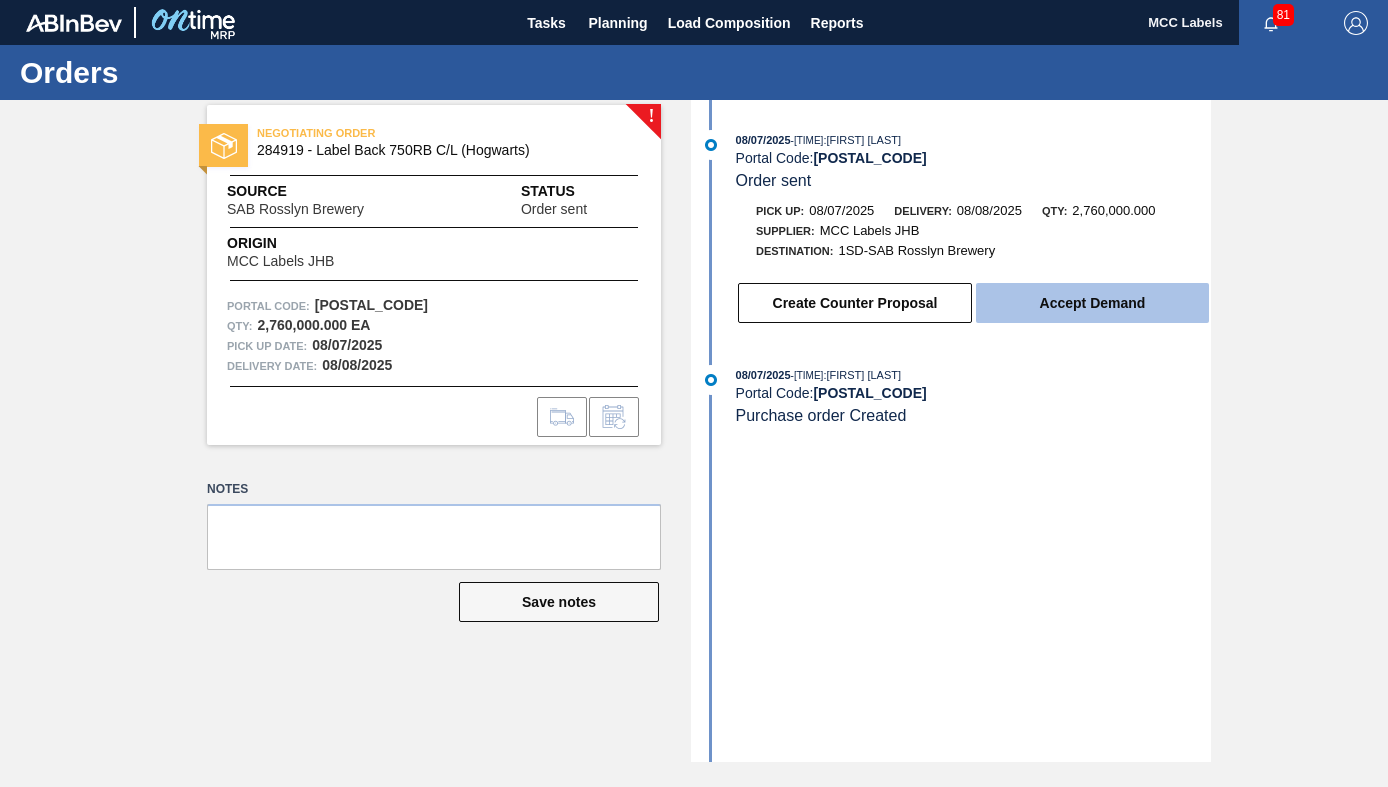 click on "Accept Demand" at bounding box center [1092, 303] 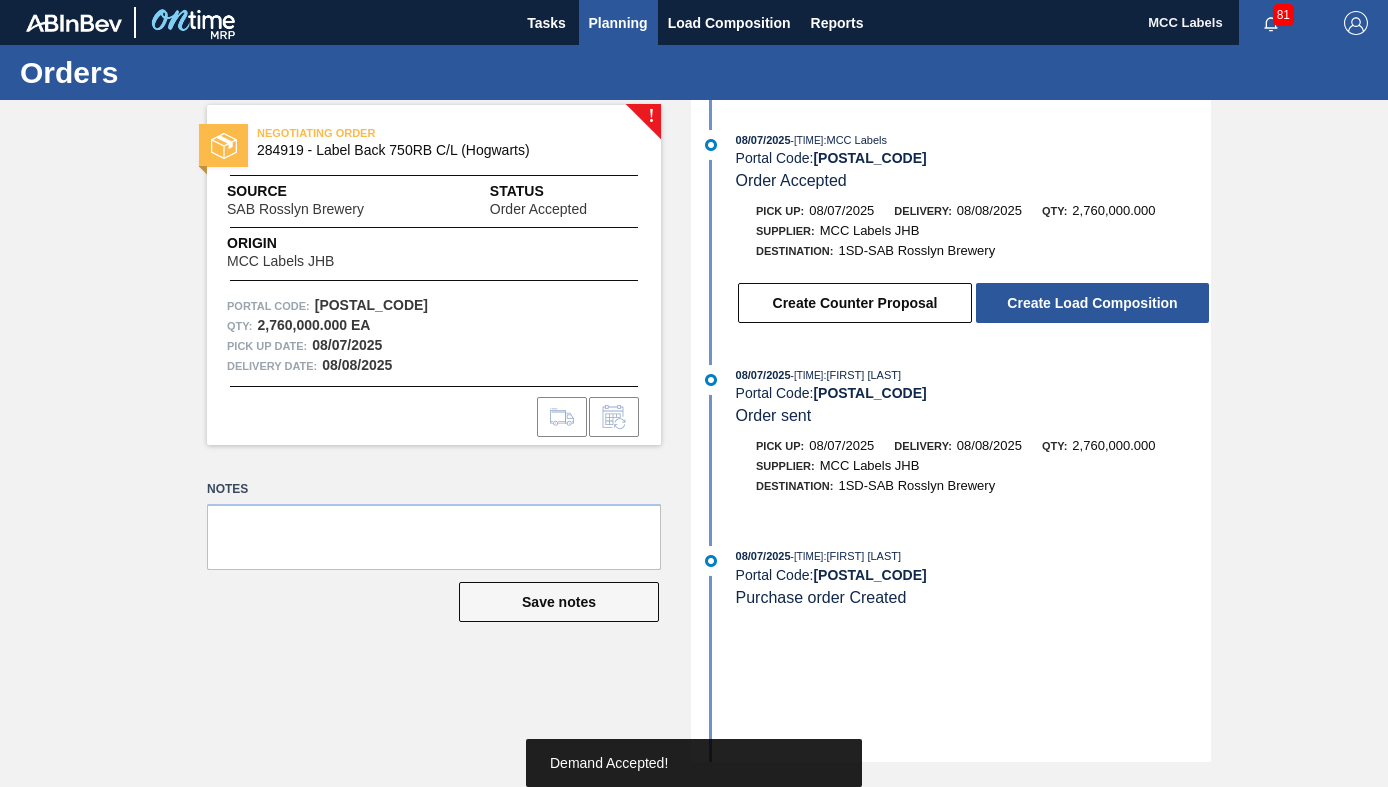 click on "Planning" at bounding box center [618, 23] 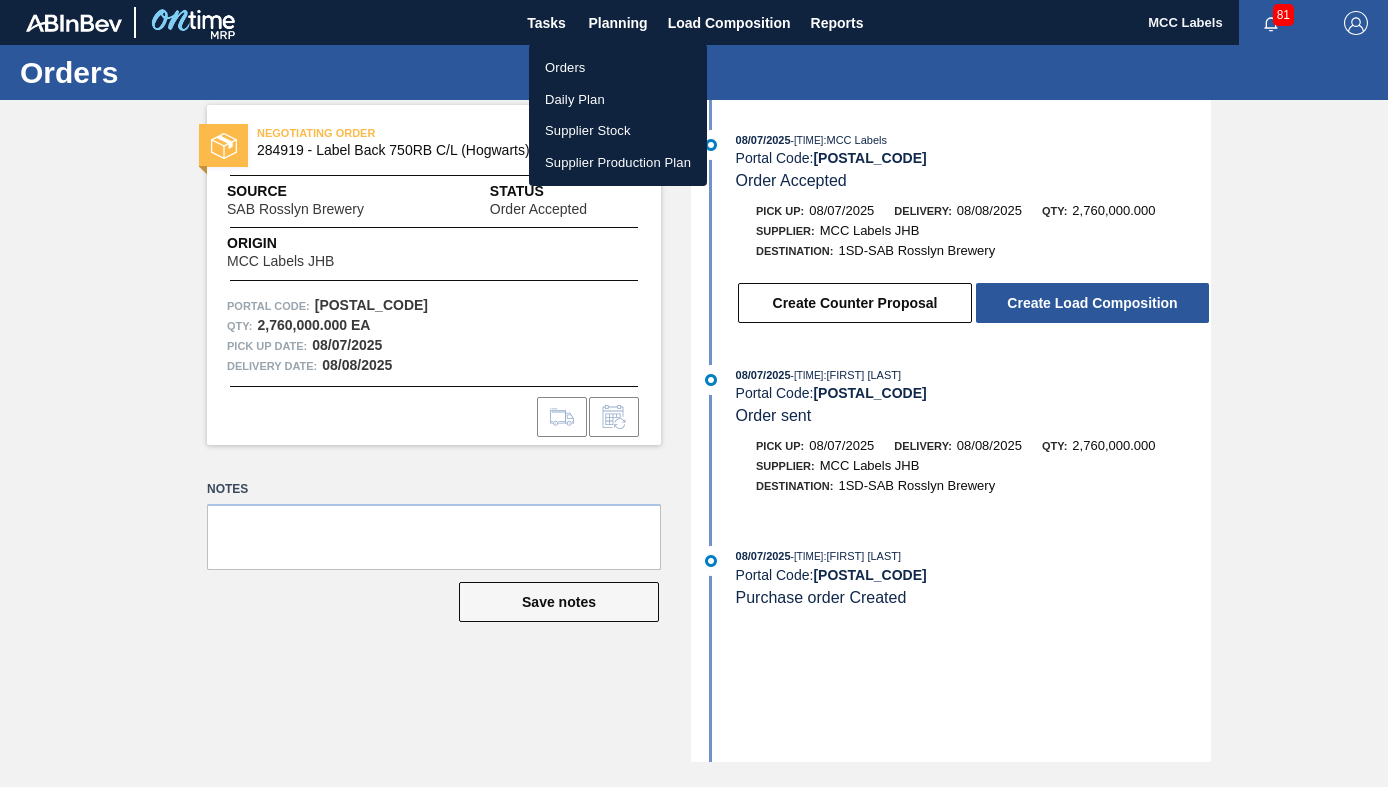 click on "Orders" at bounding box center (618, 68) 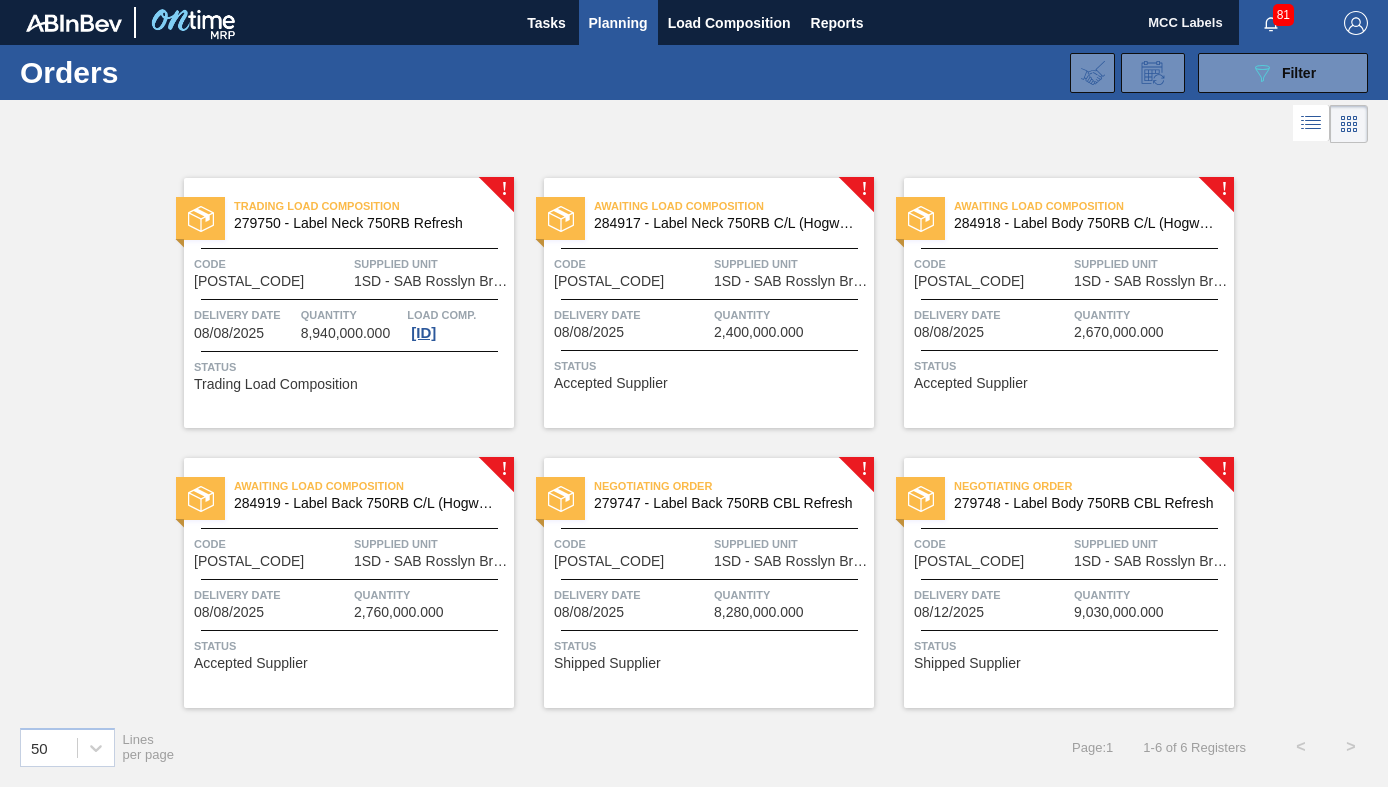 click on "Quantity" at bounding box center (791, 595) 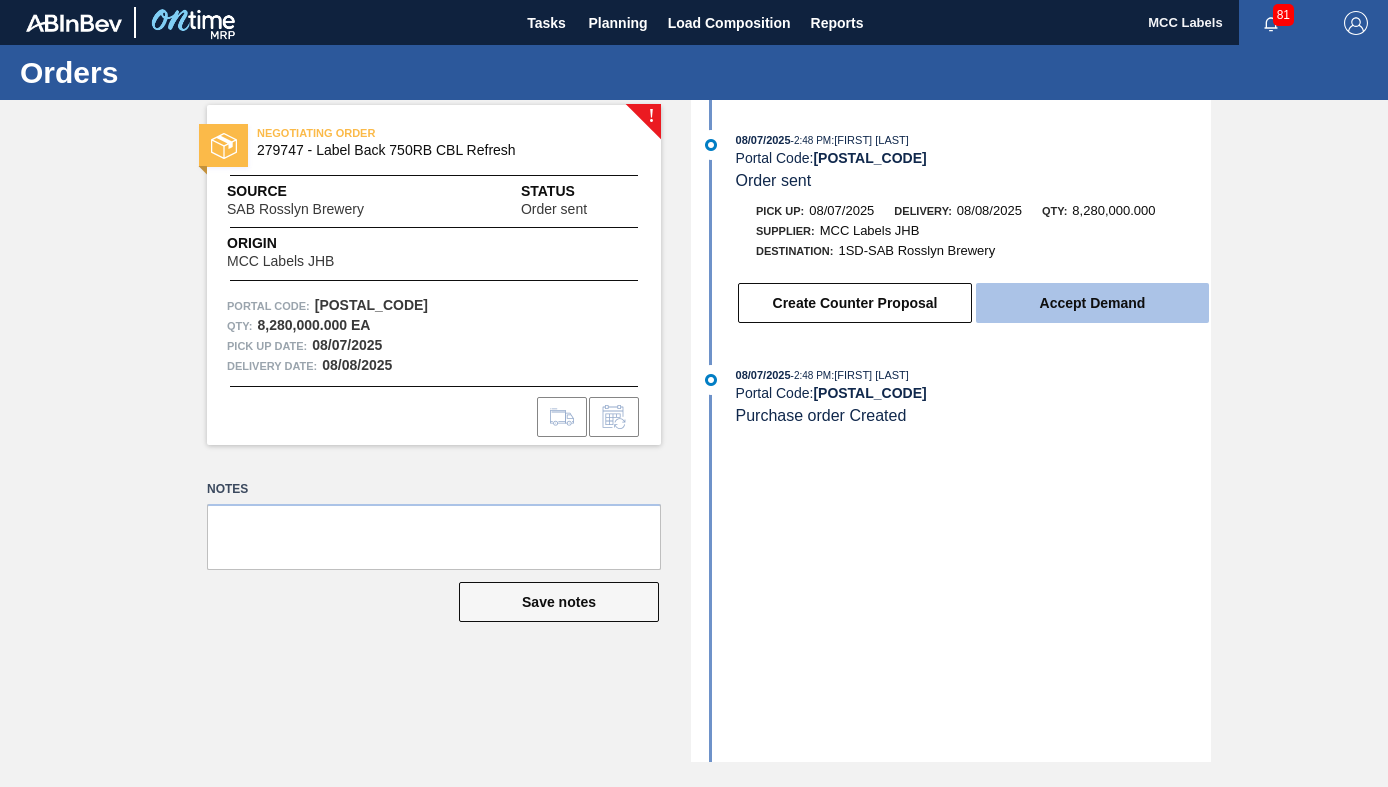 drag, startPoint x: 1025, startPoint y: 306, endPoint x: 1006, endPoint y: 295, distance: 21.954498 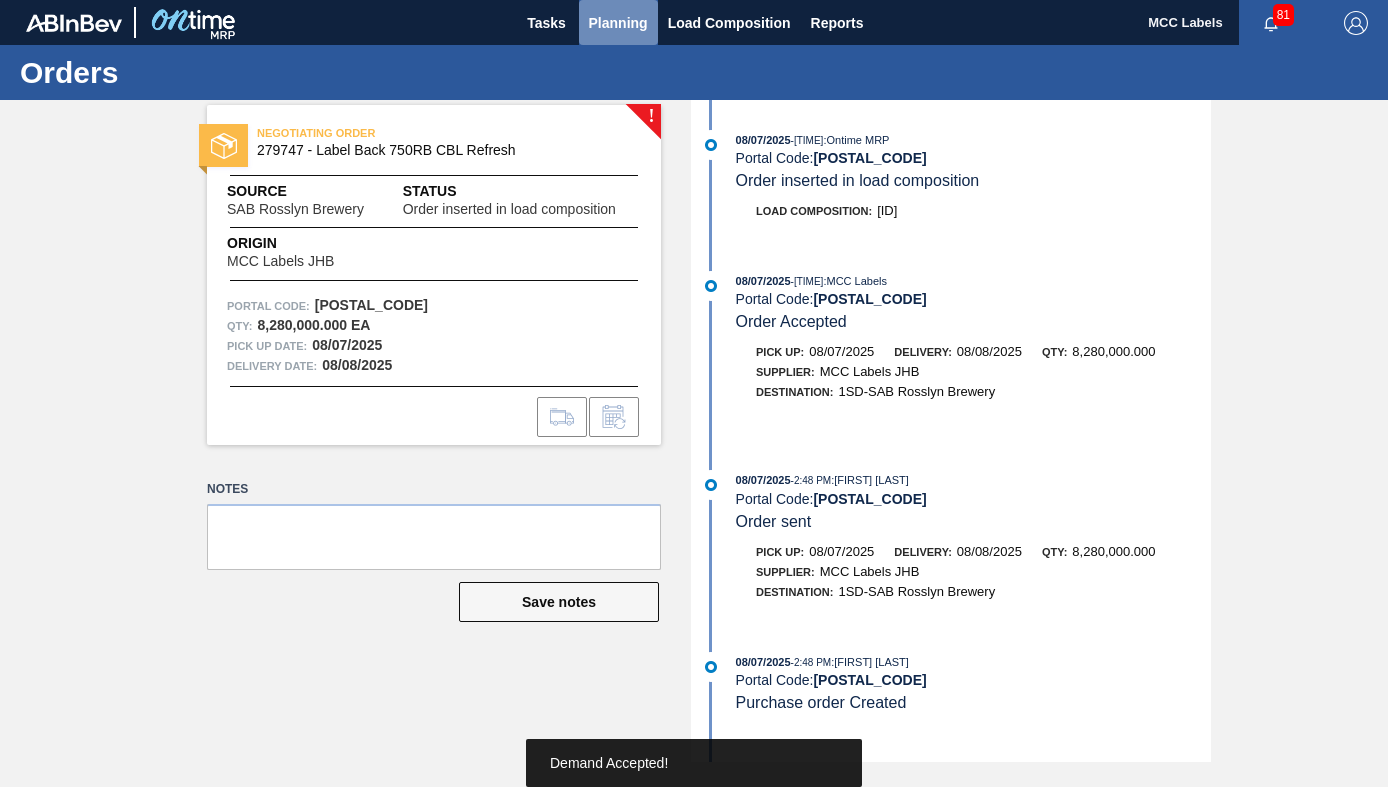 drag, startPoint x: 612, startPoint y: 34, endPoint x: 577, endPoint y: 55, distance: 40.81666 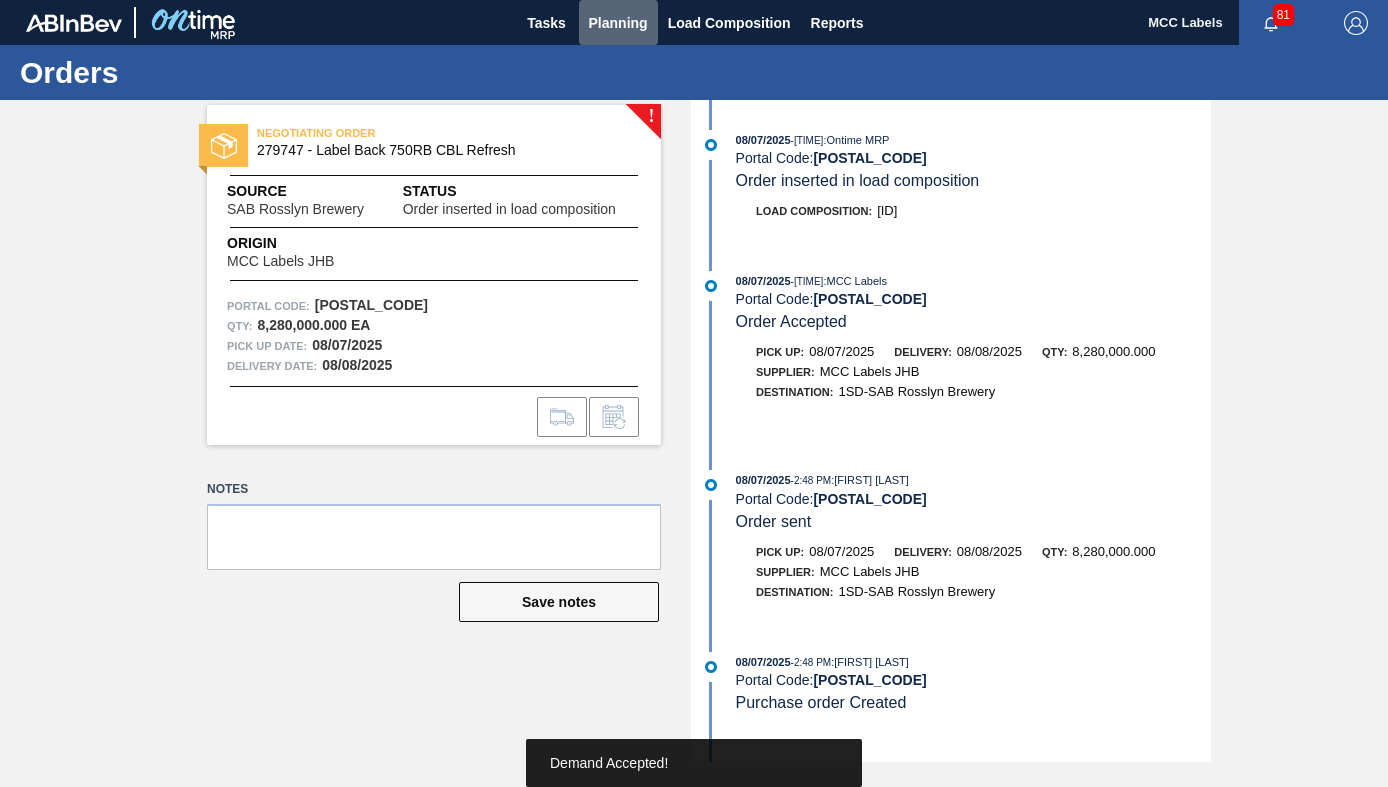 click on "Planning" at bounding box center (618, 23) 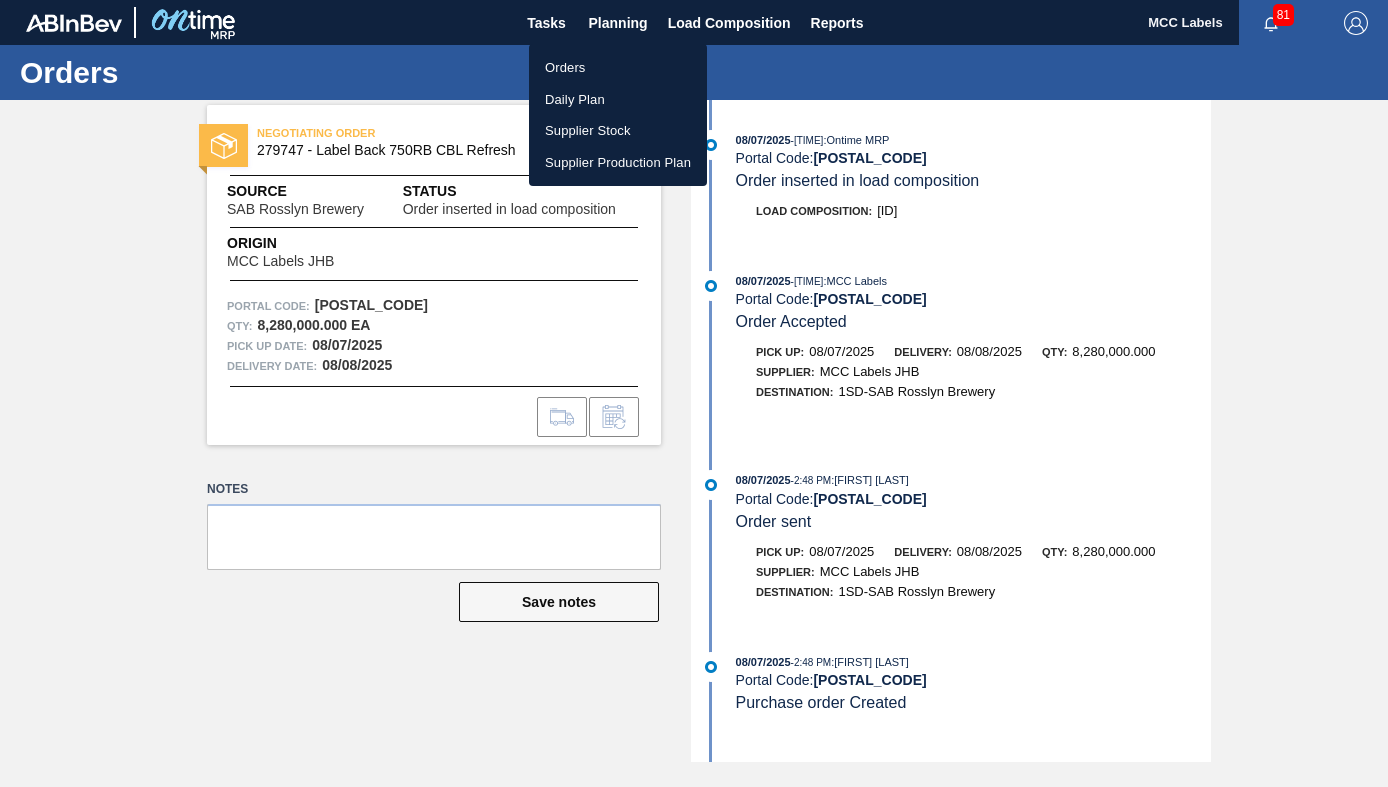 click on "Orders" at bounding box center [618, 68] 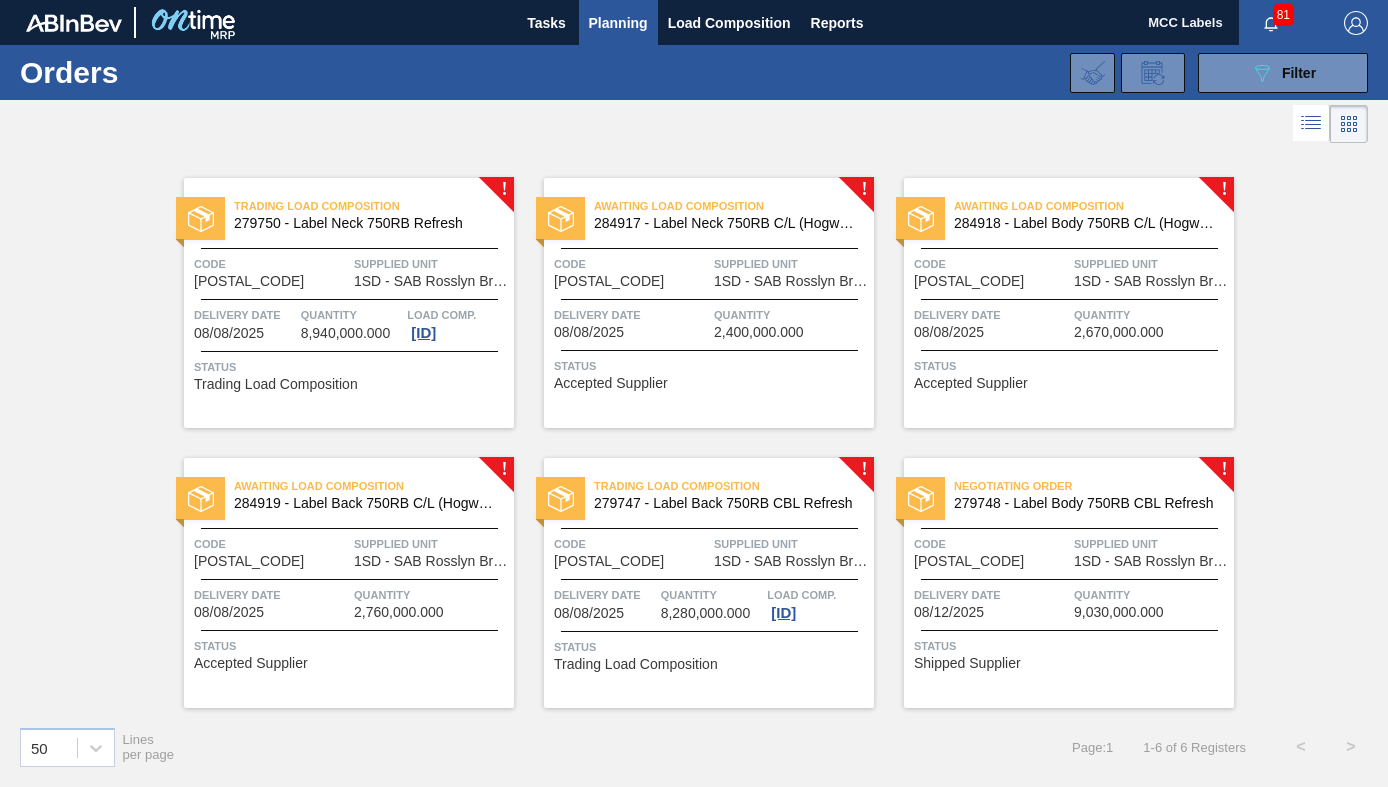 click on "08/12/2025" at bounding box center (949, 612) 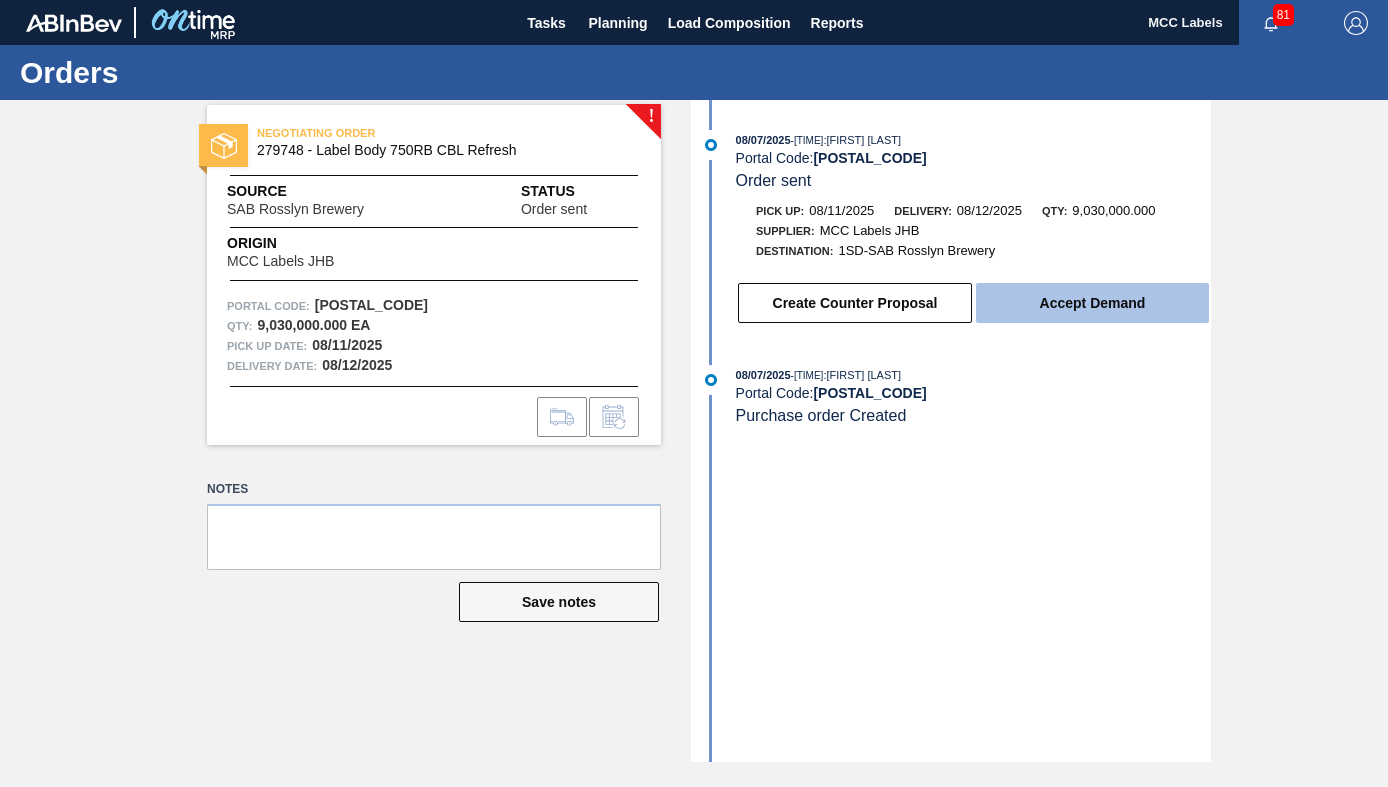 click on "Accept Demand" at bounding box center (1092, 303) 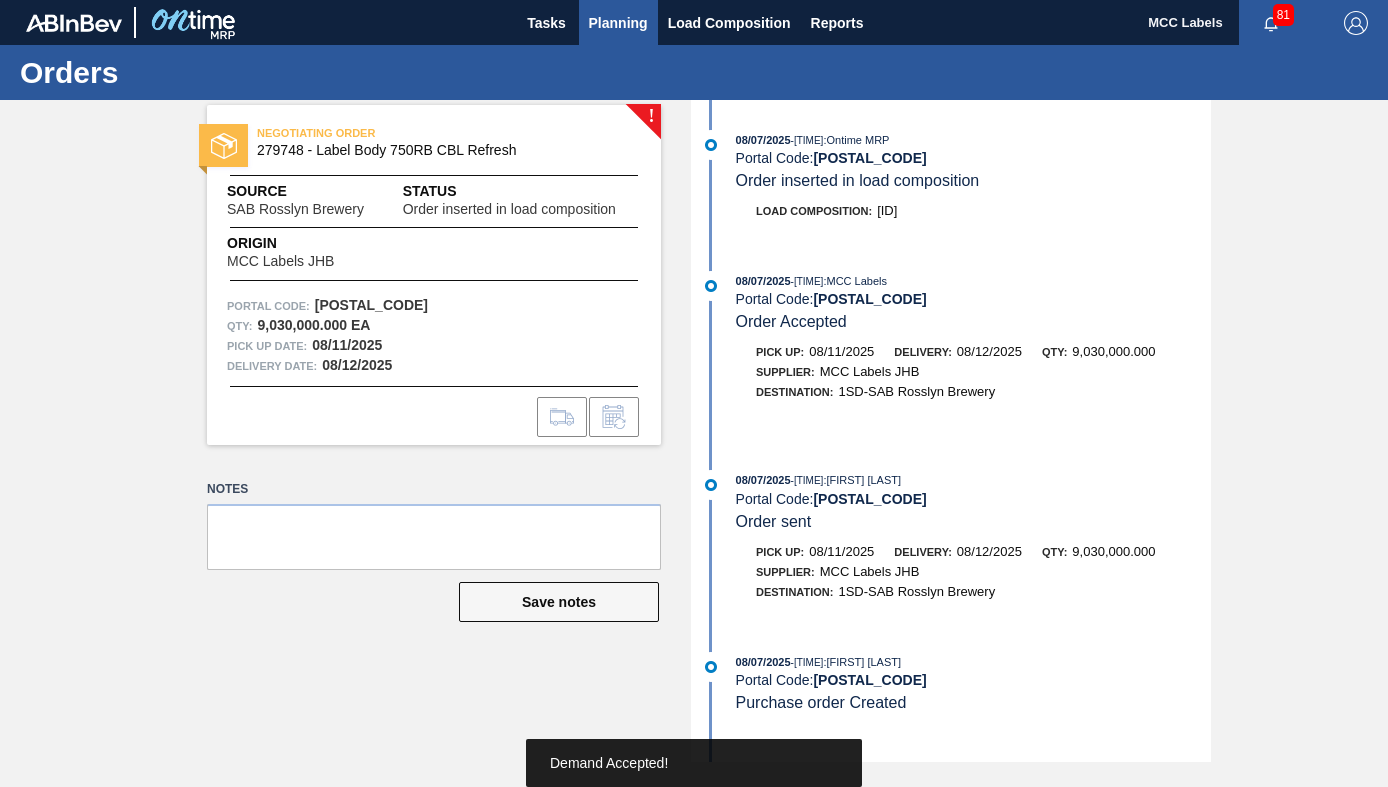 click on "Planning" at bounding box center (618, 23) 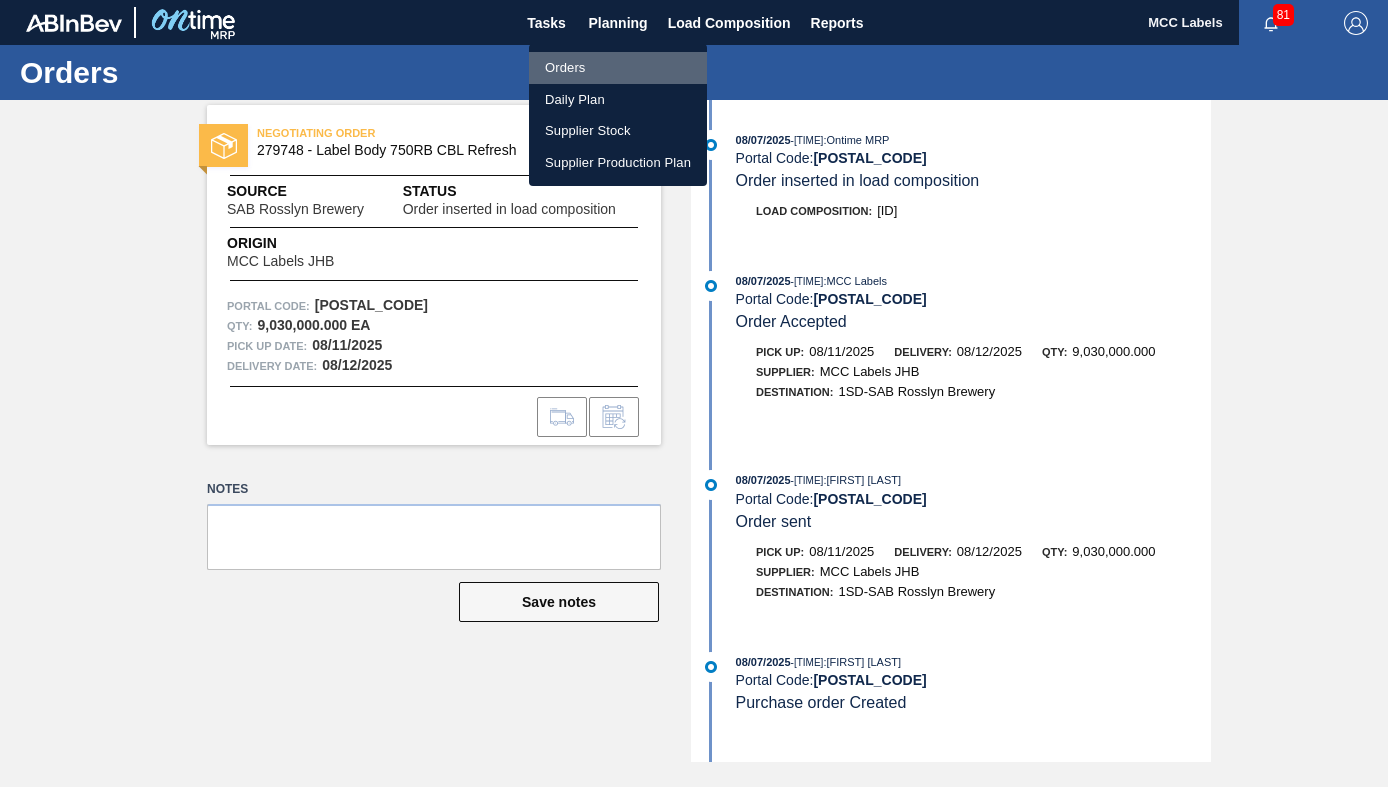 click on "Orders" at bounding box center [618, 68] 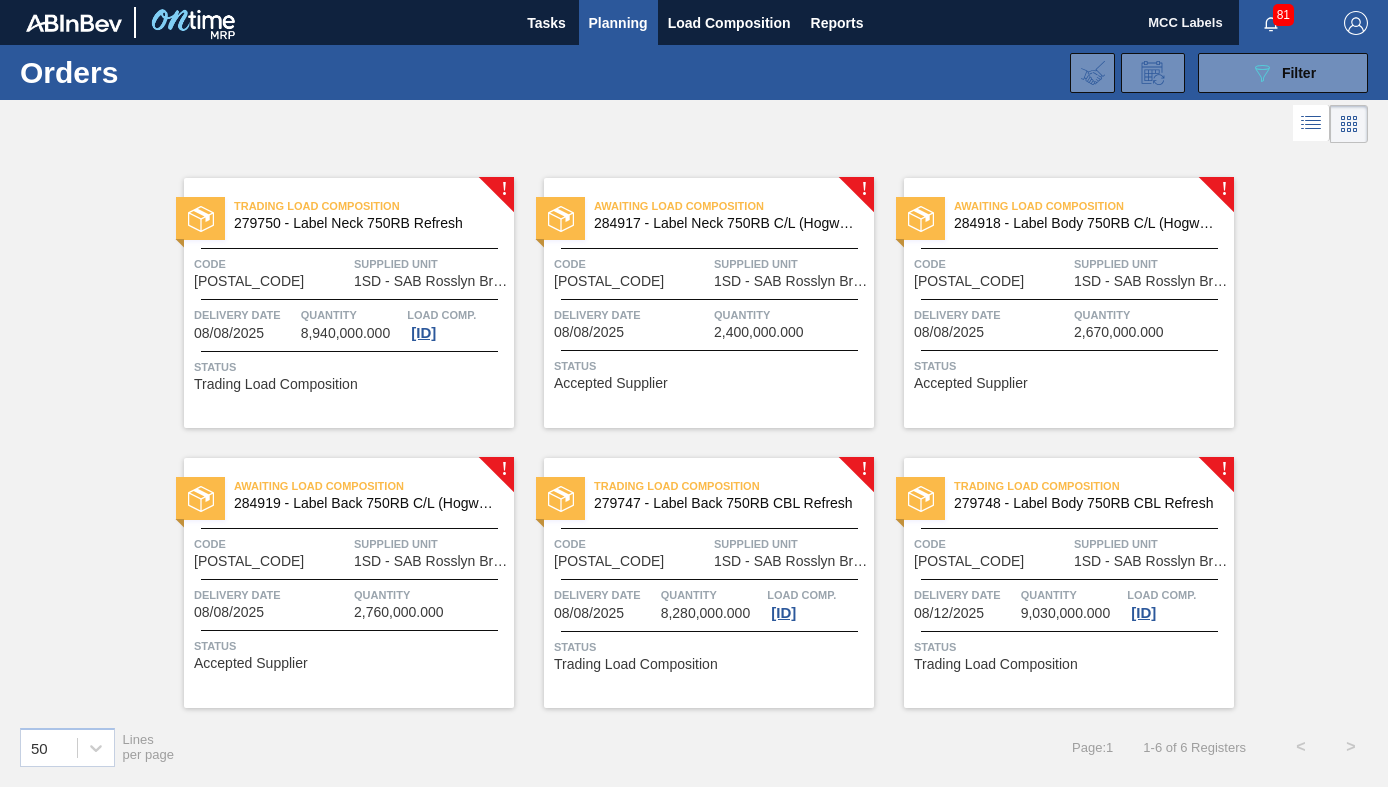 click on "Quantity" at bounding box center (352, 315) 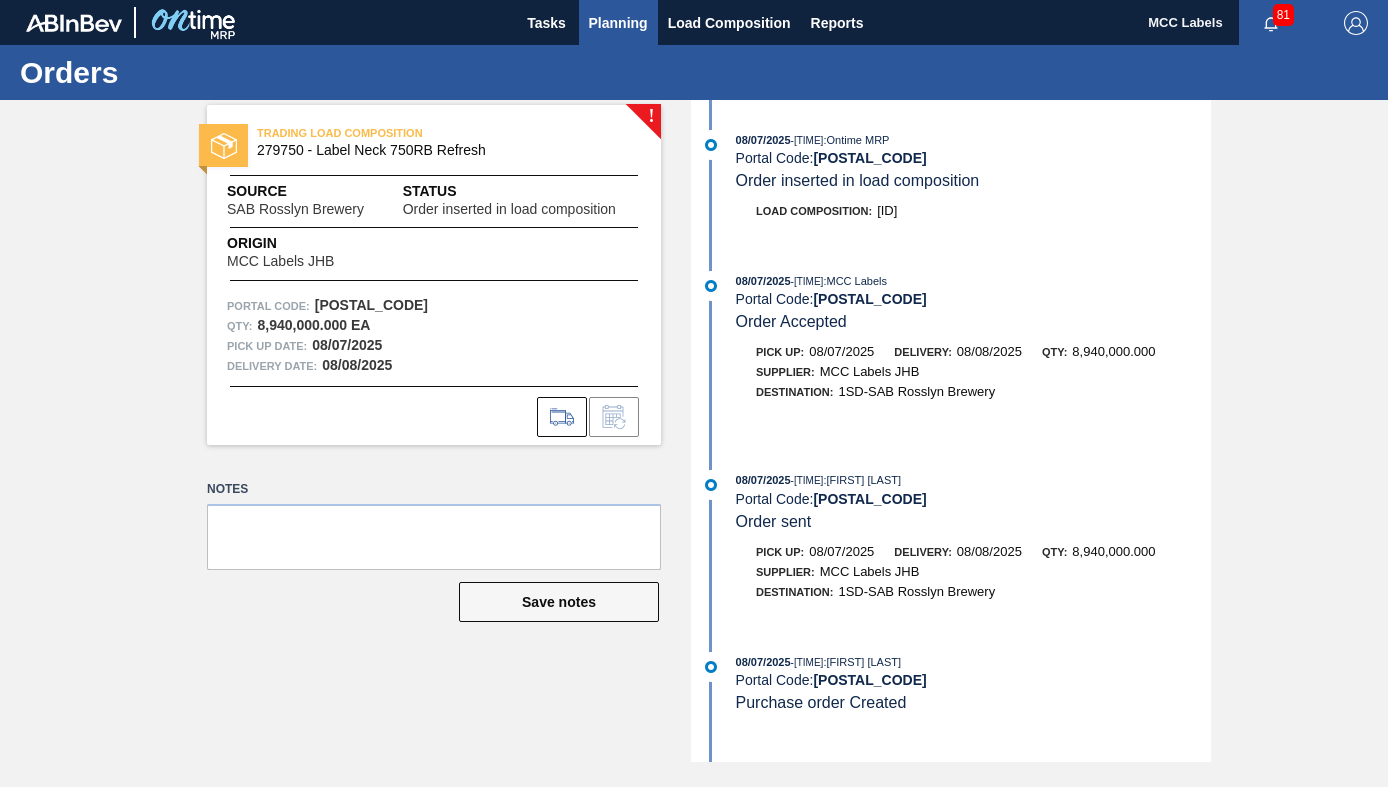 click on "Planning" at bounding box center [618, 23] 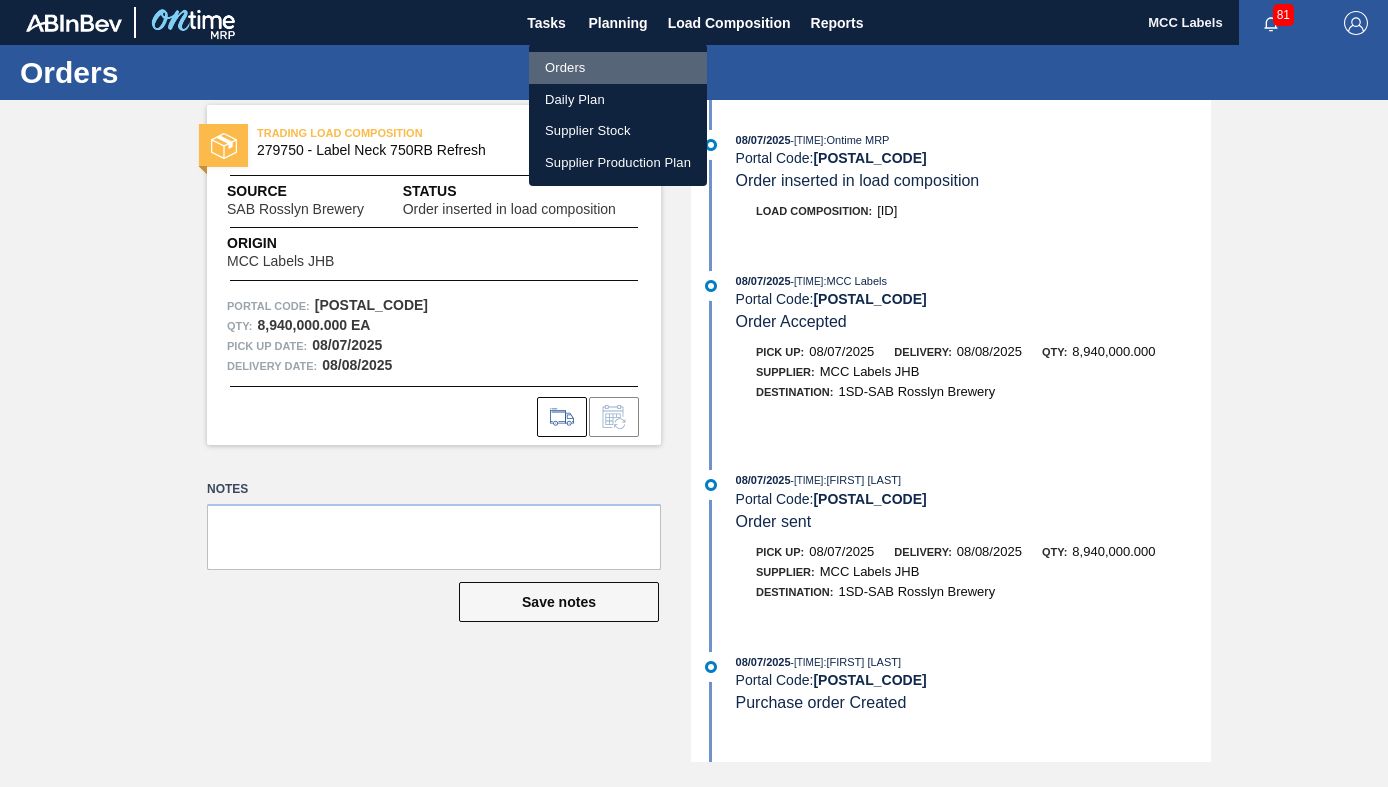 click on "Orders" at bounding box center [618, 68] 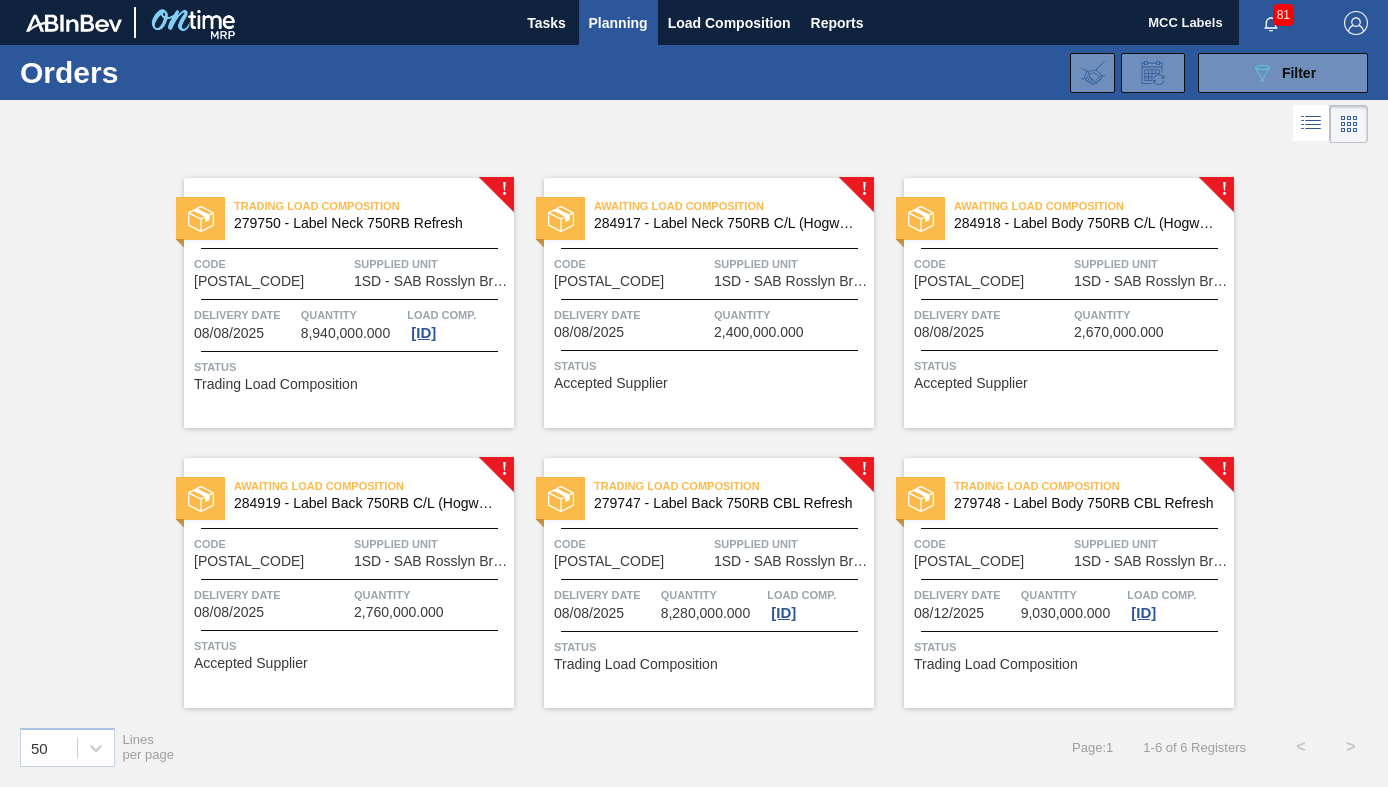 click on "Status" at bounding box center (711, 366) 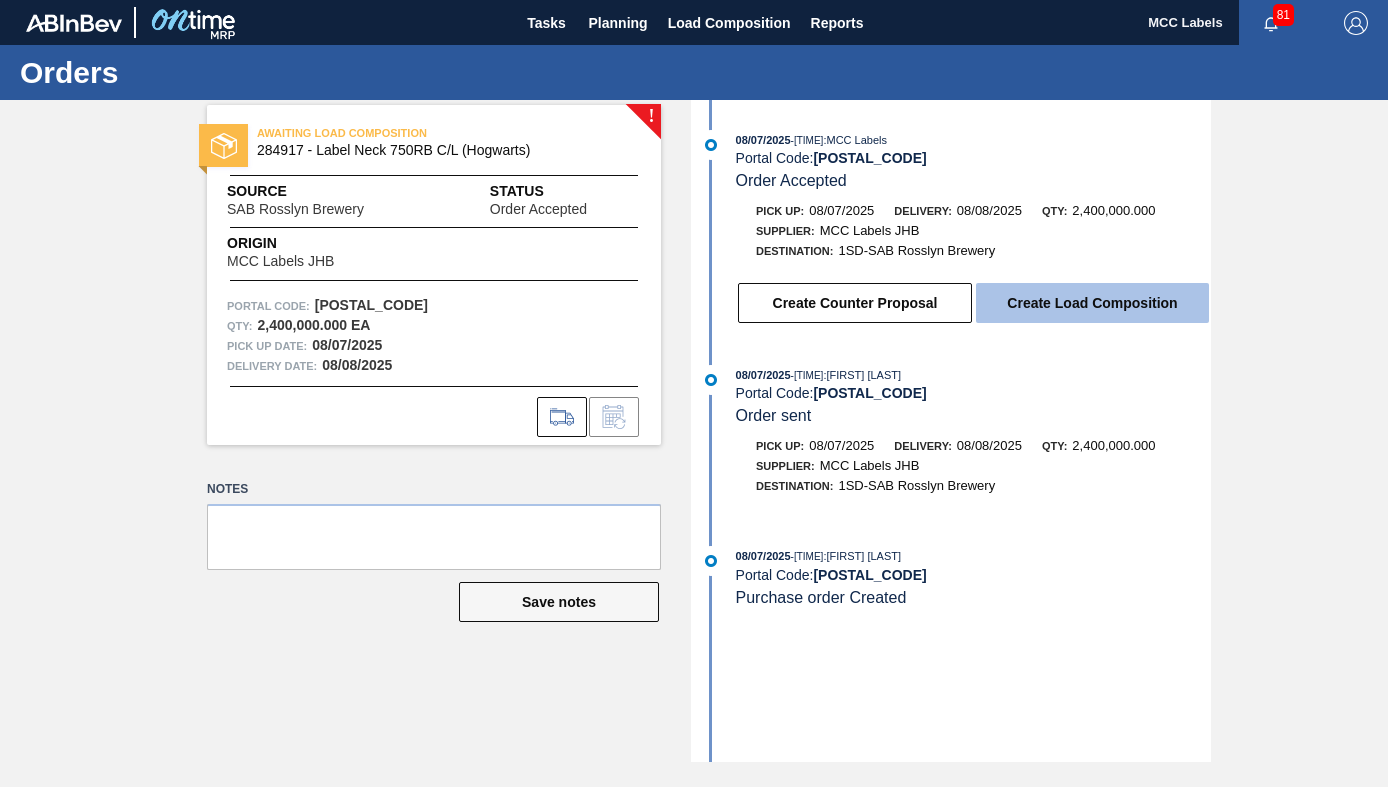 click on "Create Load Composition" at bounding box center (1092, 303) 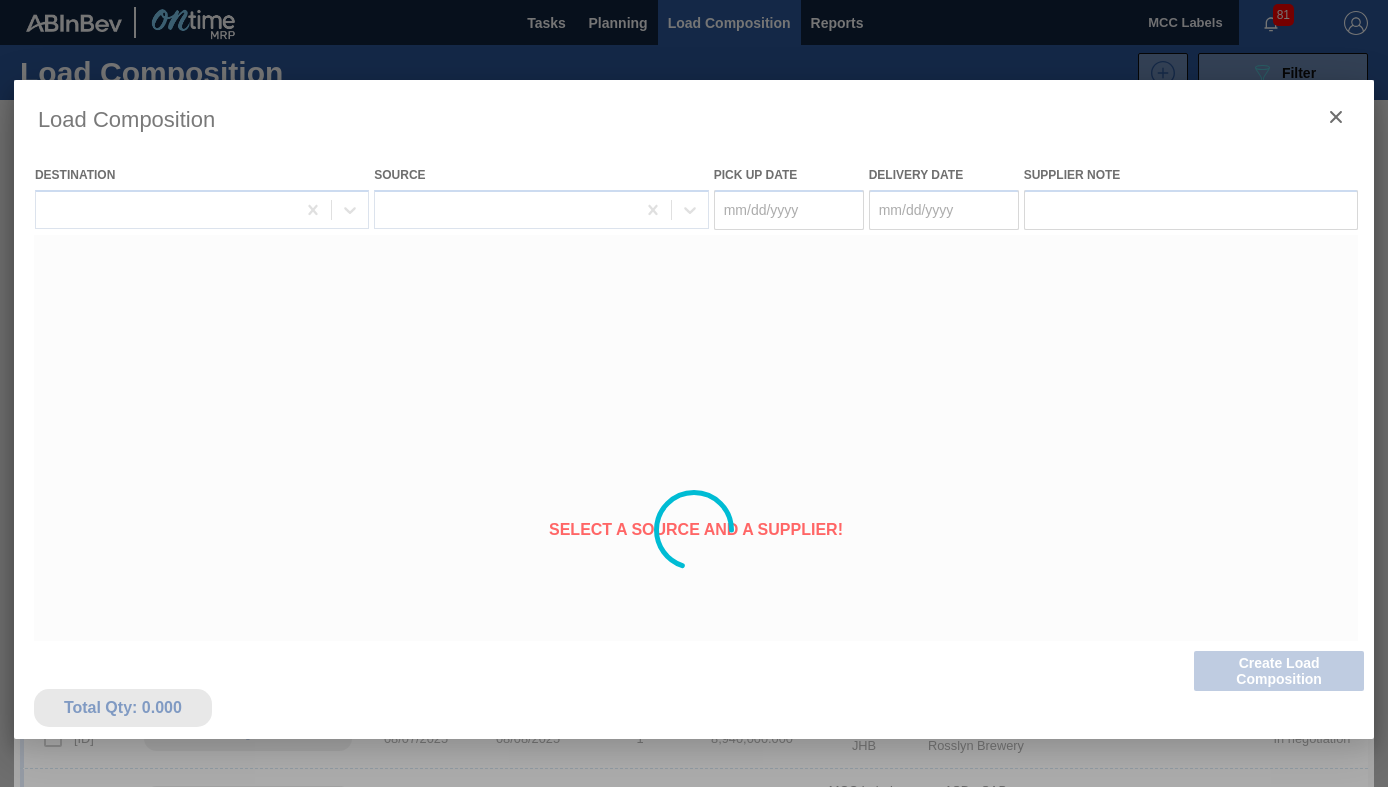 type on "08/07/2025" 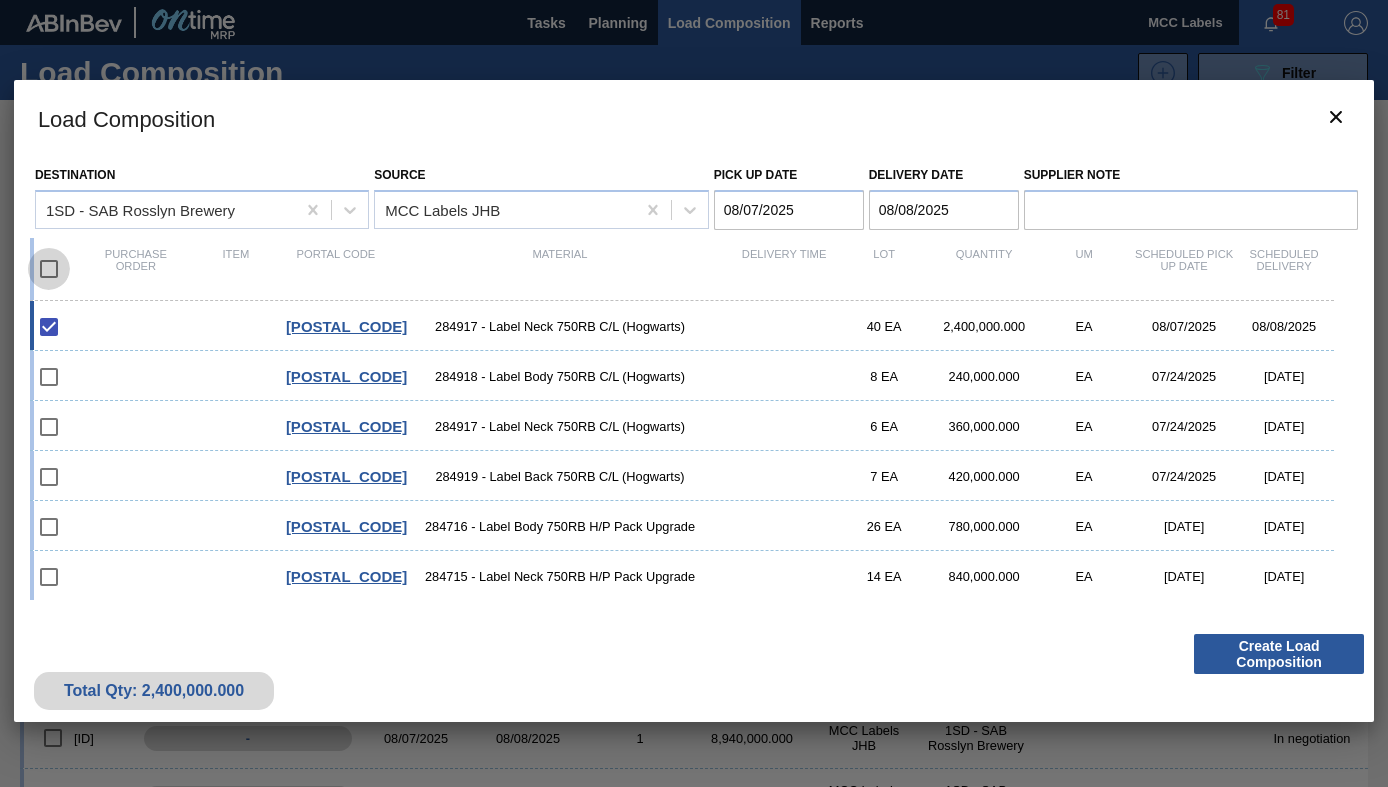 click at bounding box center [49, 269] 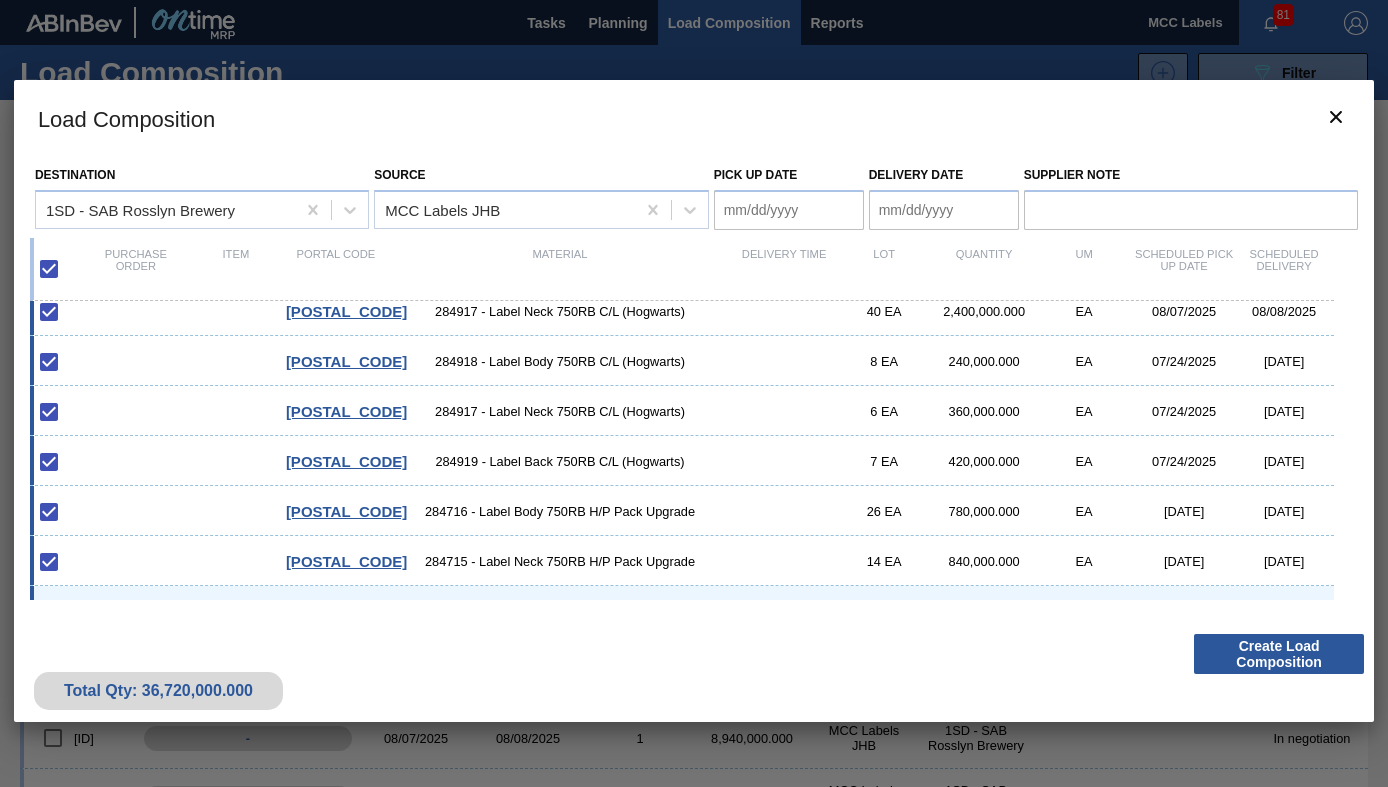 scroll, scrollTop: 0, scrollLeft: 0, axis: both 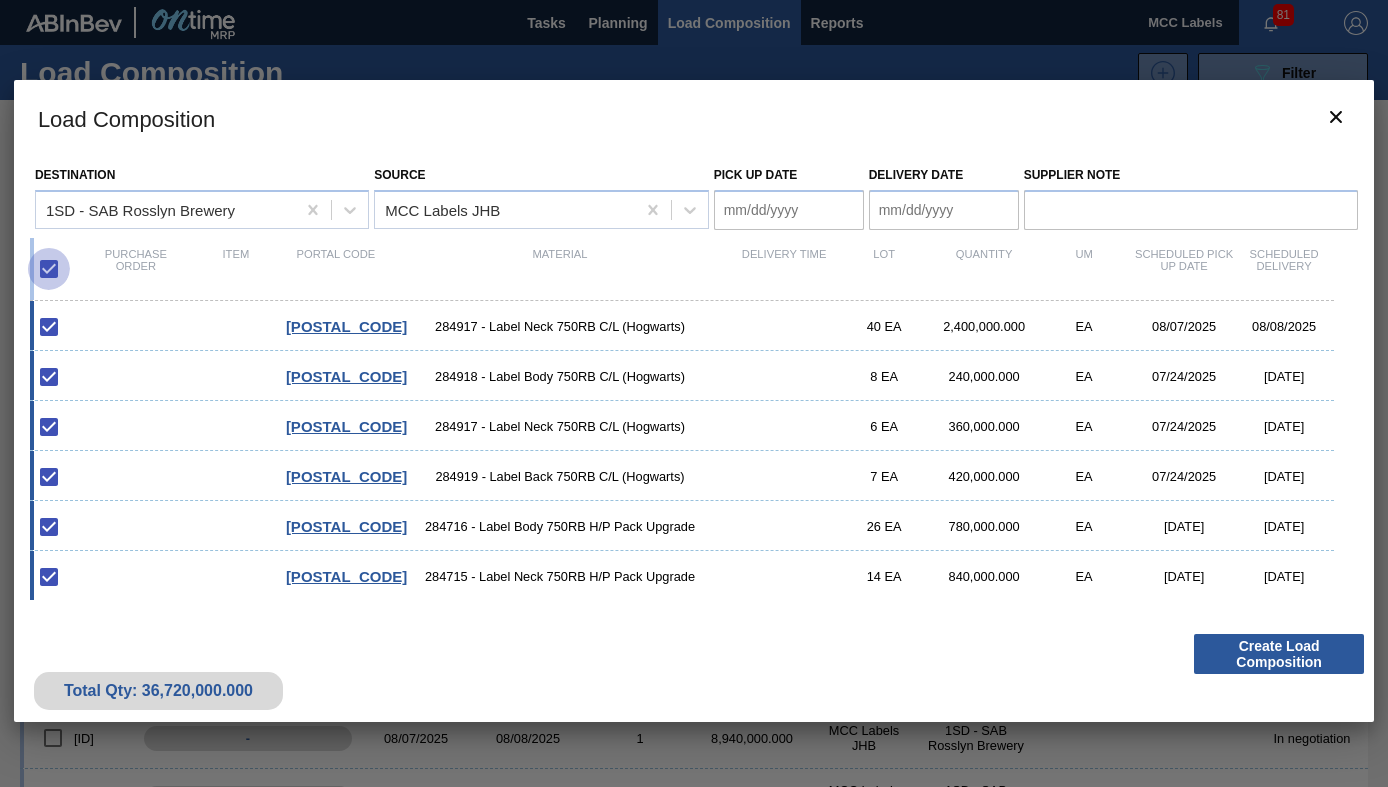 click at bounding box center [49, 269] 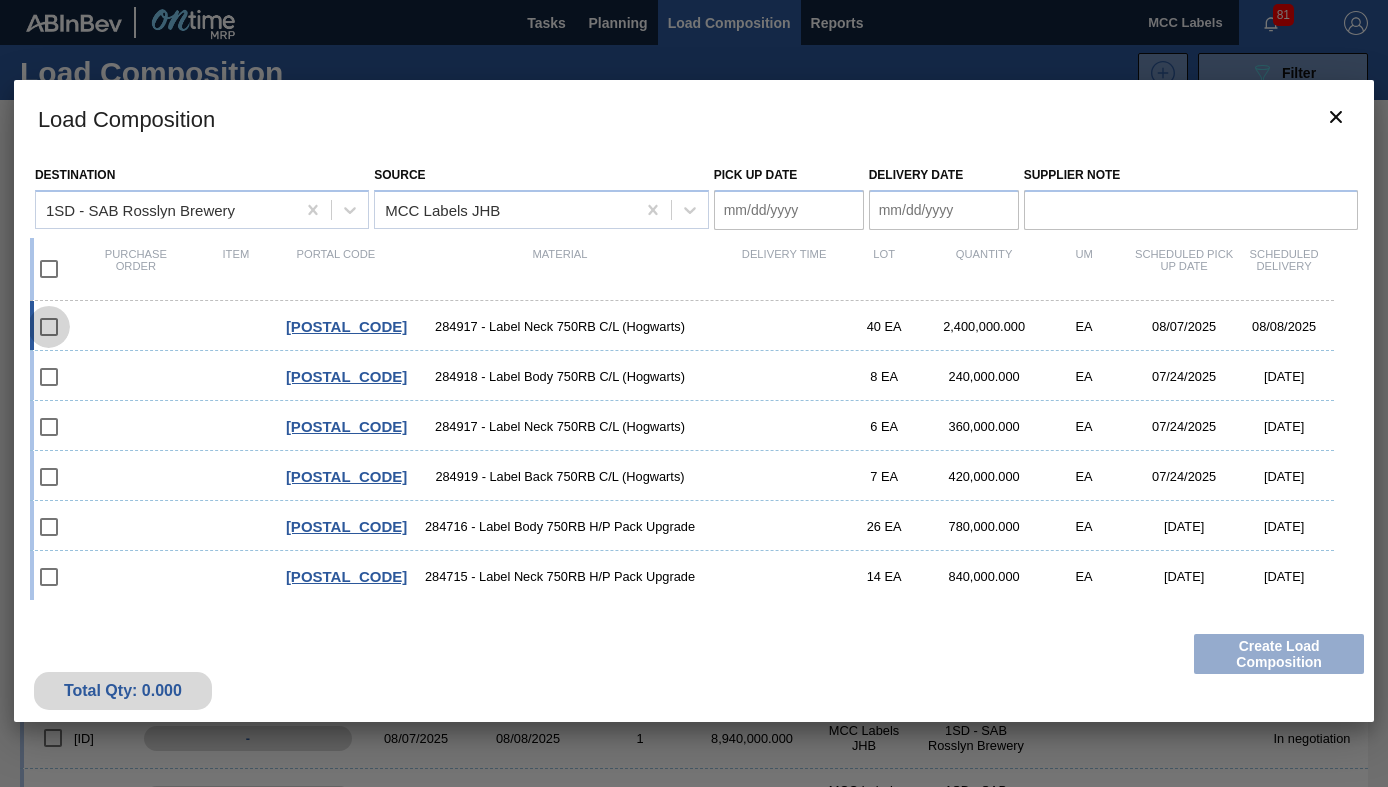 click at bounding box center [49, 327] 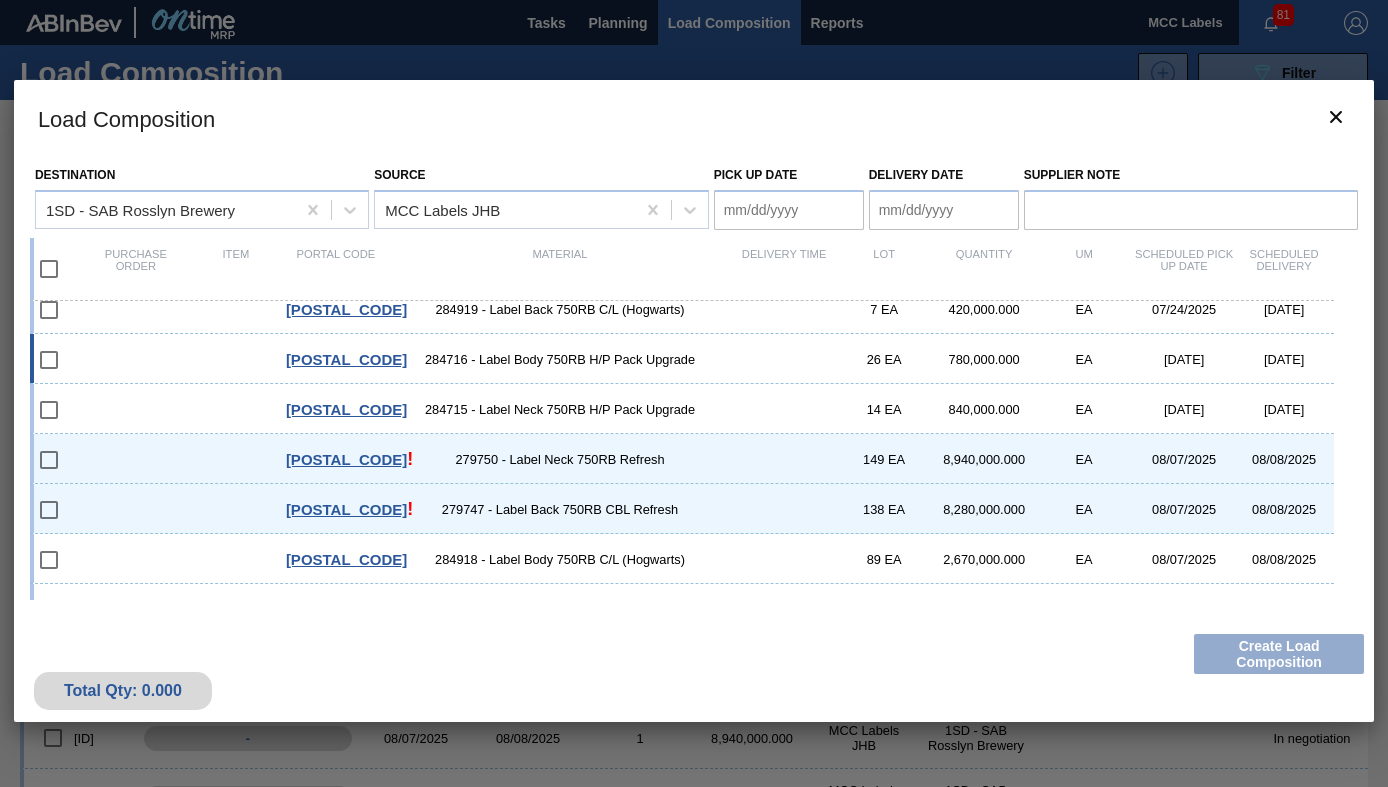 scroll, scrollTop: 200, scrollLeft: 0, axis: vertical 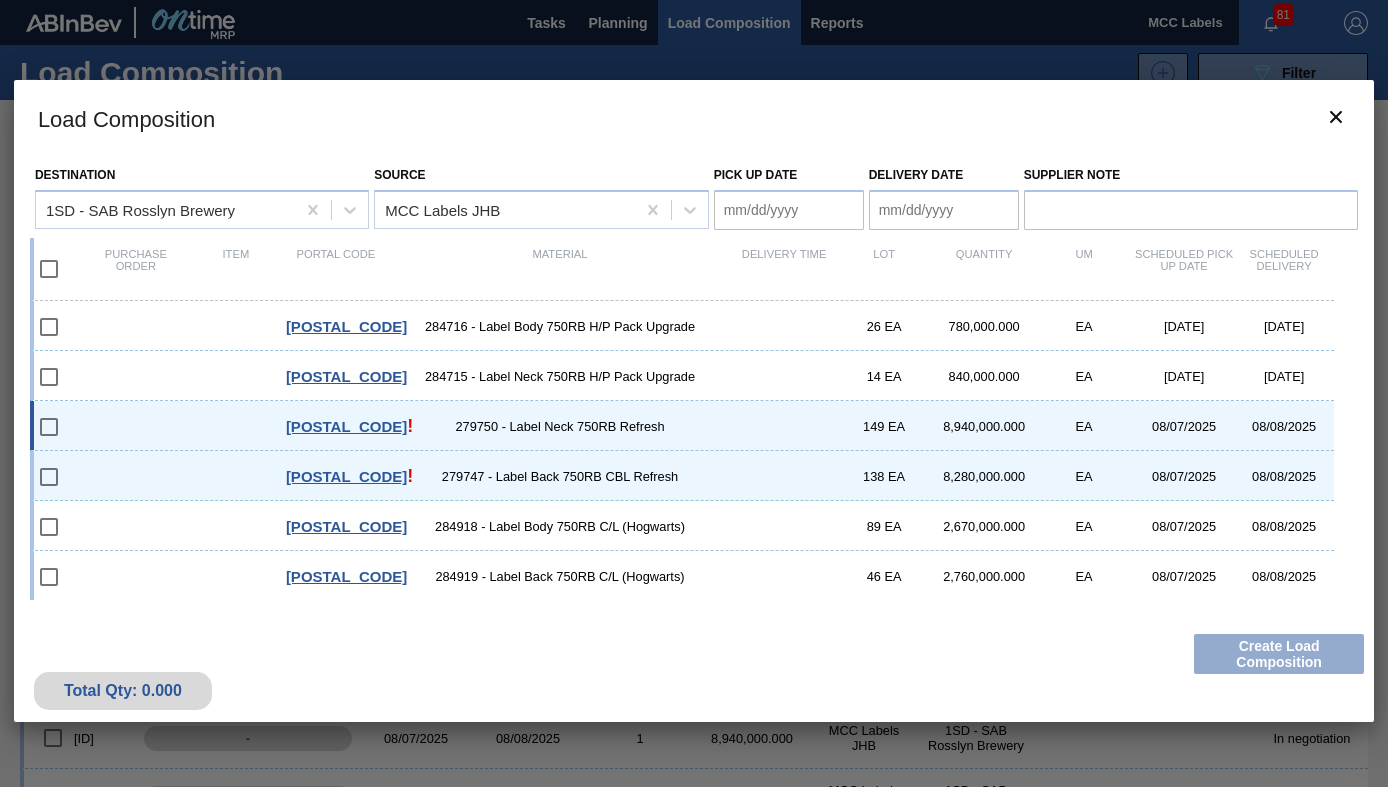 click at bounding box center (49, 427) 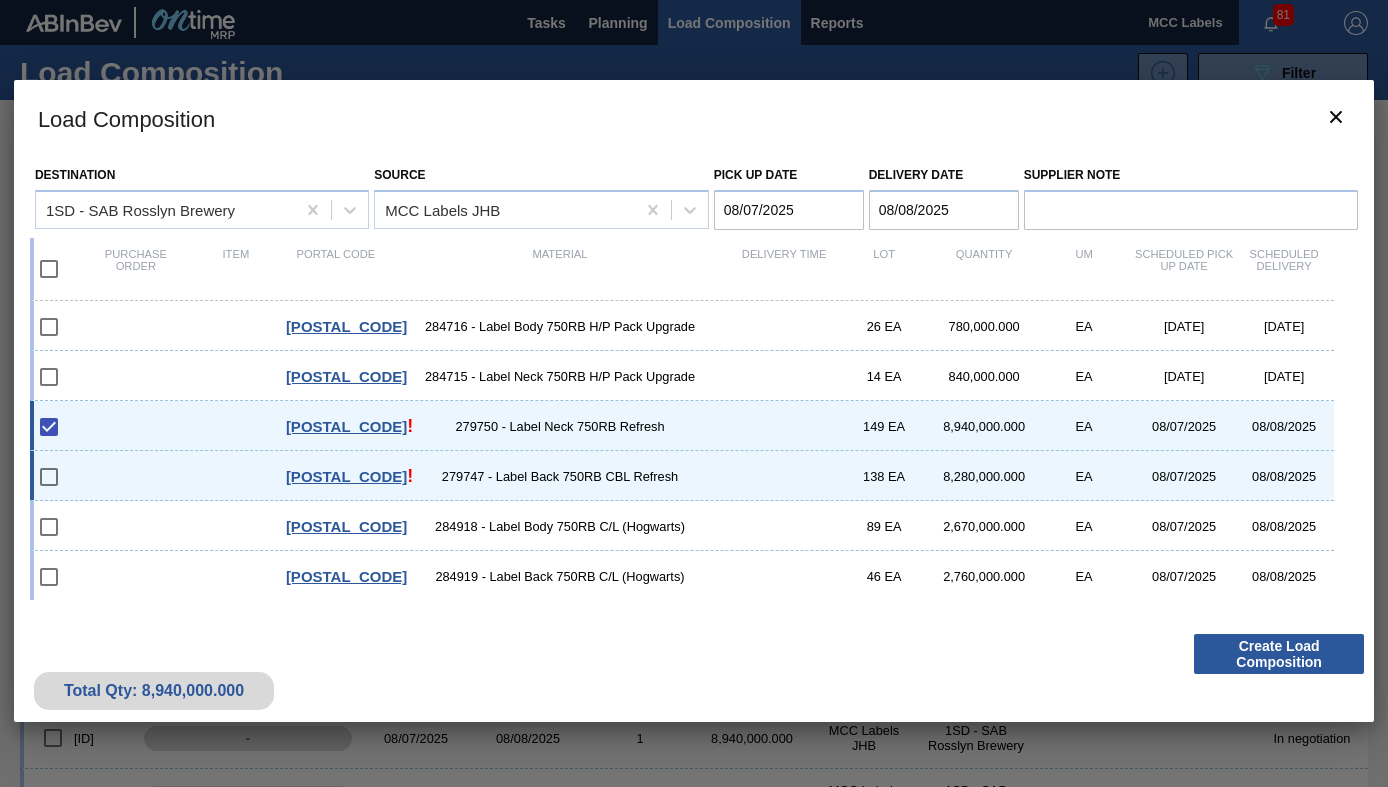 click on "[POSTAL_CODE] ! 279747 - Label Back 750RB CBL Refresh 138 EA 8,280,000.000 EA [DATE] [DATE]" at bounding box center [682, 476] 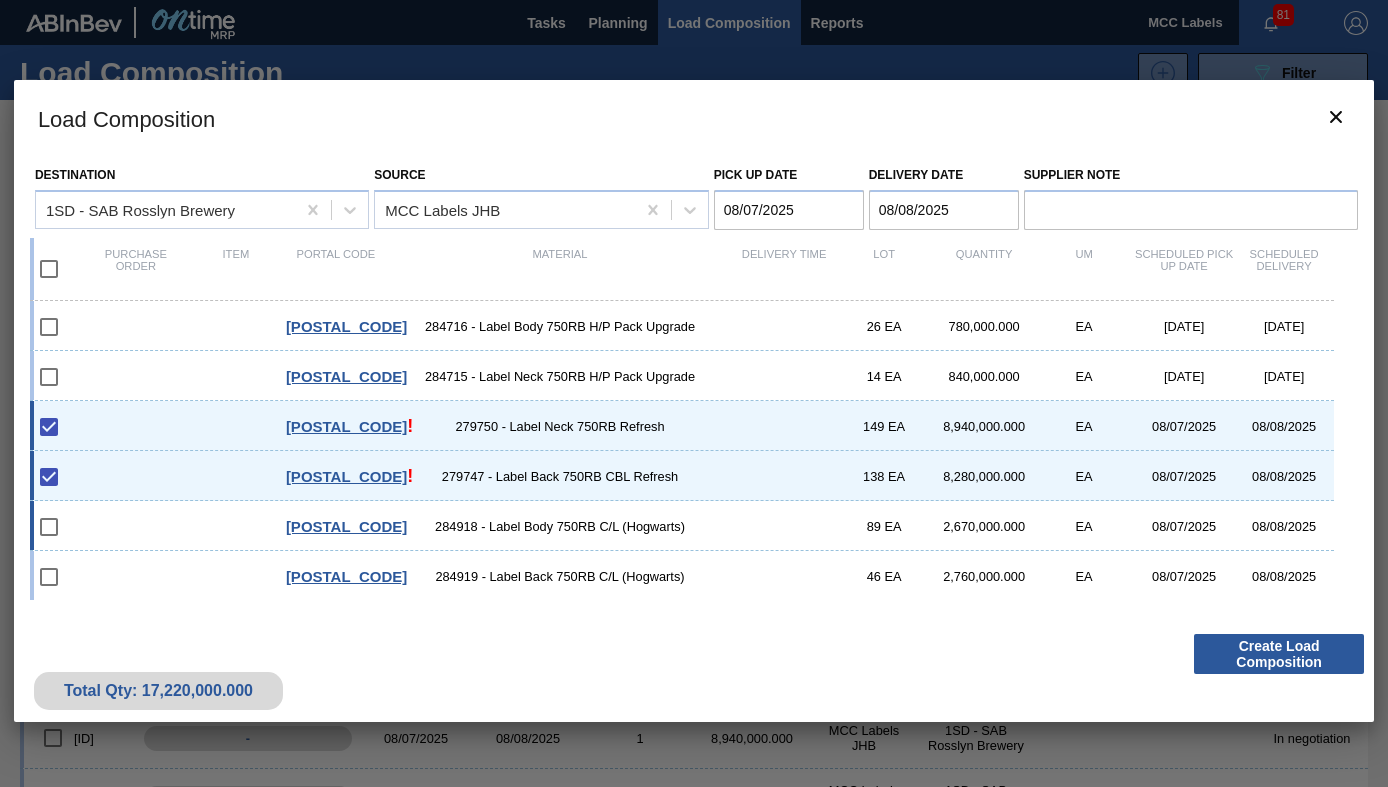 click on "[POSTAL_CODE] 284918 - Label Body 750RB C/L (Hogwarts) 89 EA 2,670,000.000 EA [DATE] [DATE]" at bounding box center (682, 526) 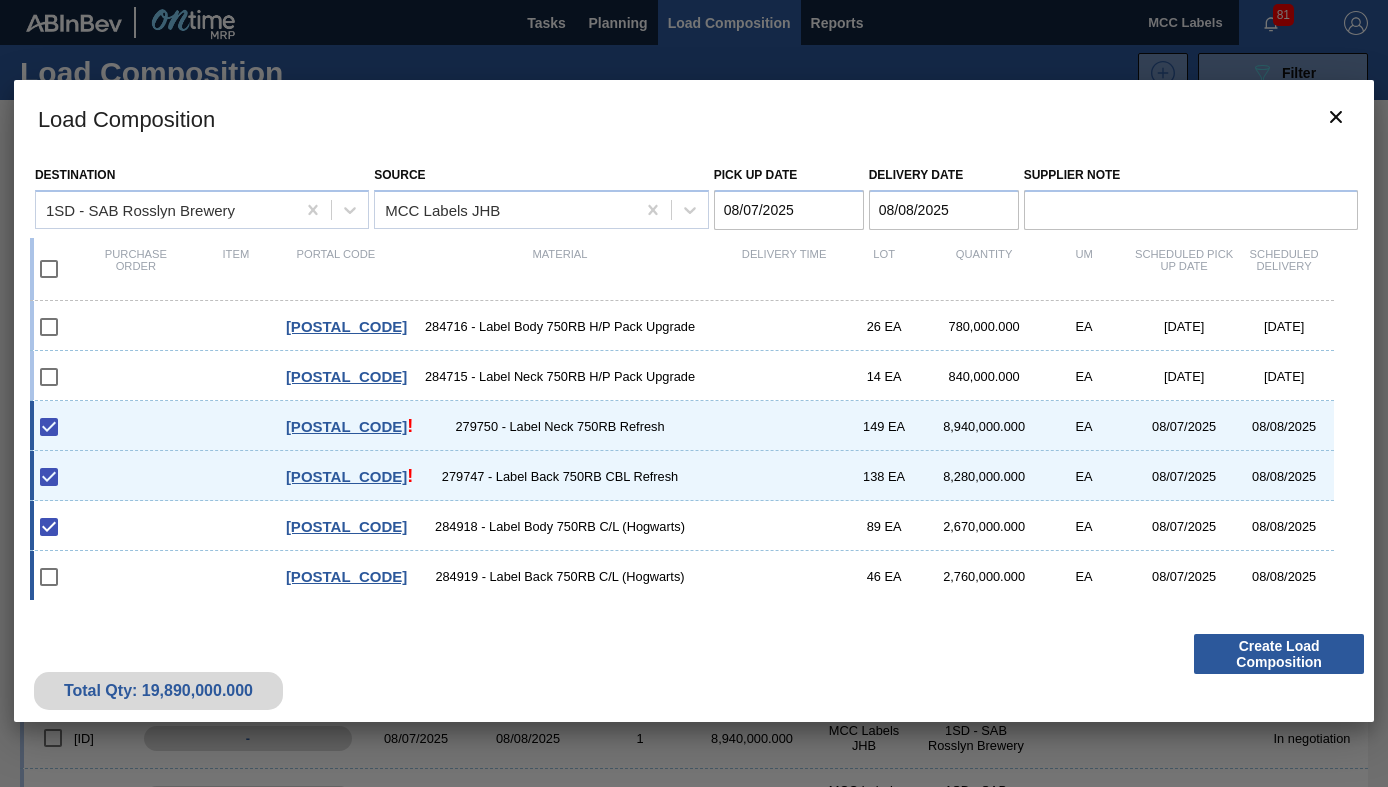click on "[POSTAL_CODE] 284919 - Label Back 750RB C/L (Hogwarts) 46 EA 2,760,000.000 EA [DATE] [DATE]" at bounding box center [682, 576] 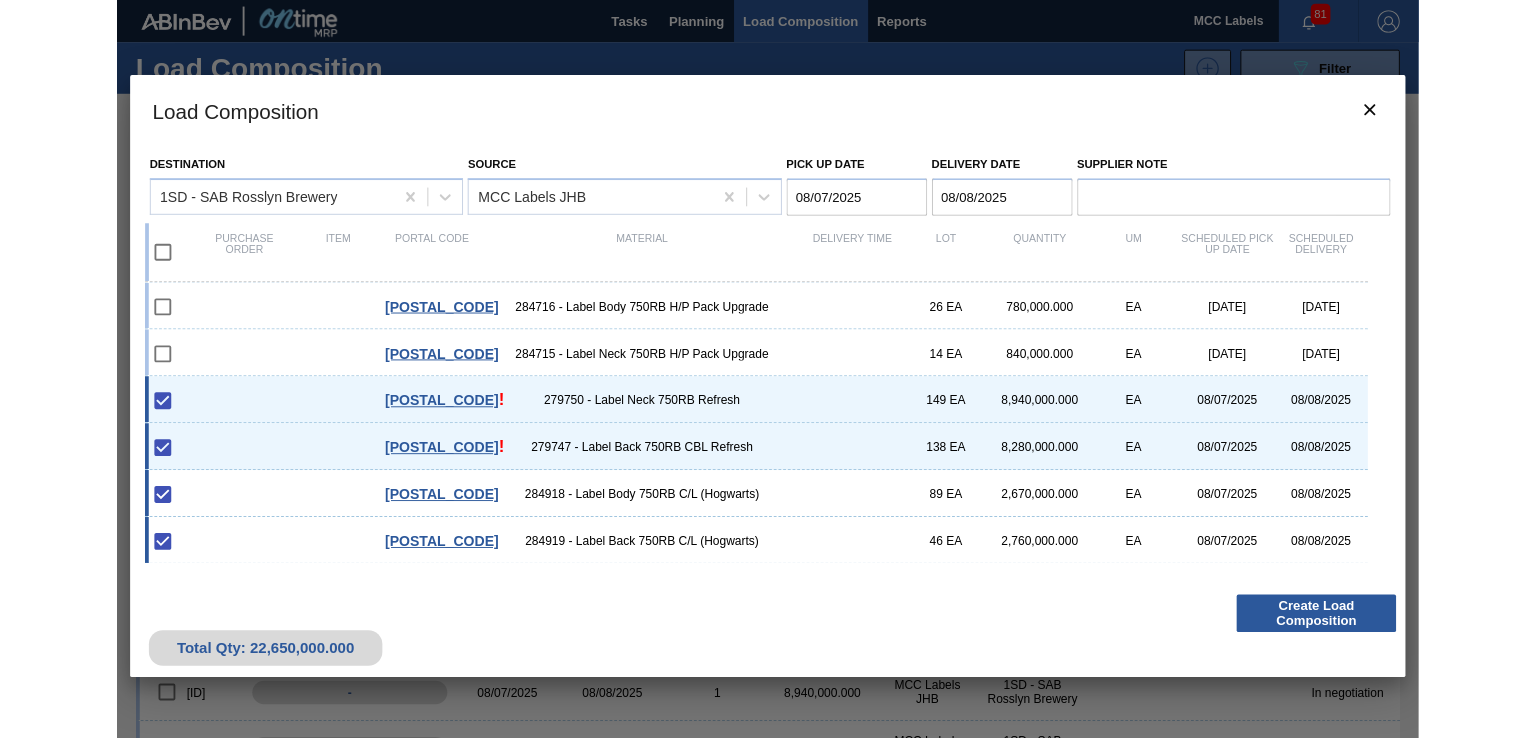 scroll, scrollTop: 251, scrollLeft: 0, axis: vertical 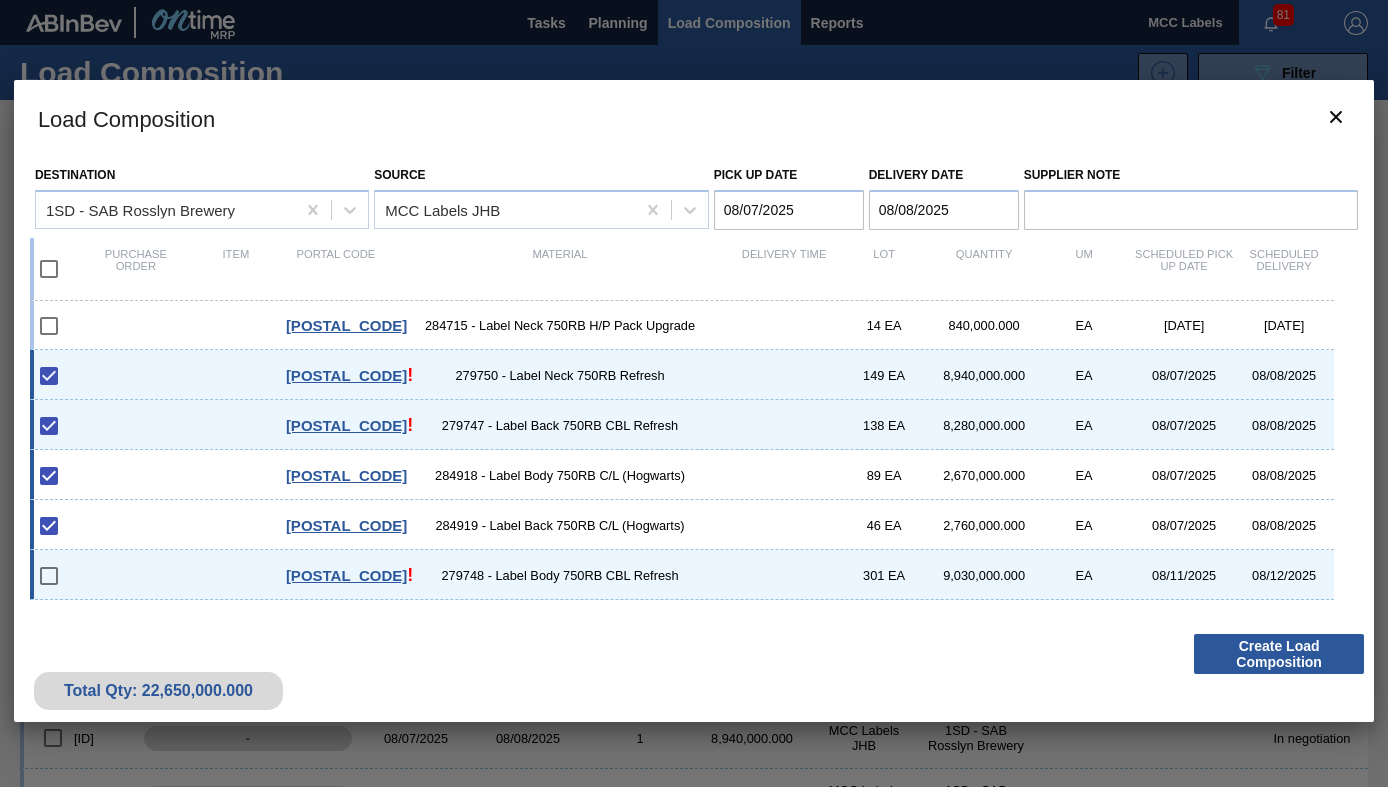 click on "[POSTAL_CODE] ! 279748 - Label Body 750RB CBL Refresh 301 EA 9,030,000.000 EA [DATE] [DATE]" at bounding box center (682, 575) 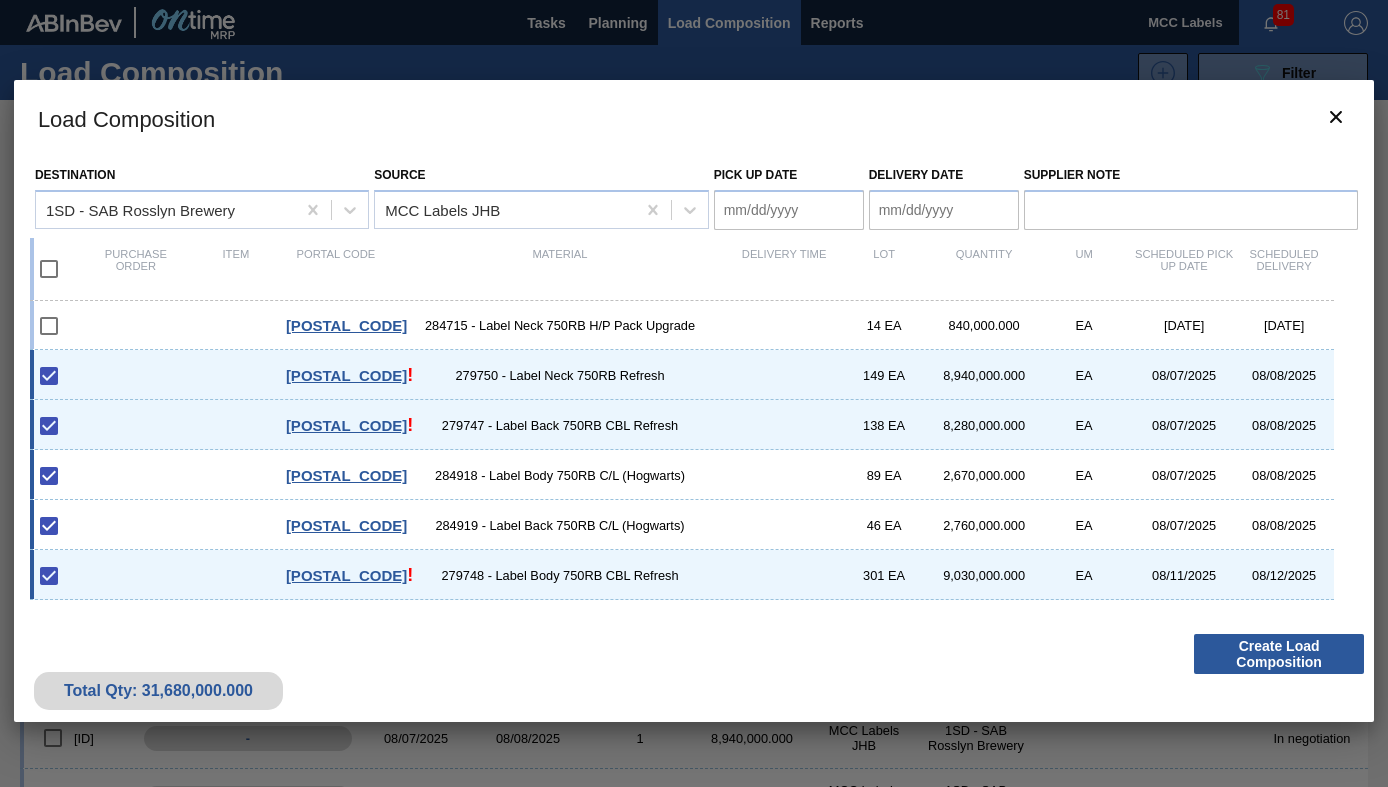 click on "Pick up Date" at bounding box center (789, 210) 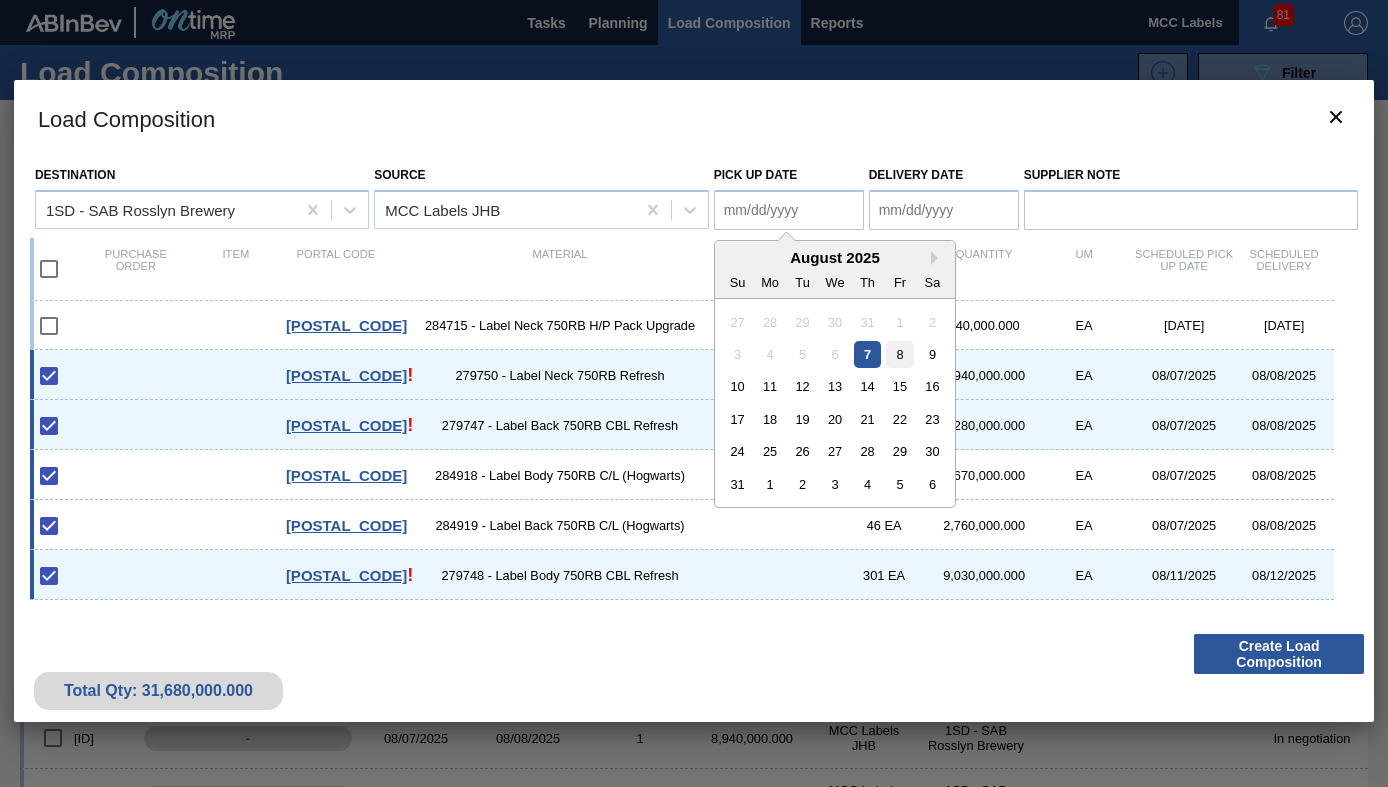 click on "8" at bounding box center [899, 354] 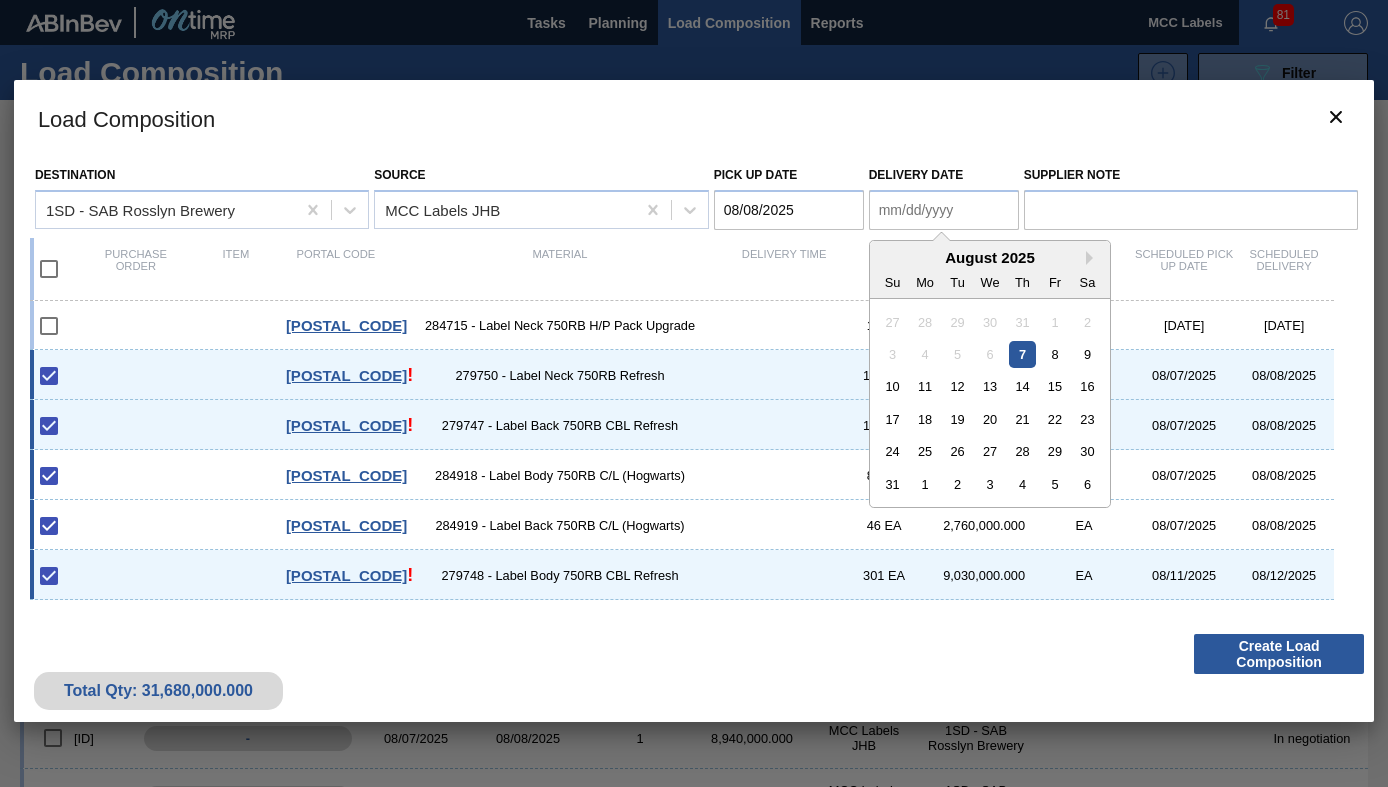 click on "Delivery Date" at bounding box center [944, 210] 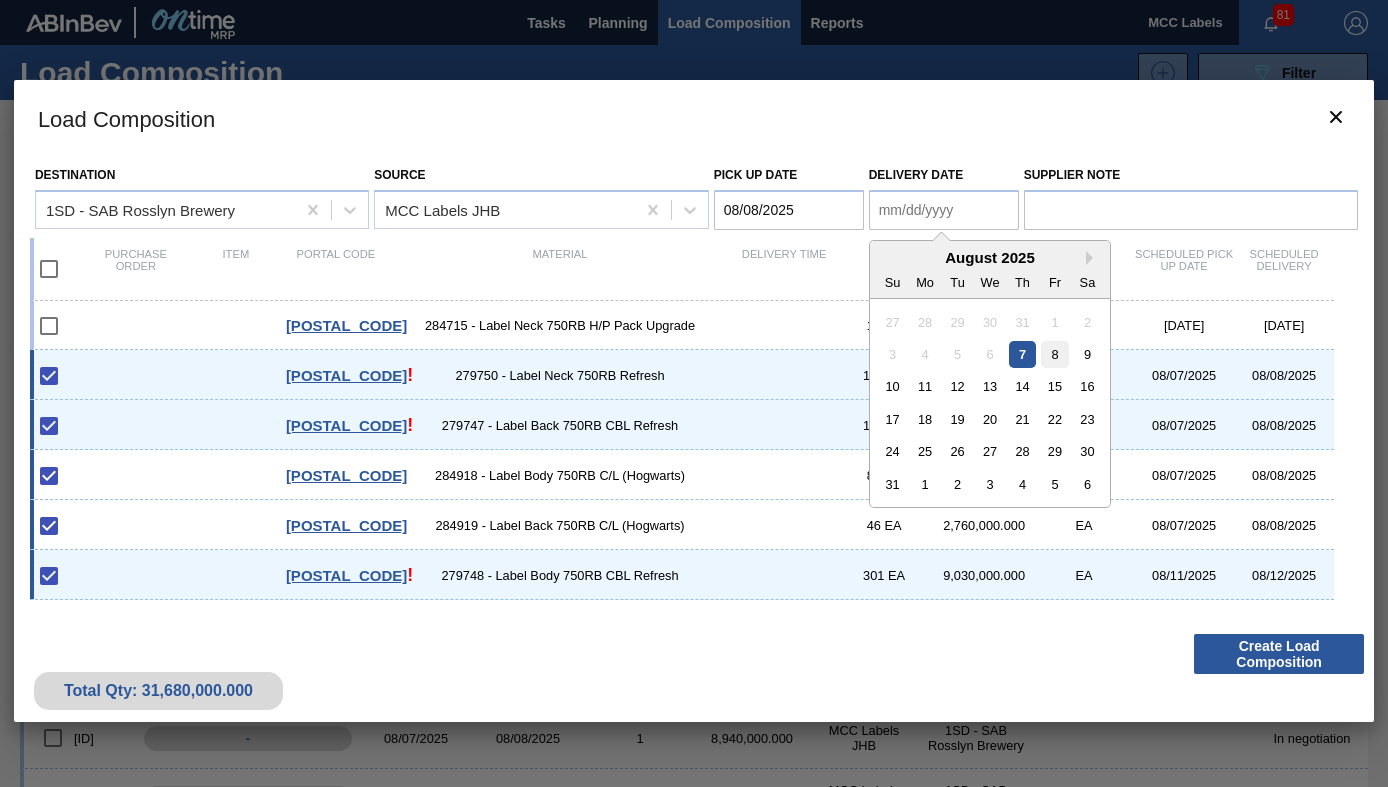 click on "8" at bounding box center [1054, 354] 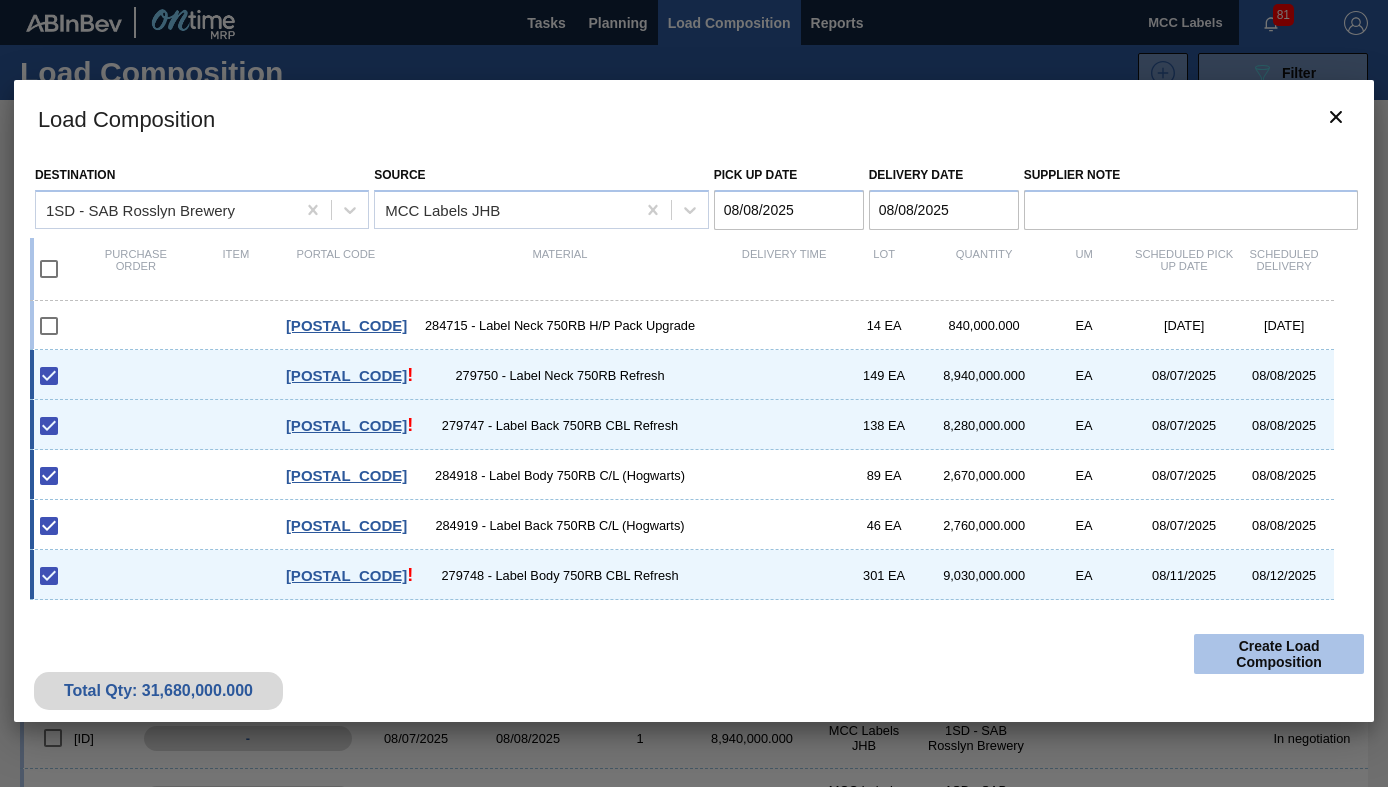 click on "Create Load Composition" at bounding box center (1279, 654) 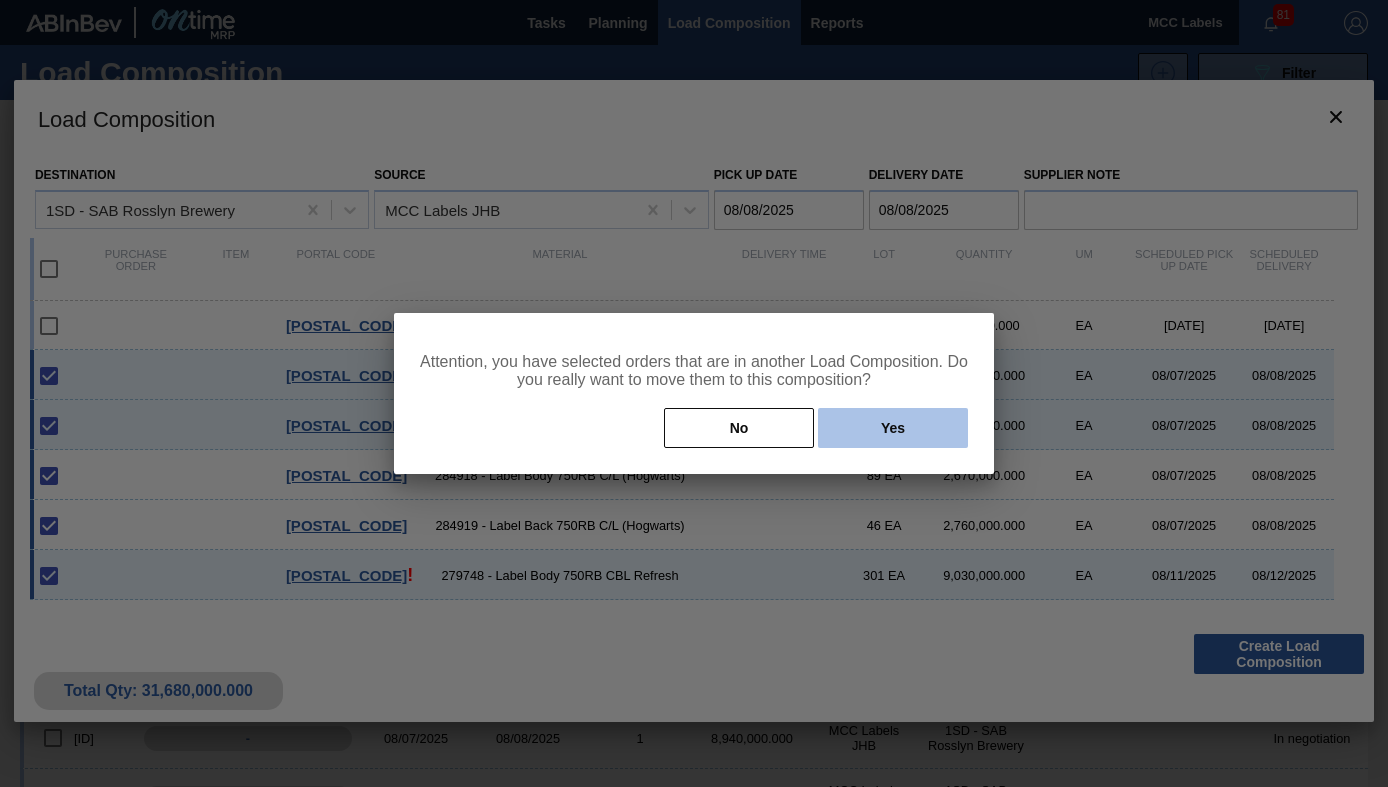 click on "Yes" at bounding box center [893, 428] 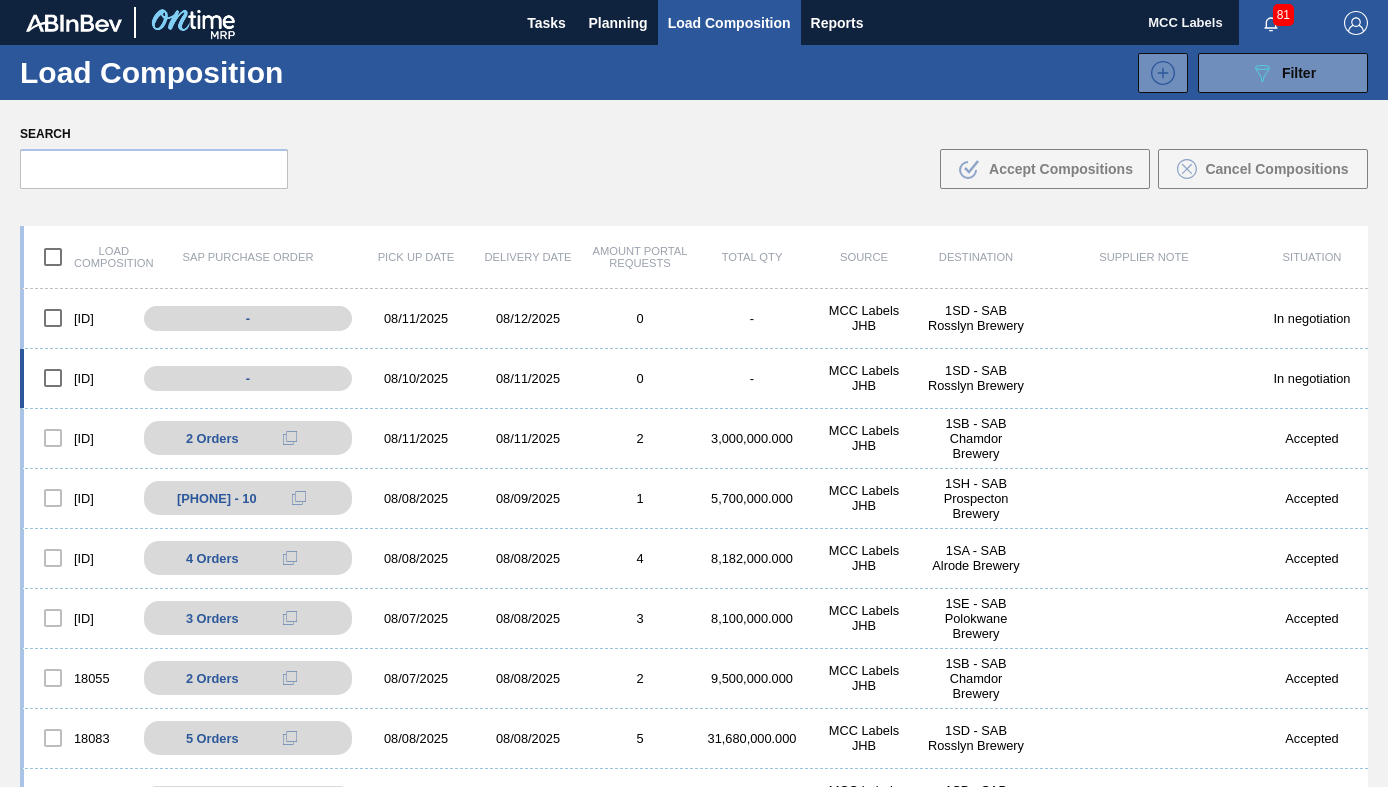 click on "MCC Labels JHB" at bounding box center (864, 378) 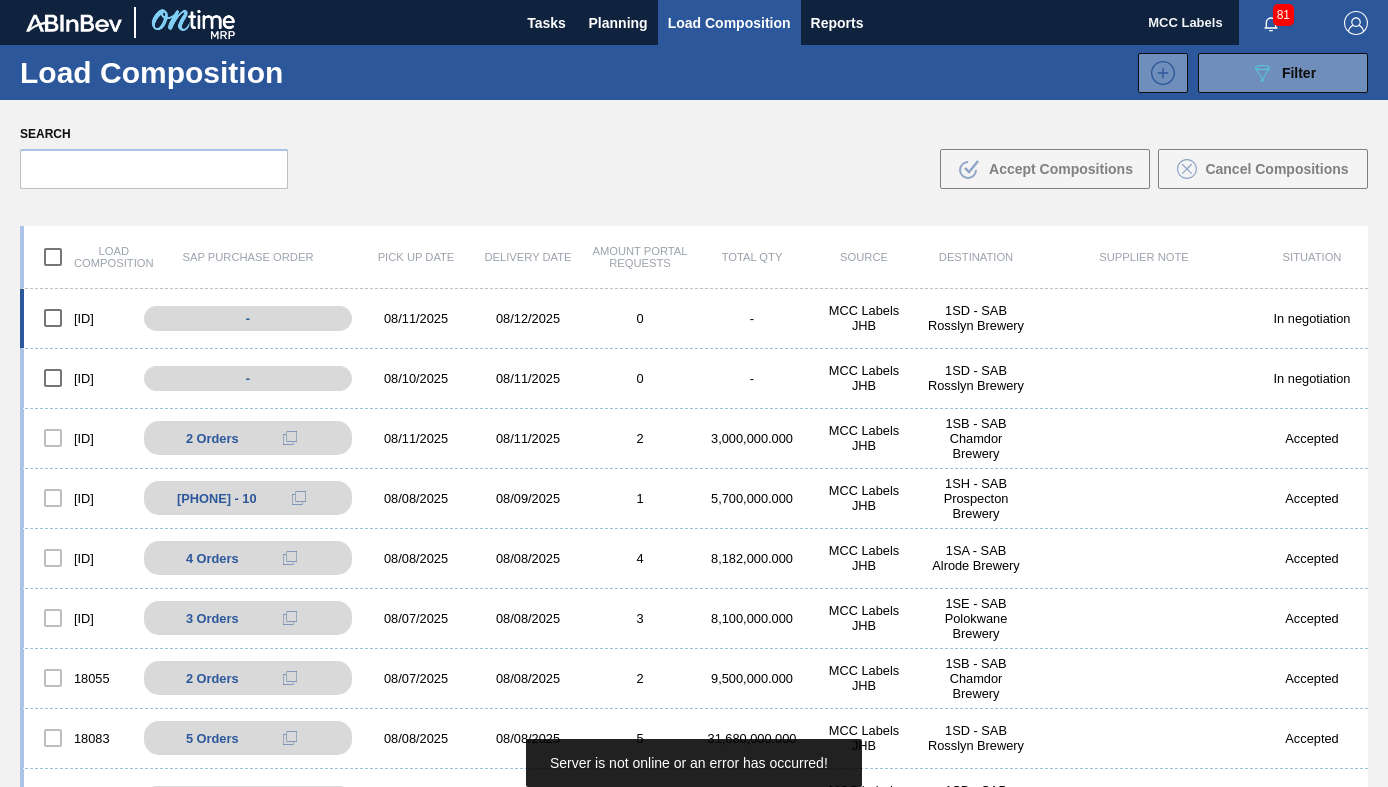 click on "-" at bounding box center [752, 318] 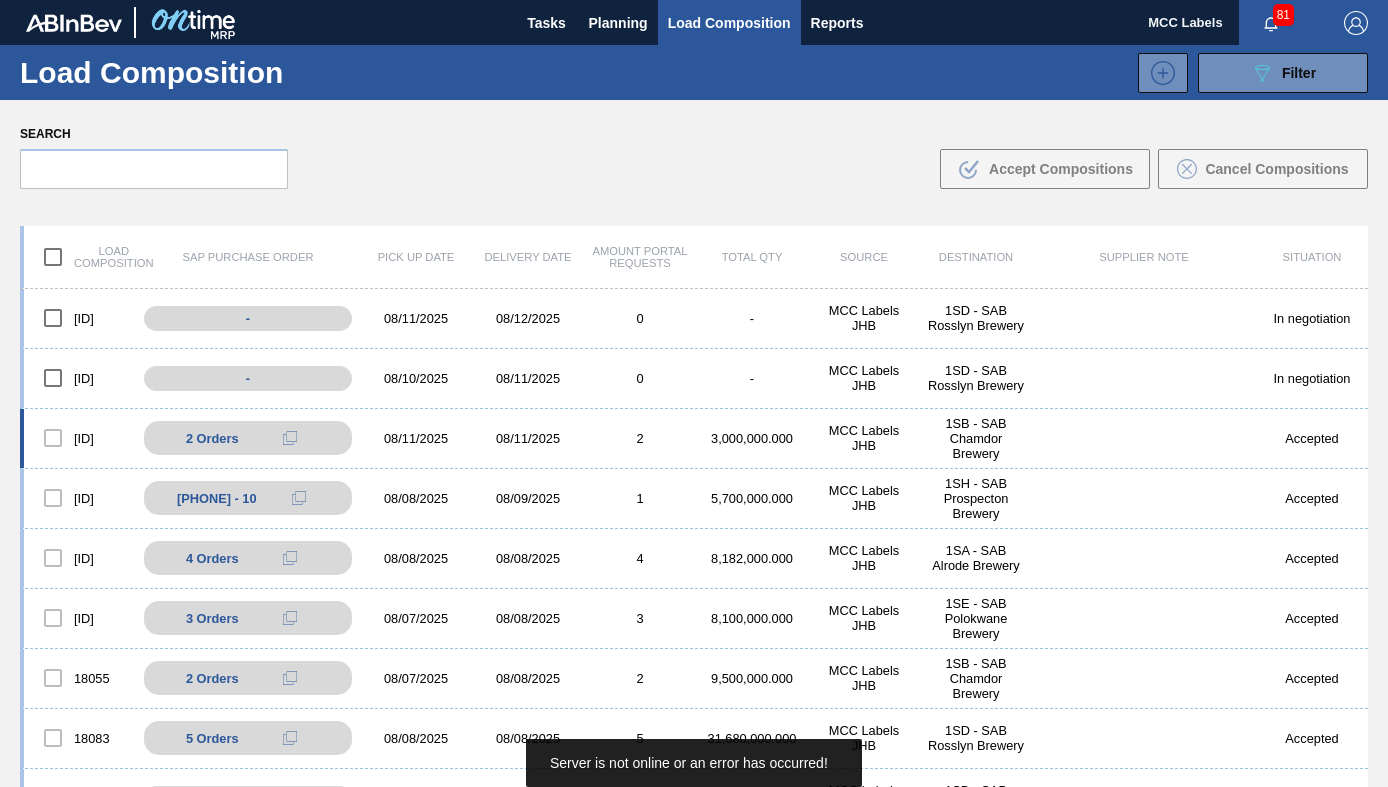 click on "3,000,000.000" at bounding box center [752, 438] 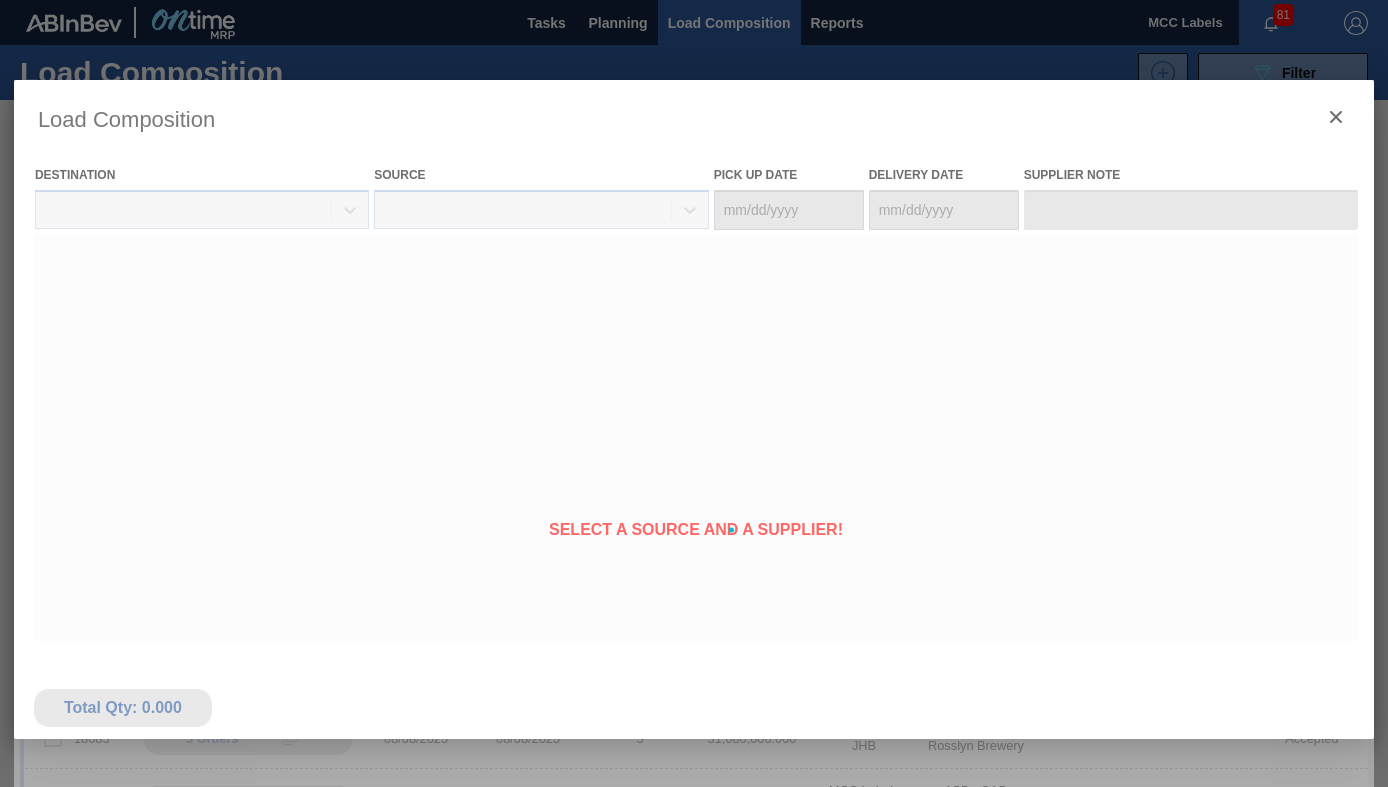 type on "08/11/2025" 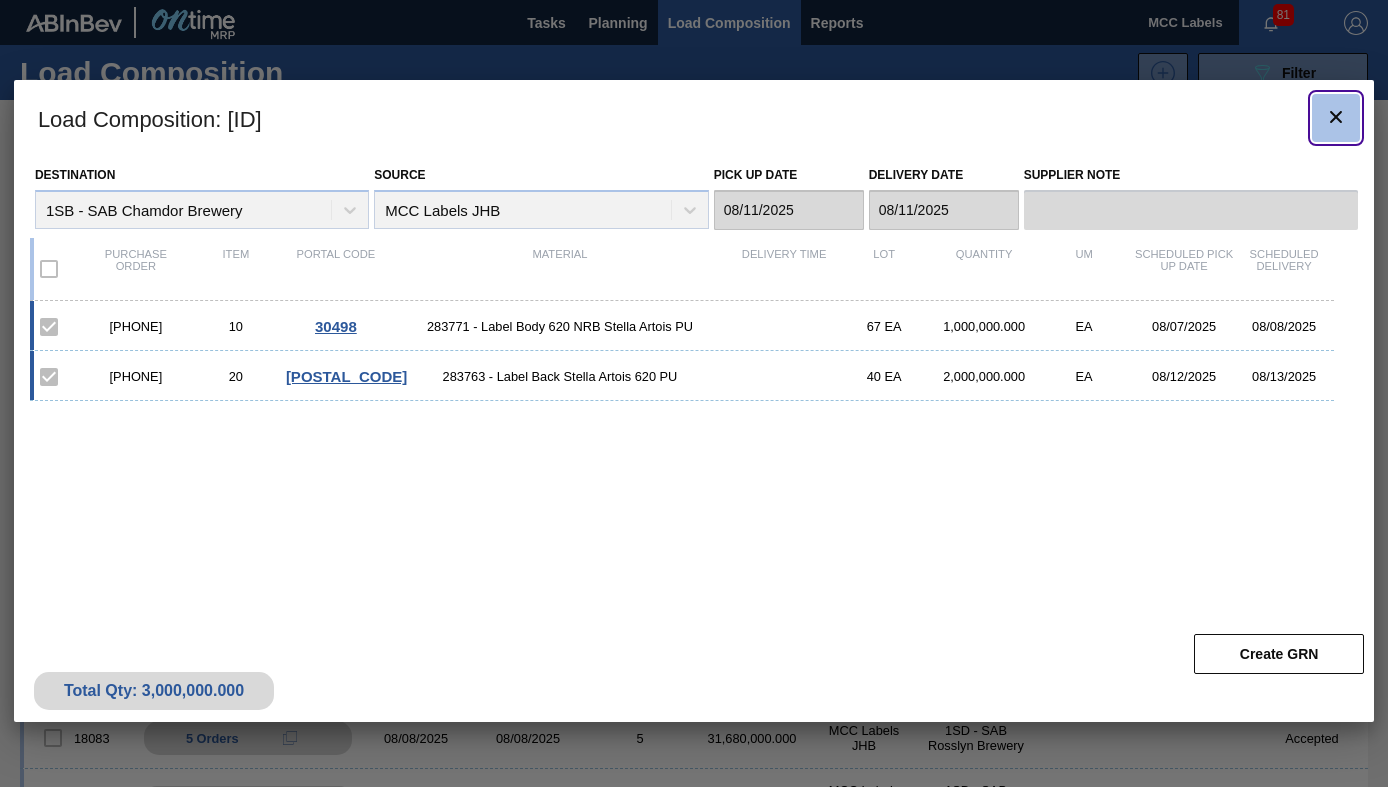 click 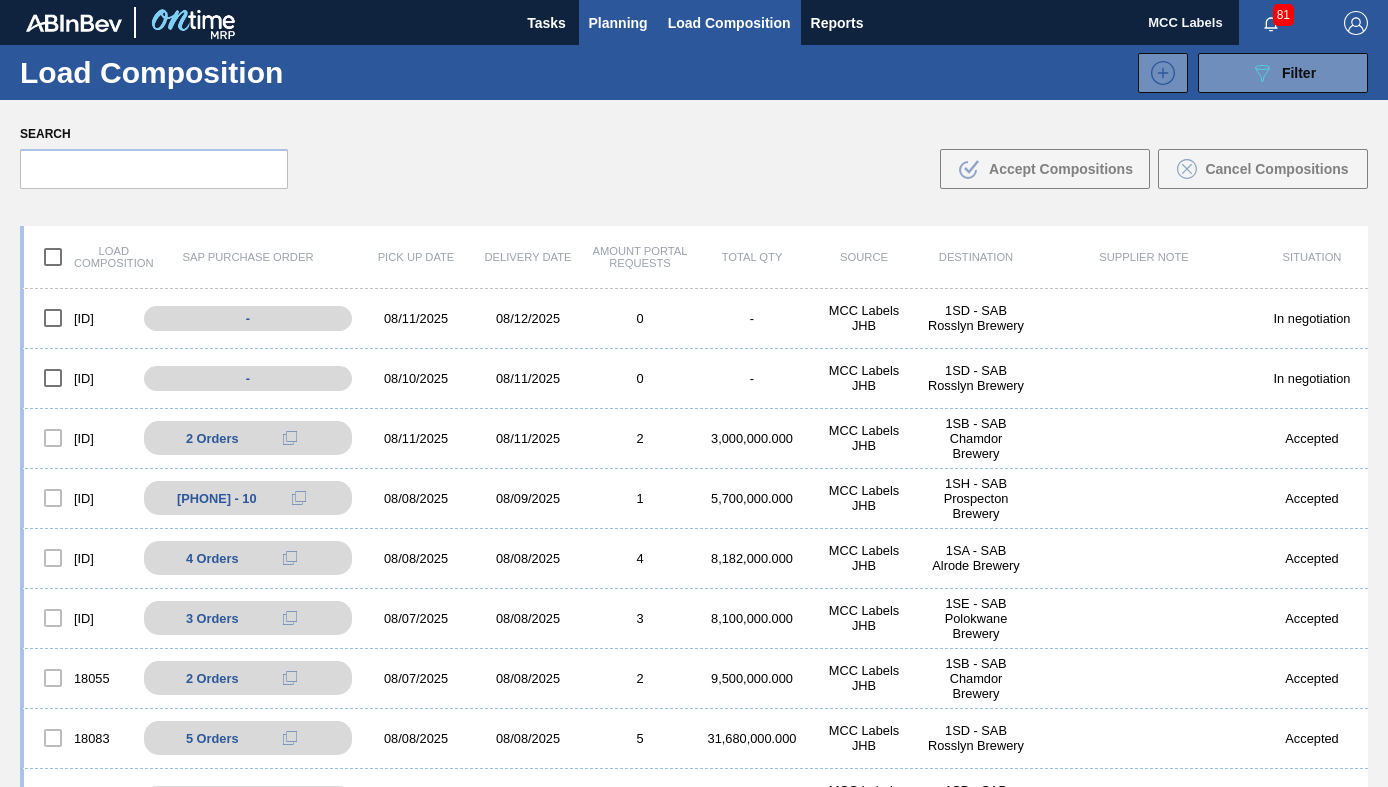 click on "Planning" at bounding box center [618, 23] 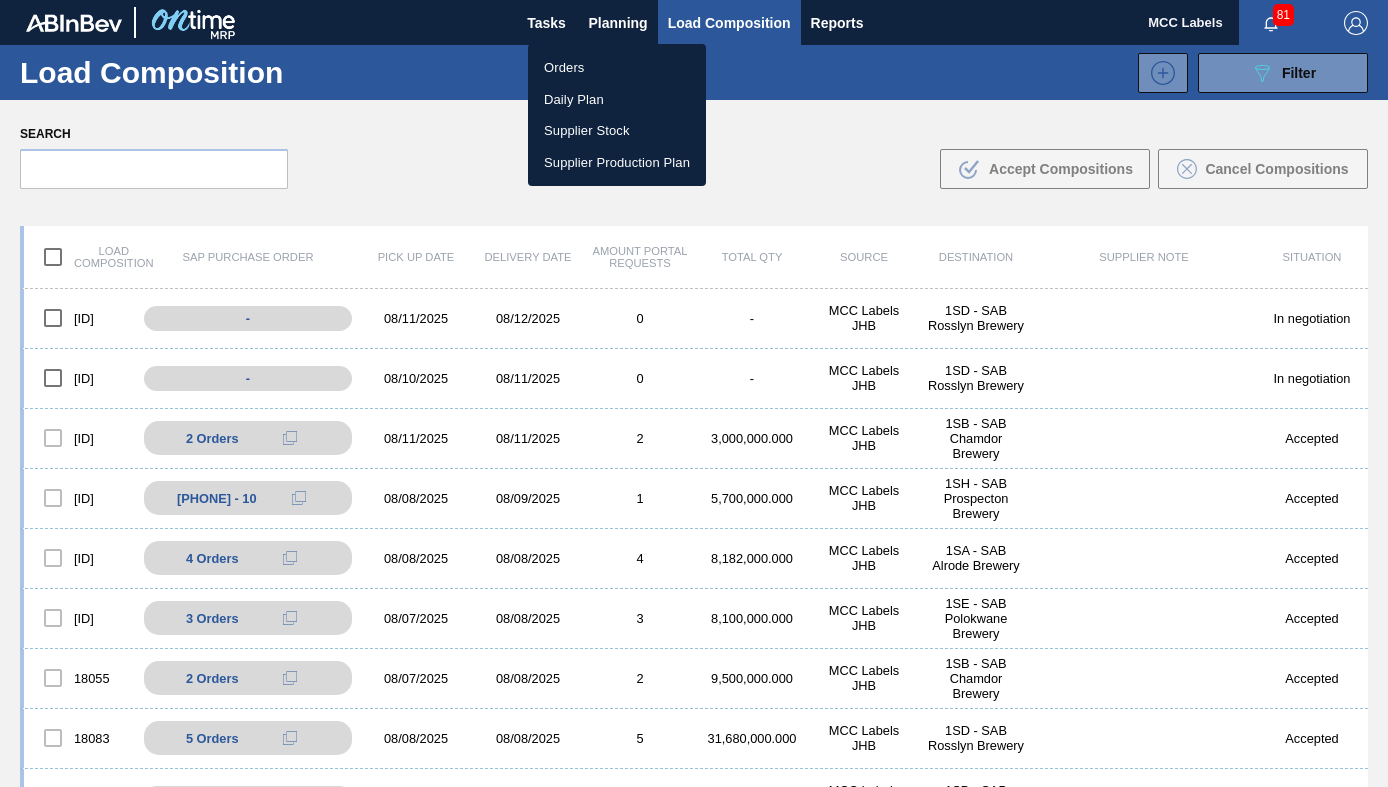 click on "Orders" at bounding box center (617, 68) 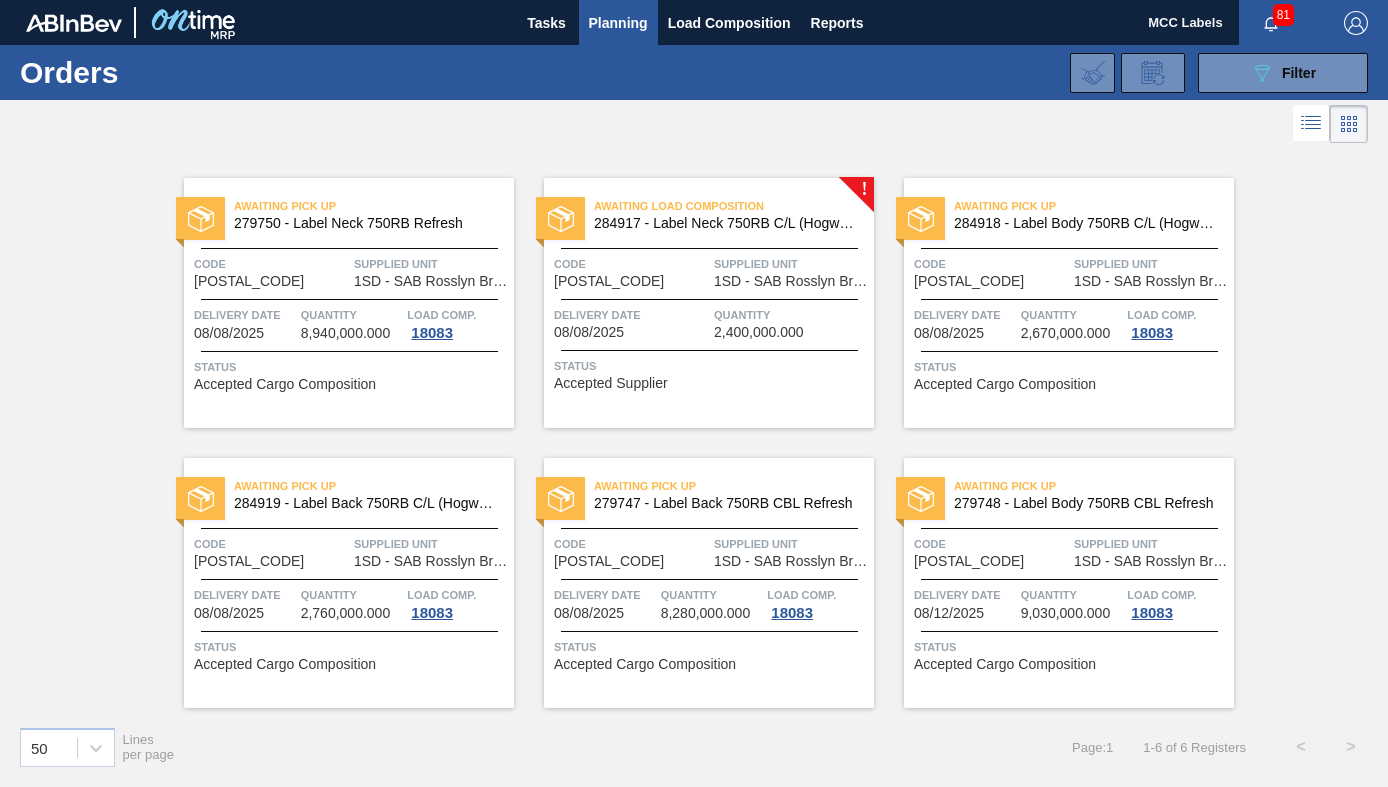 drag, startPoint x: 1232, startPoint y: 74, endPoint x: 1206, endPoint y: 93, distance: 32.202484 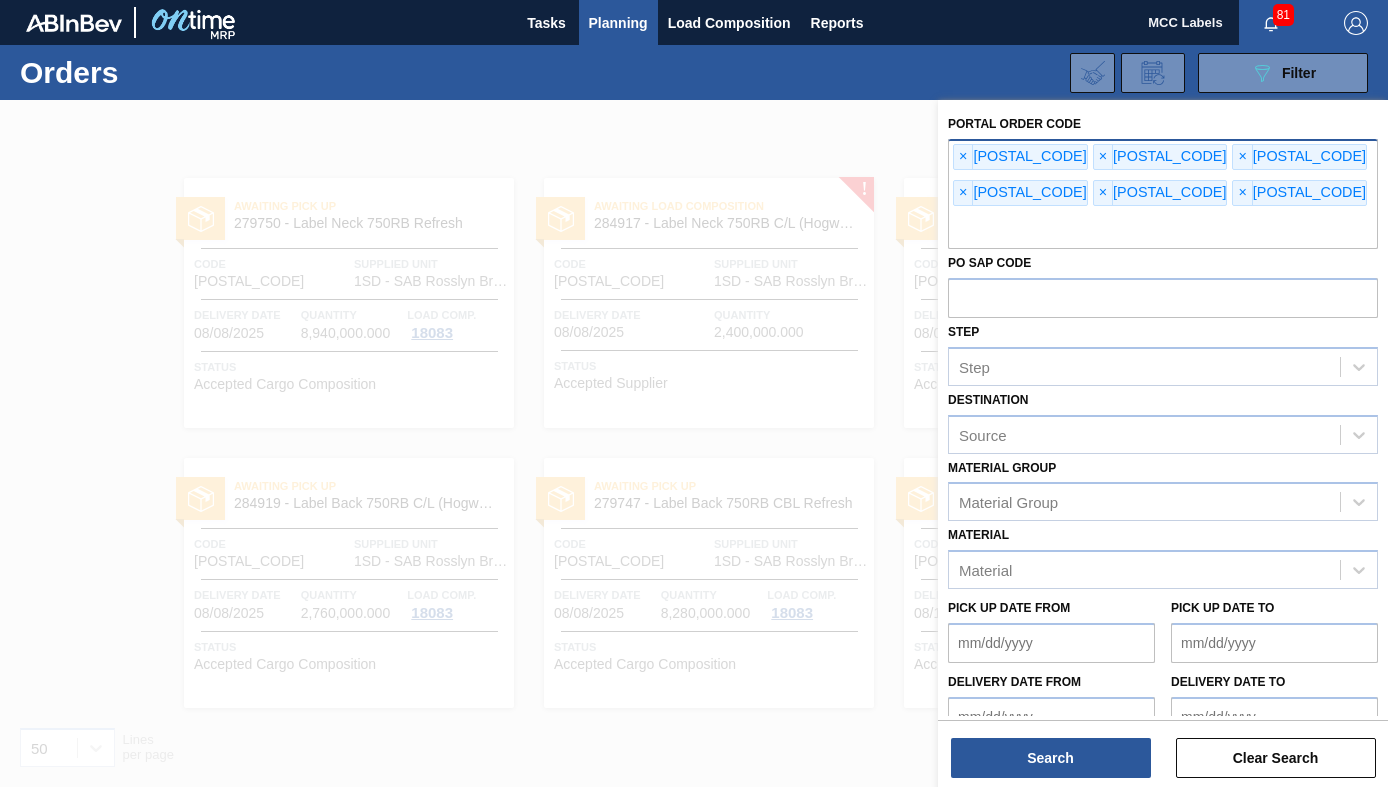 click at bounding box center (1163, 230) 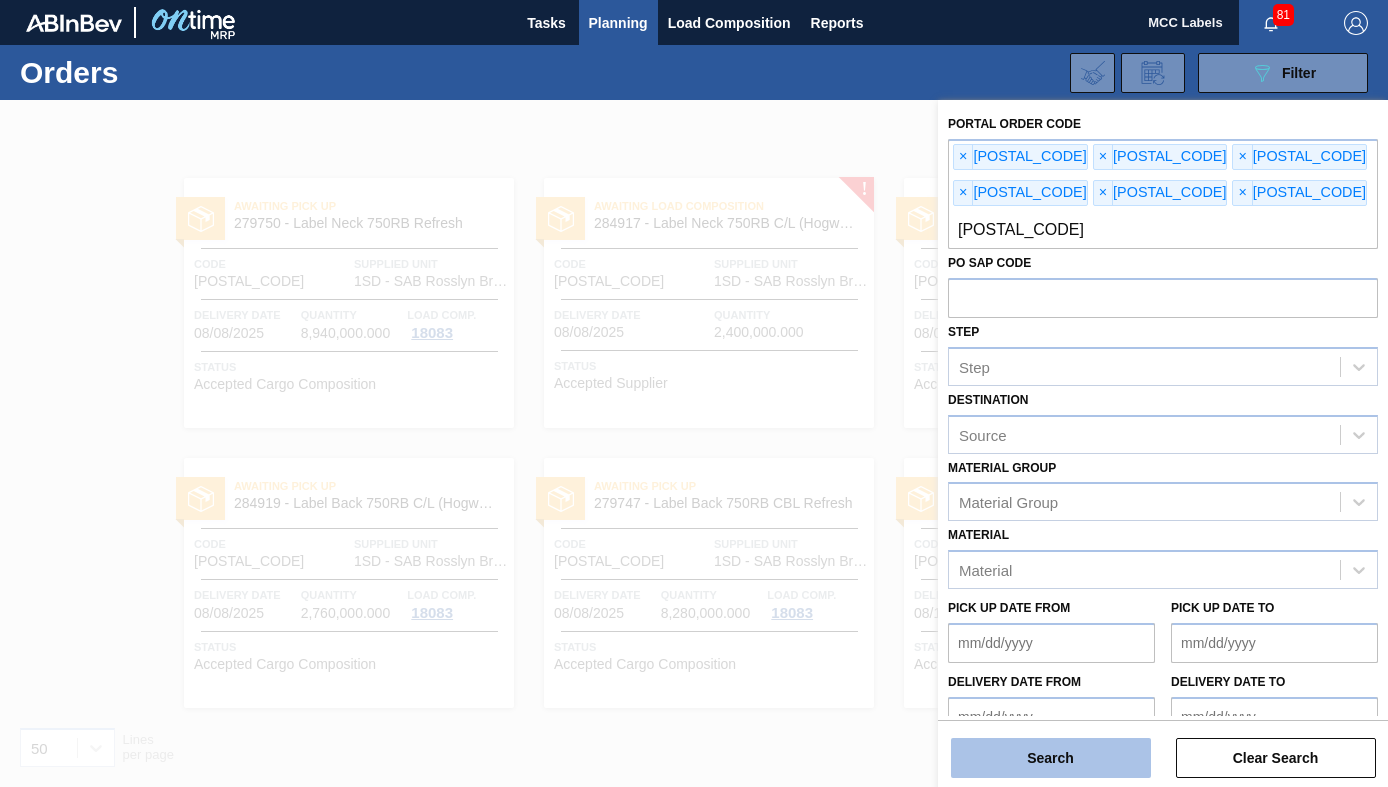 type on "[POSTAL_CODE]" 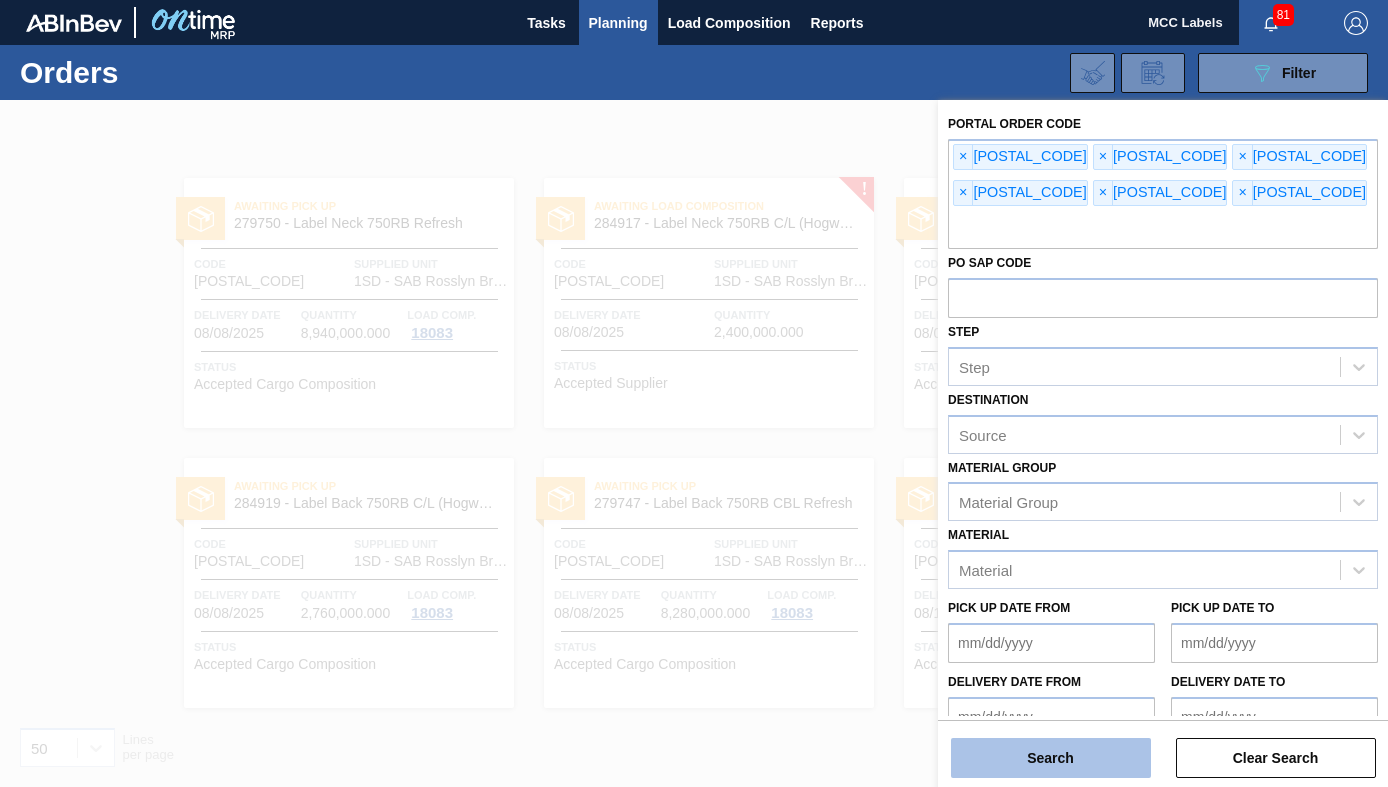 click on "Search" at bounding box center [1051, 758] 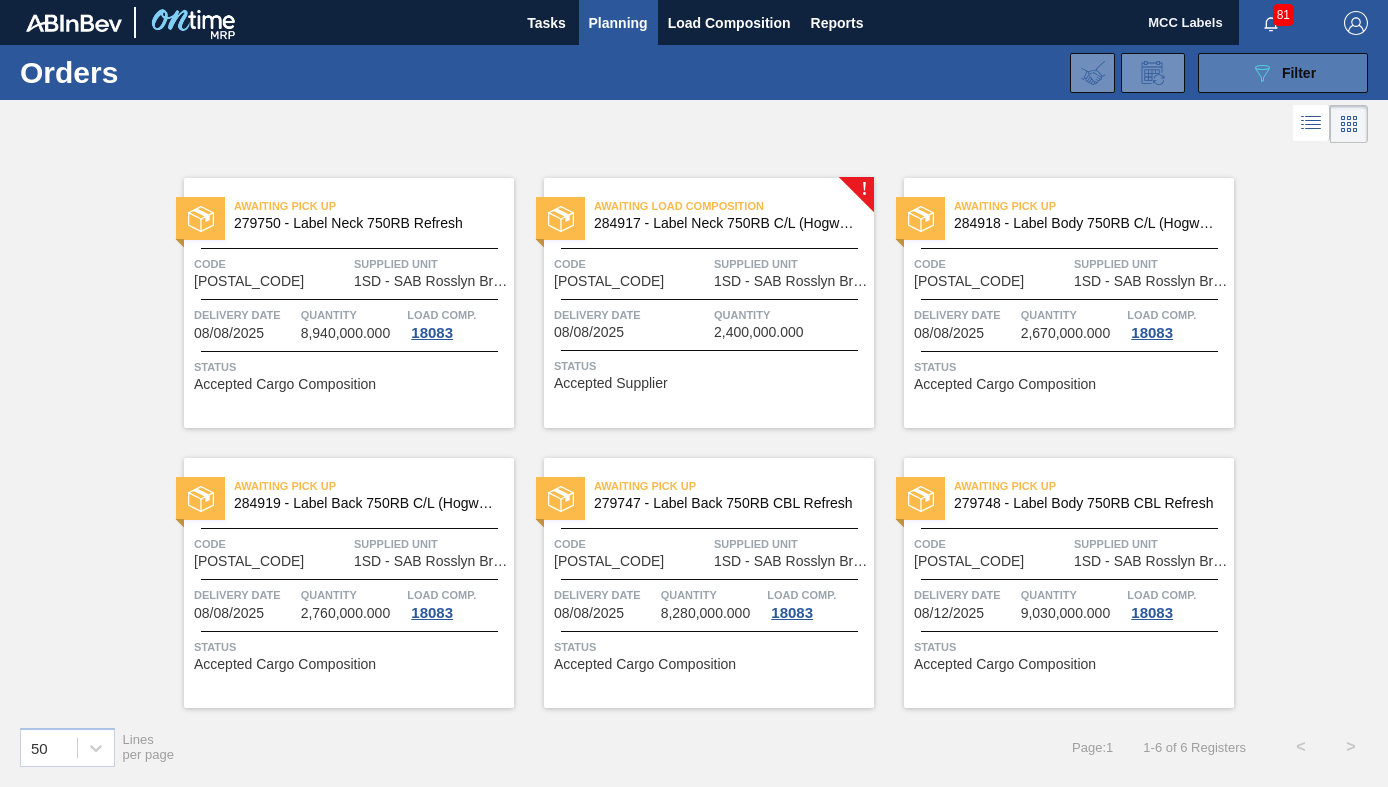 click on "089F7B8B-B2A5-4AFE-B5C0-19BA573D28AC Filter" at bounding box center (1283, 73) 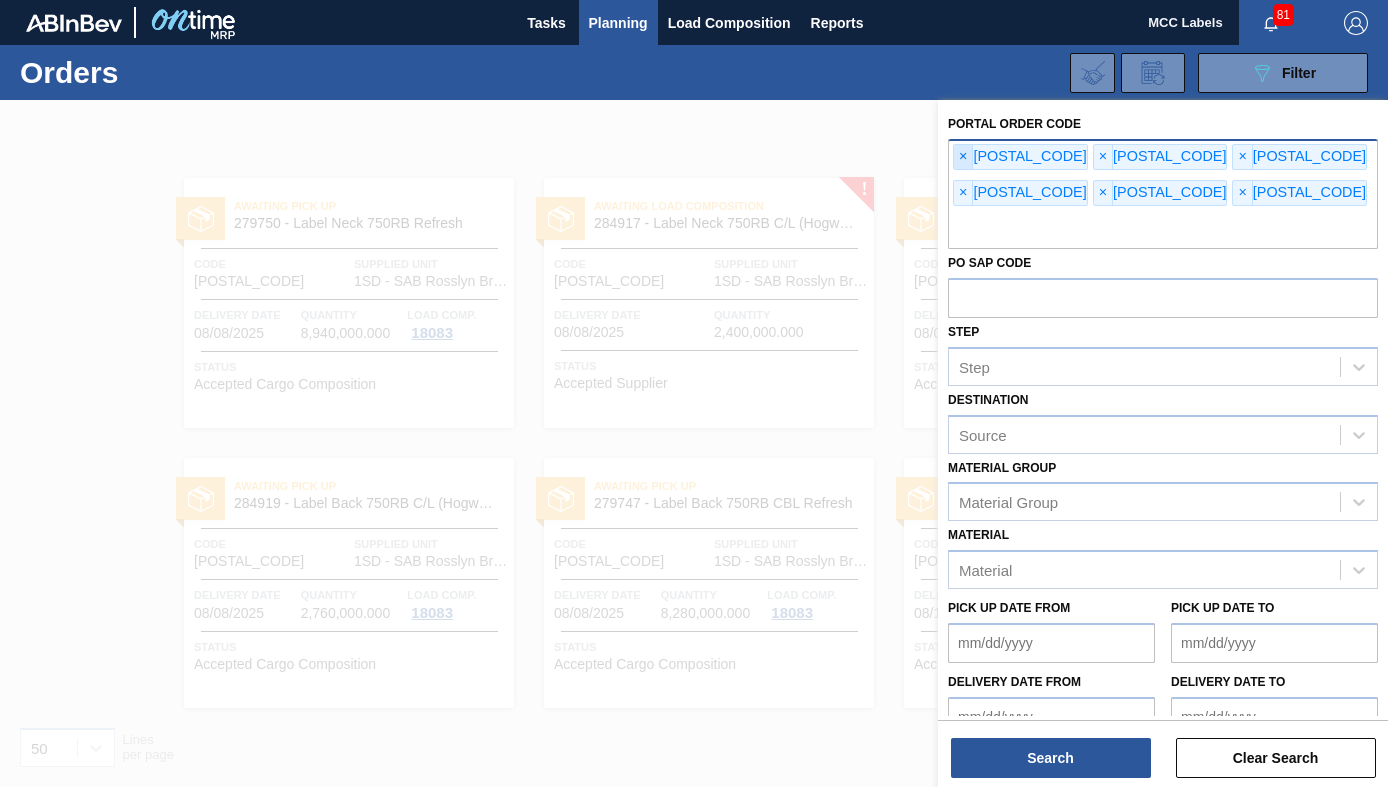 click on "×" at bounding box center [963, 157] 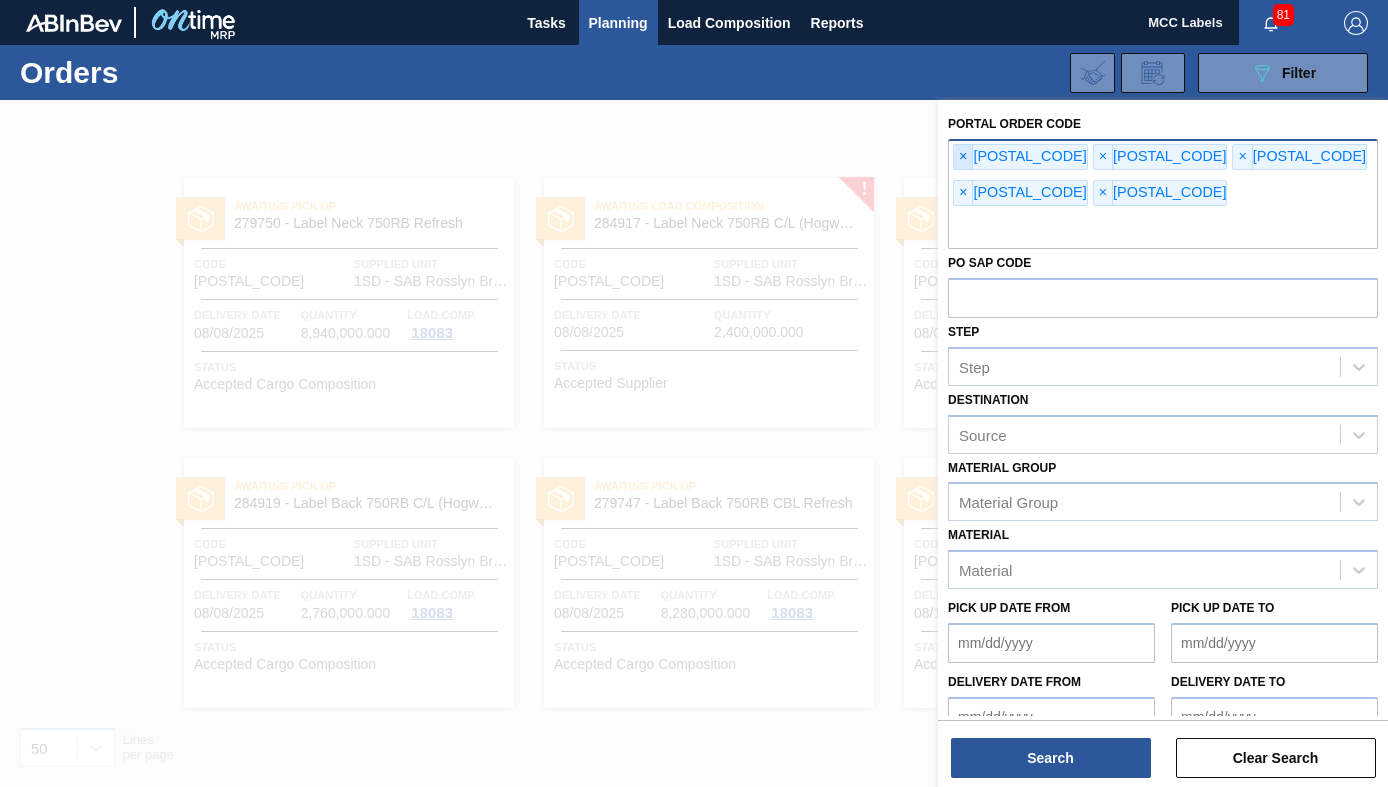 click on "×" at bounding box center (963, 157) 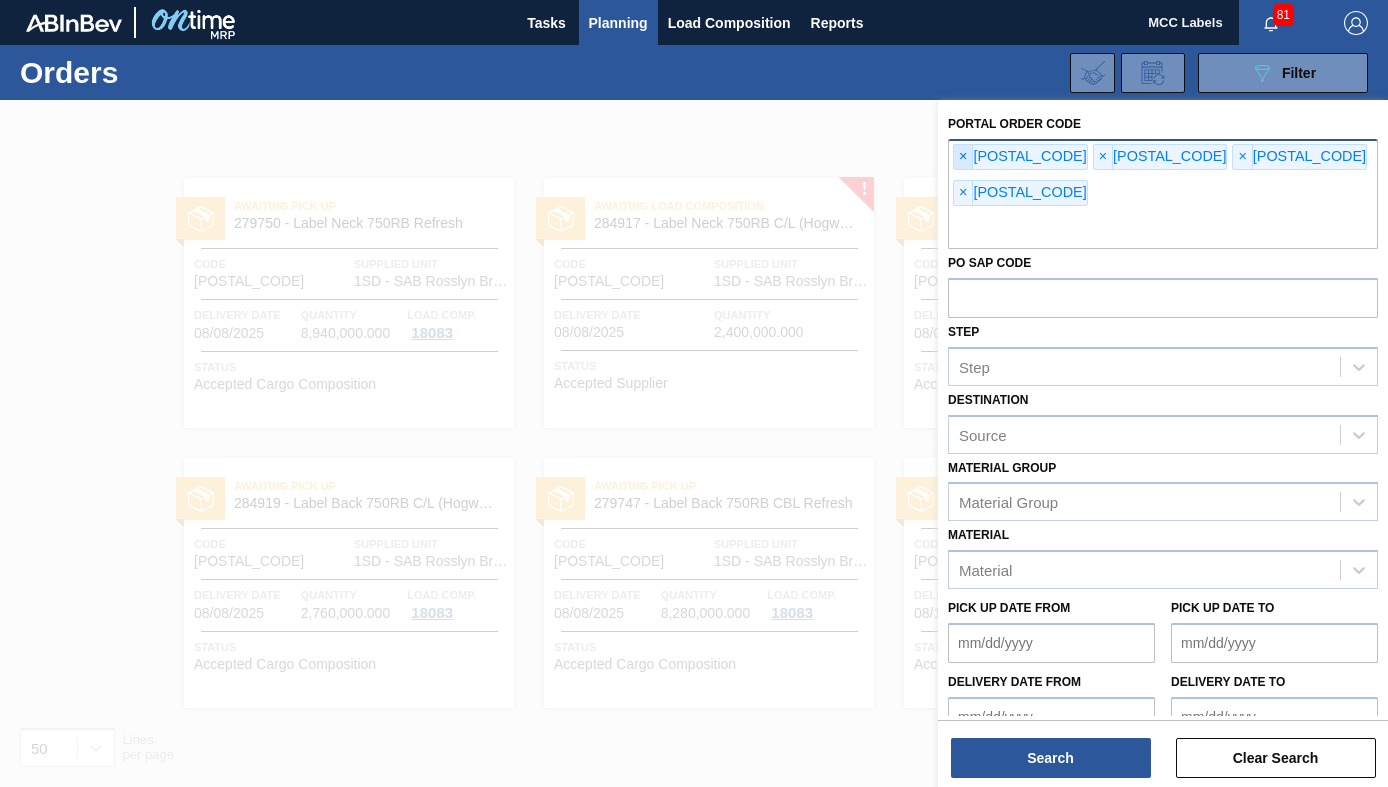 click on "×" at bounding box center (963, 157) 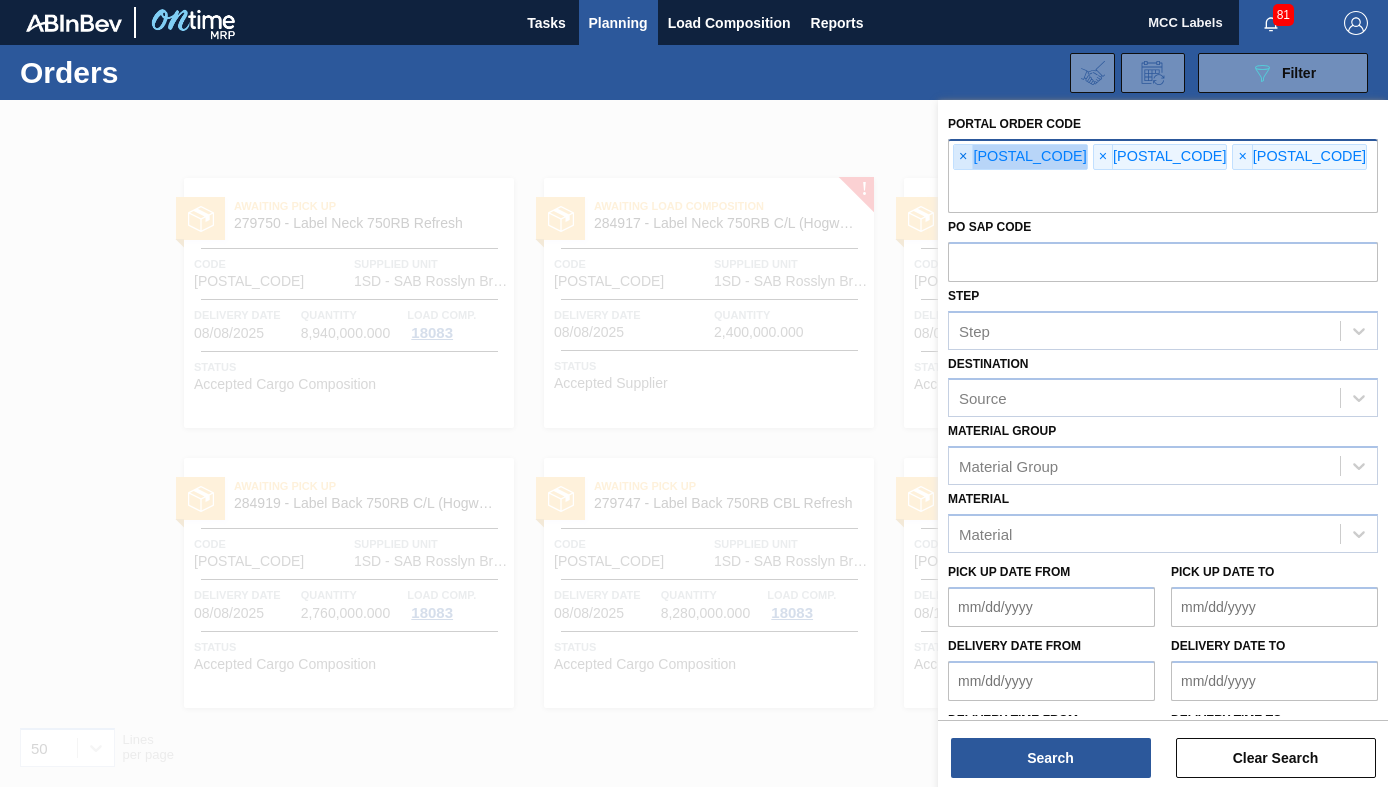 click on "×" at bounding box center [963, 157] 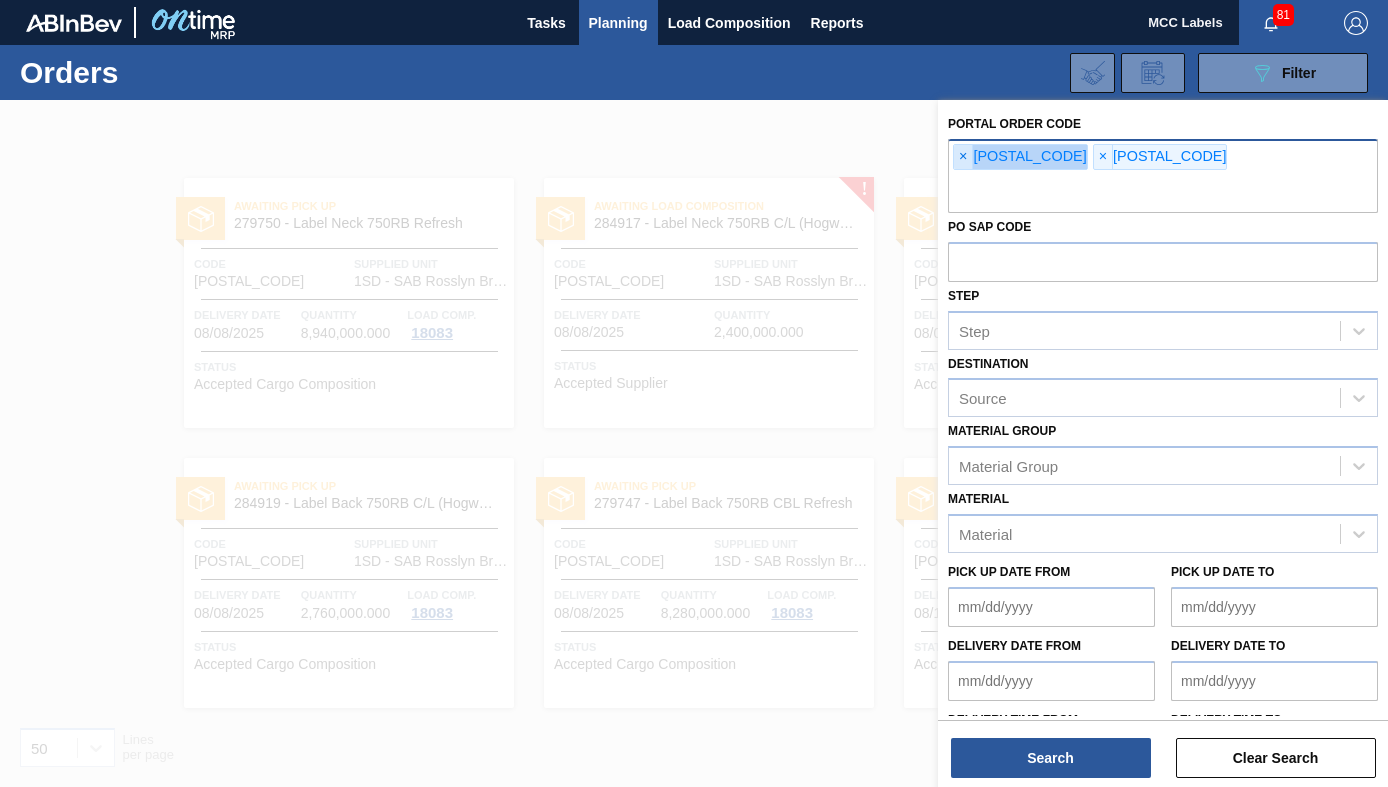 click on "×" at bounding box center [963, 157] 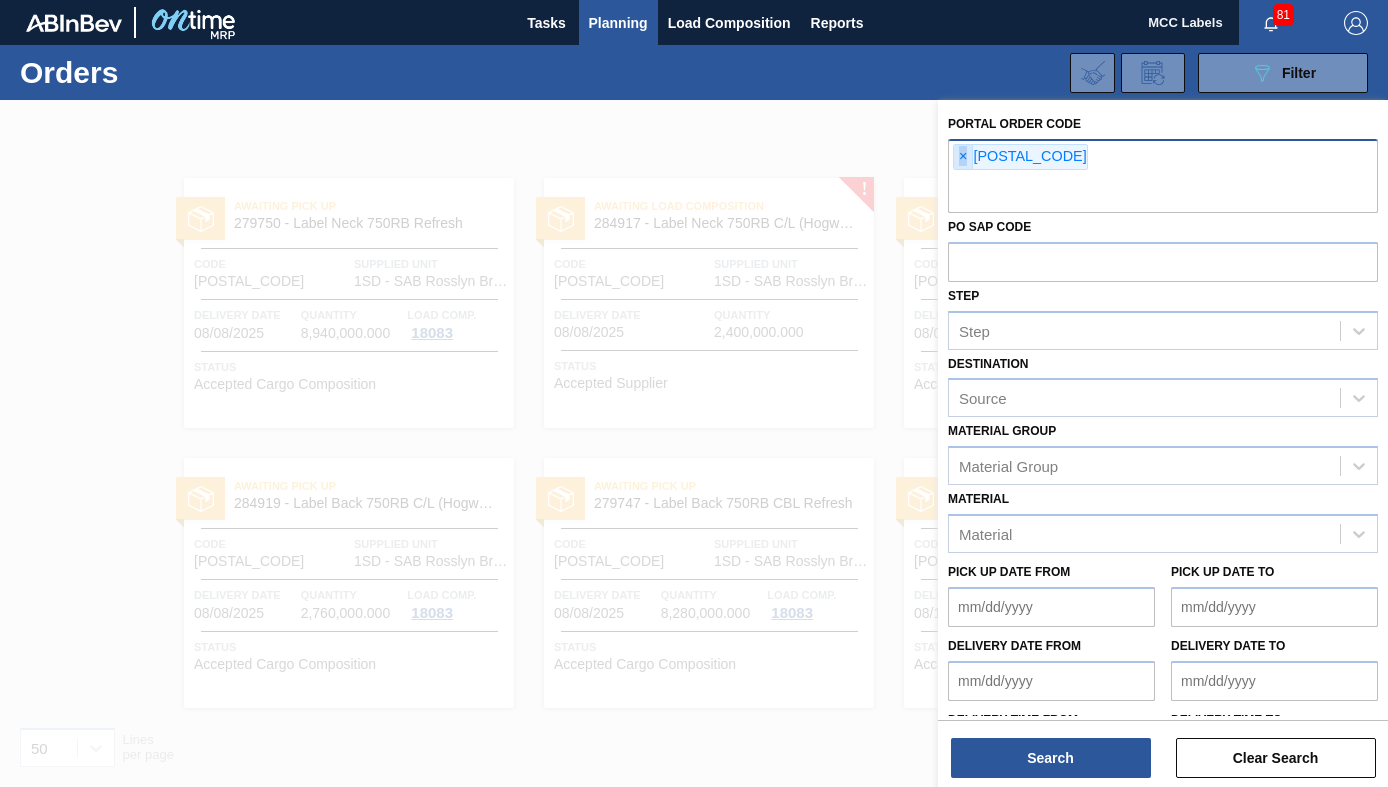 click on "×" at bounding box center [963, 157] 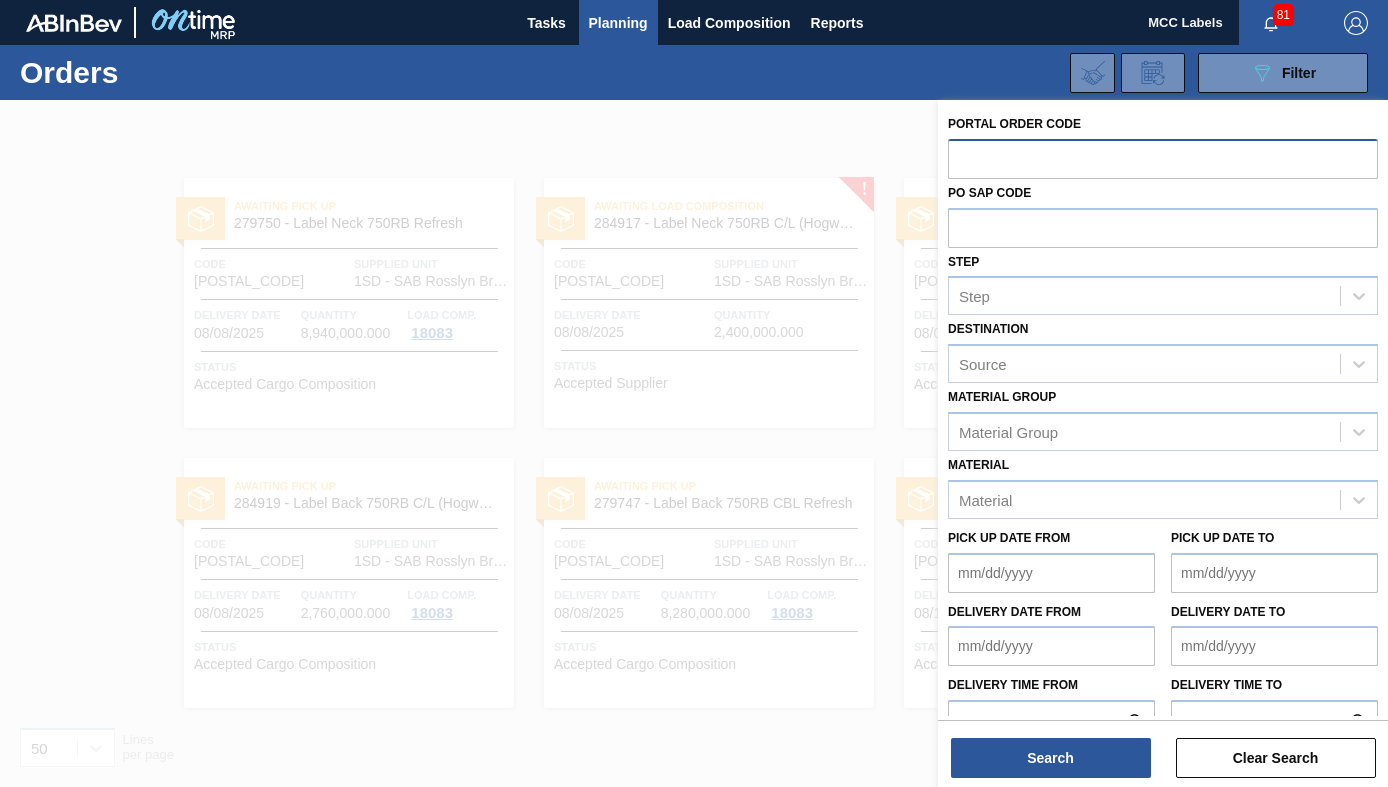 click at bounding box center (1163, 158) 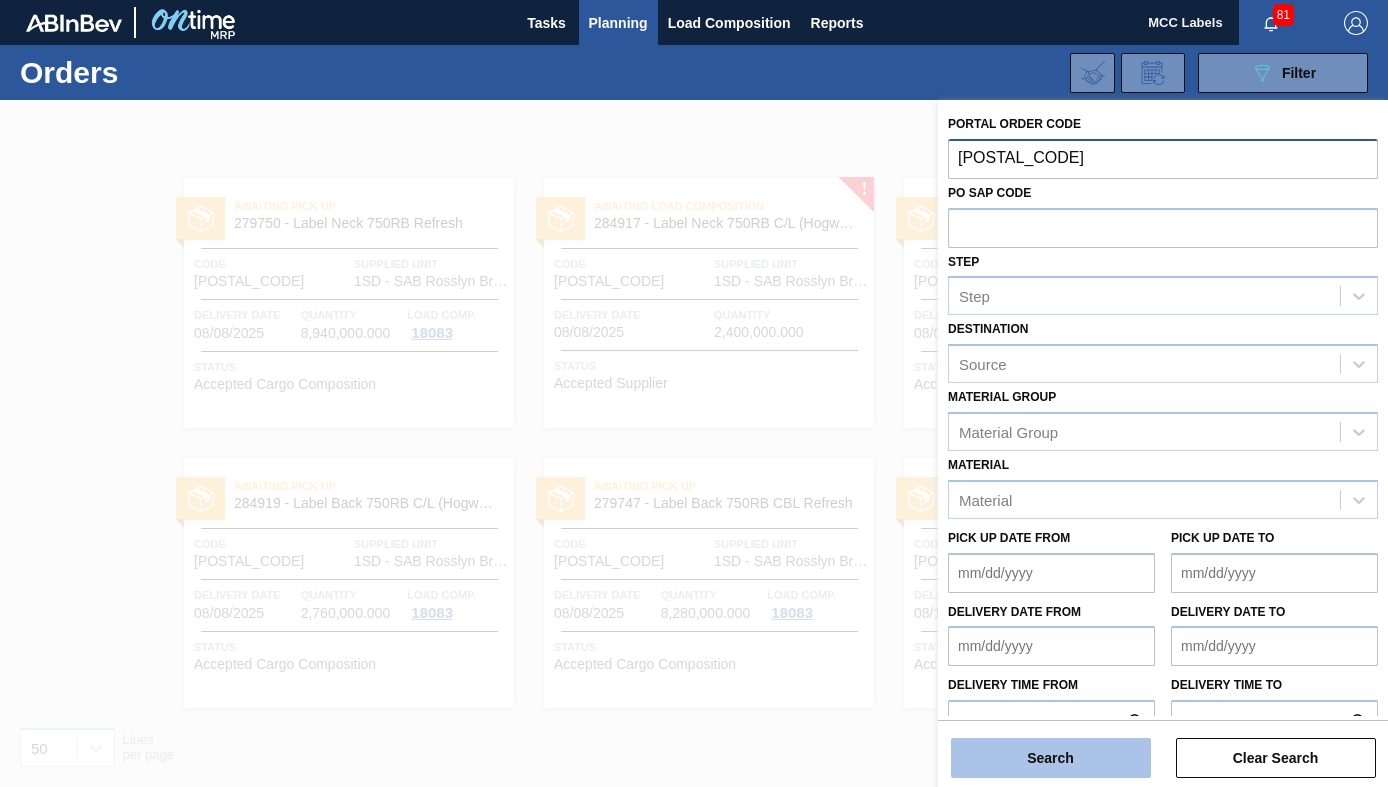 type on "[POSTAL_CODE]" 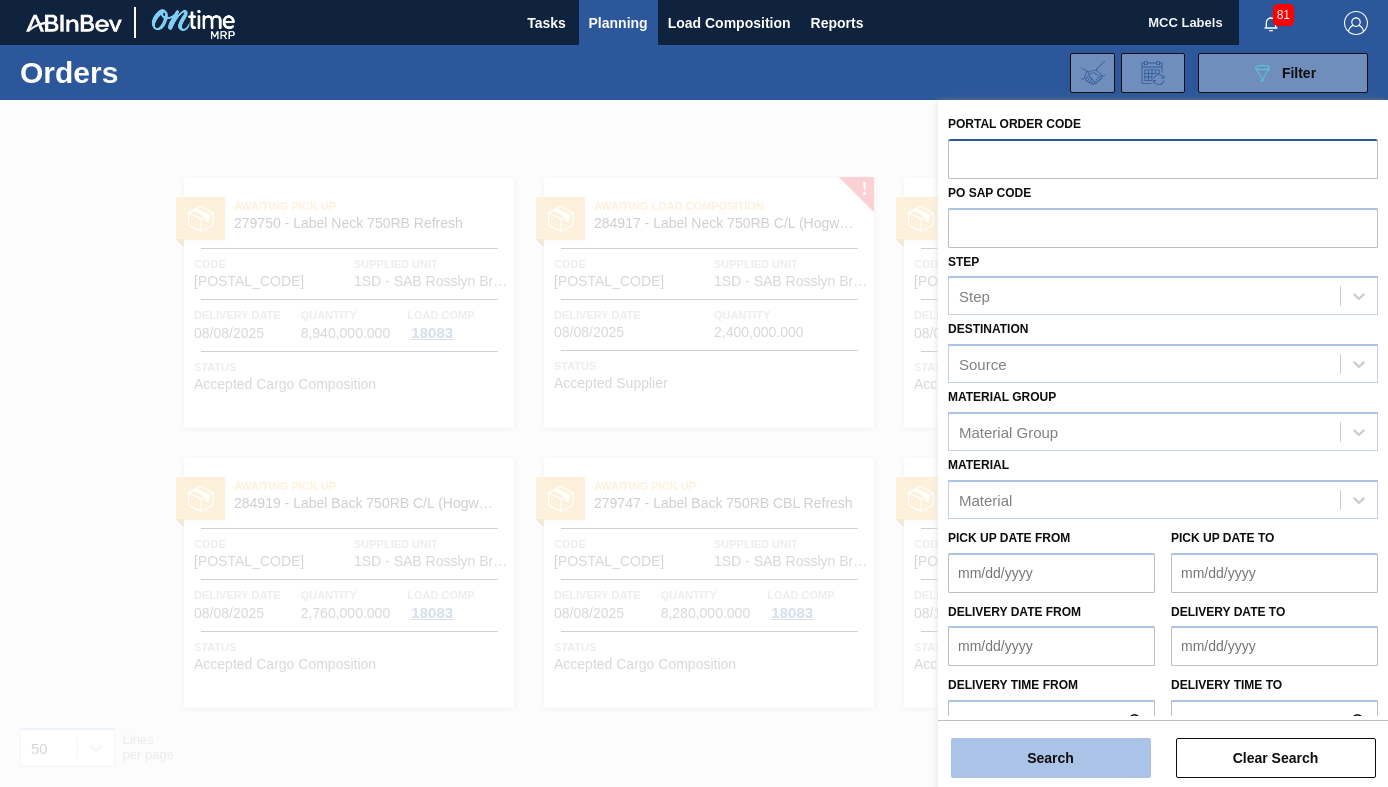 click on "Search" at bounding box center (1051, 758) 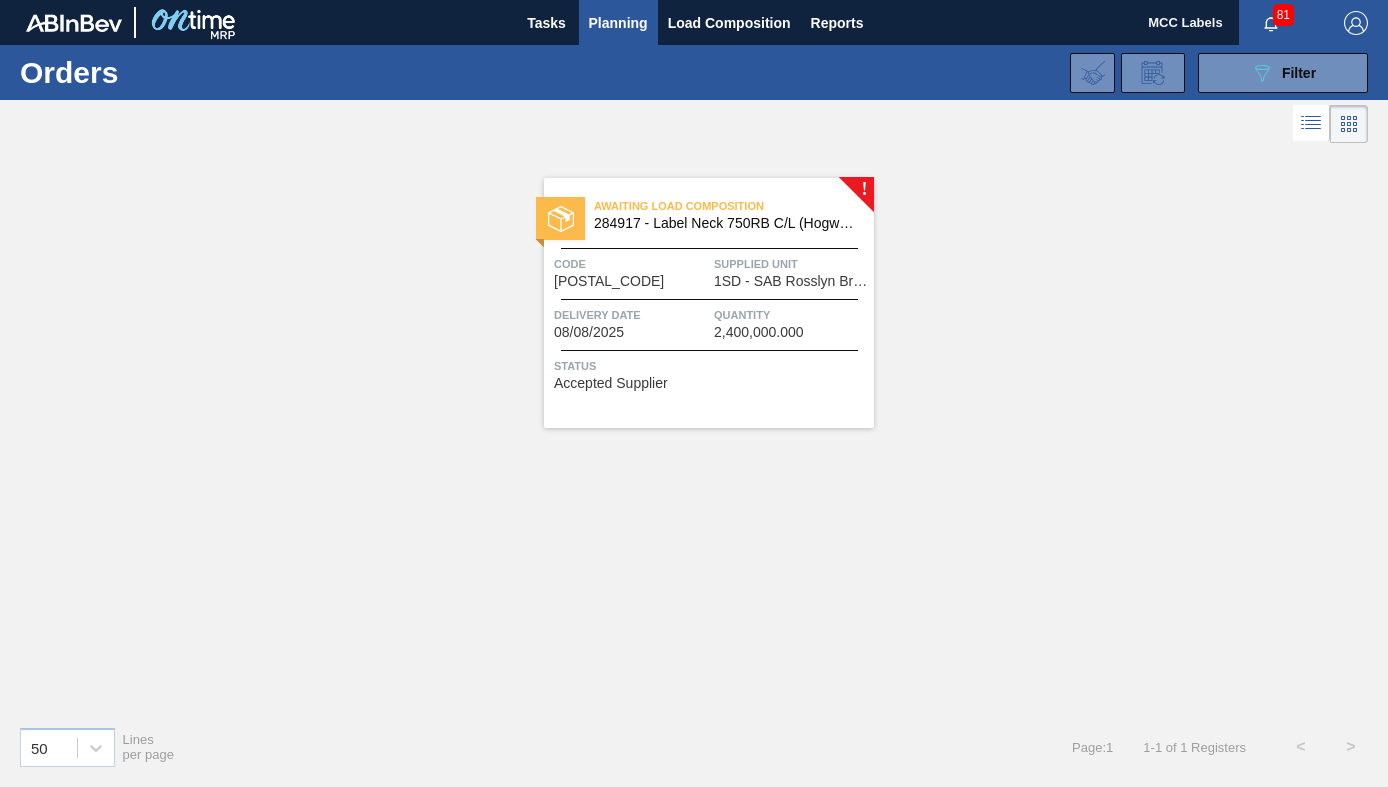 click on "Delivery Date" at bounding box center [631, 315] 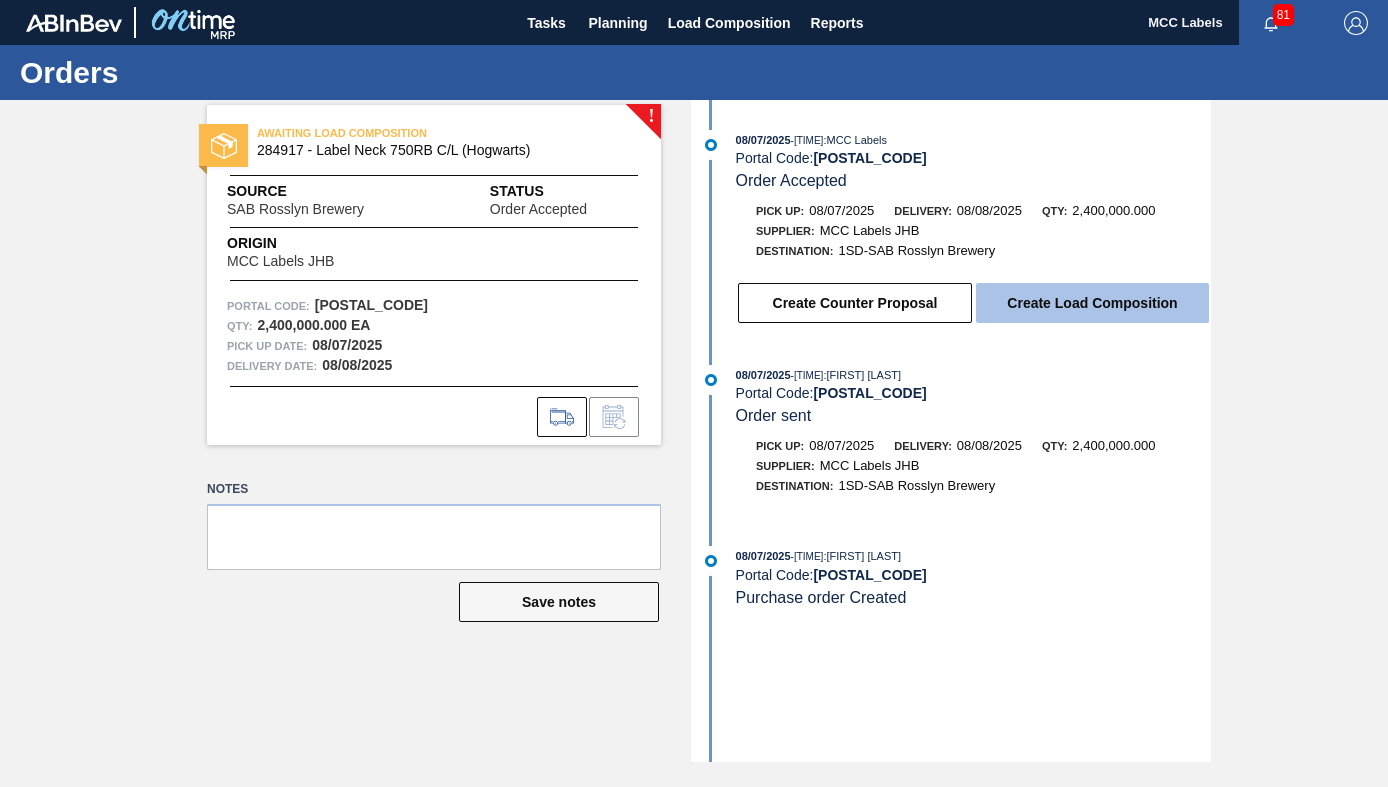 click on "Create Load Composition" at bounding box center [1092, 303] 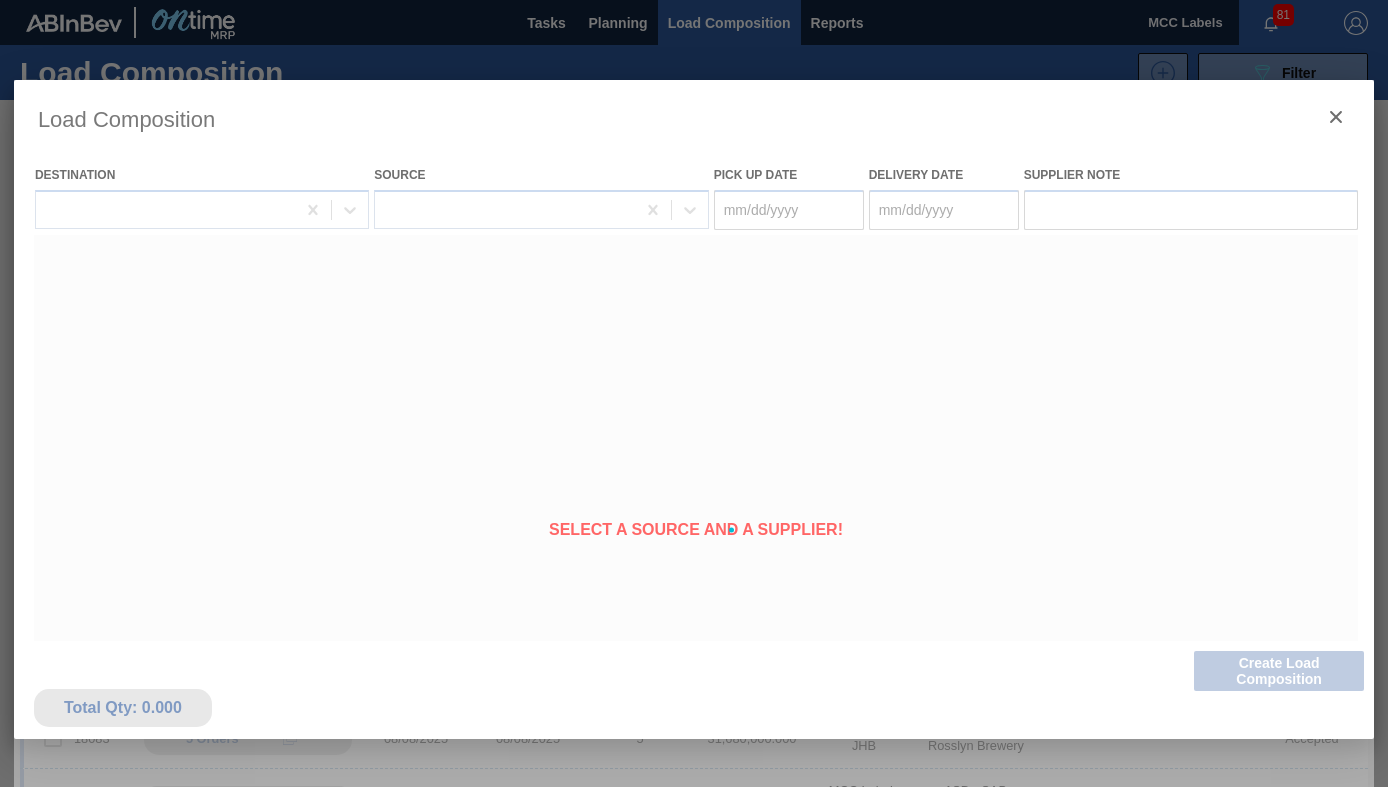 type on "08/07/2025" 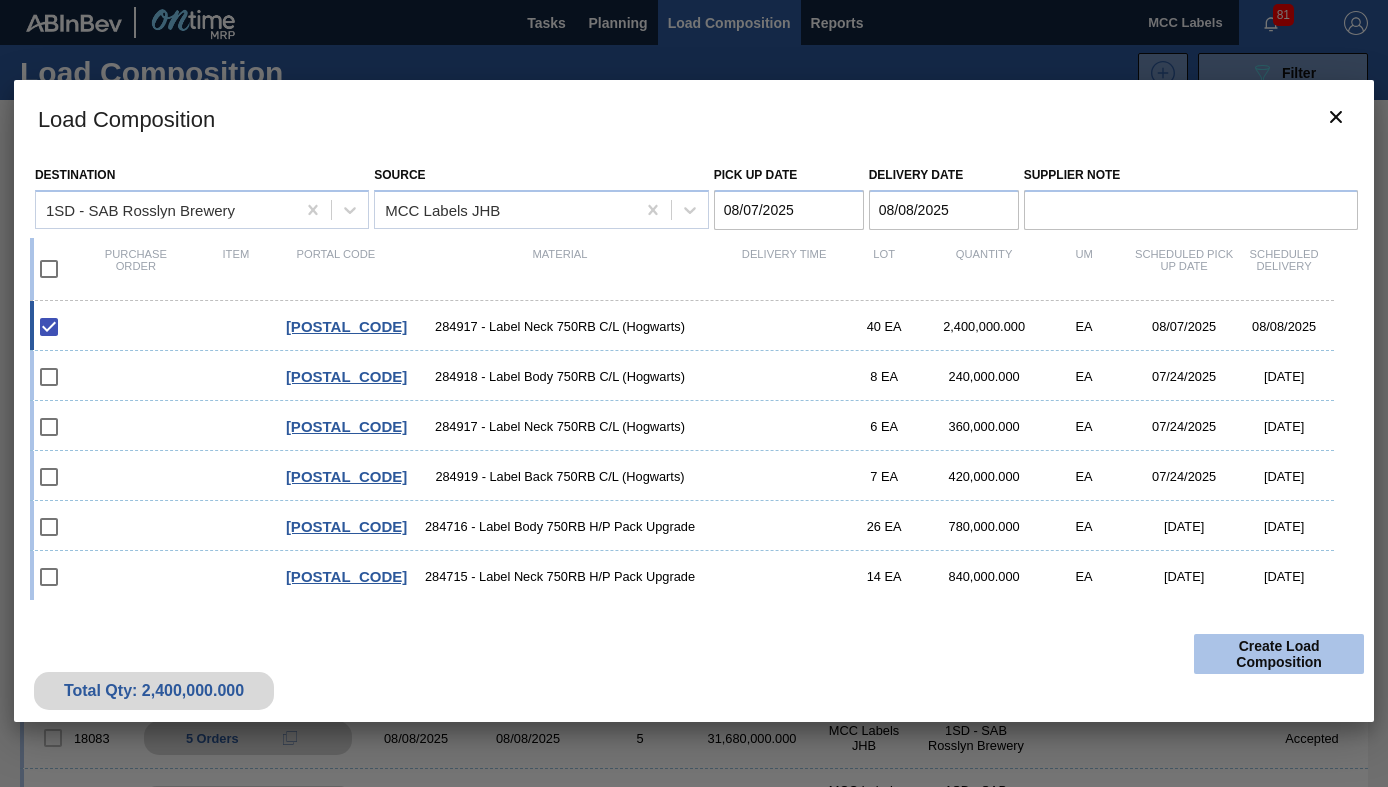 click on "Create Load Composition" at bounding box center (1279, 654) 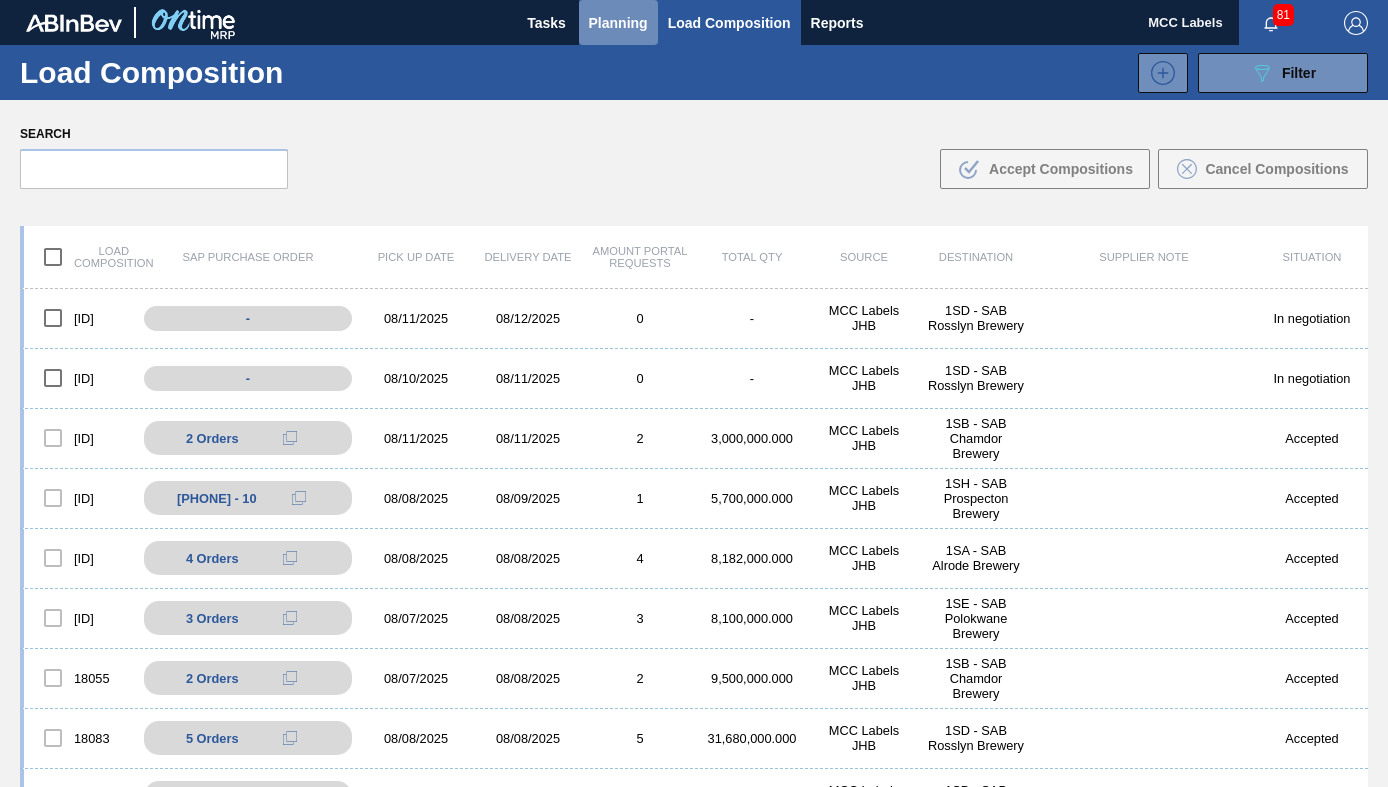 click on "Planning" at bounding box center (618, 23) 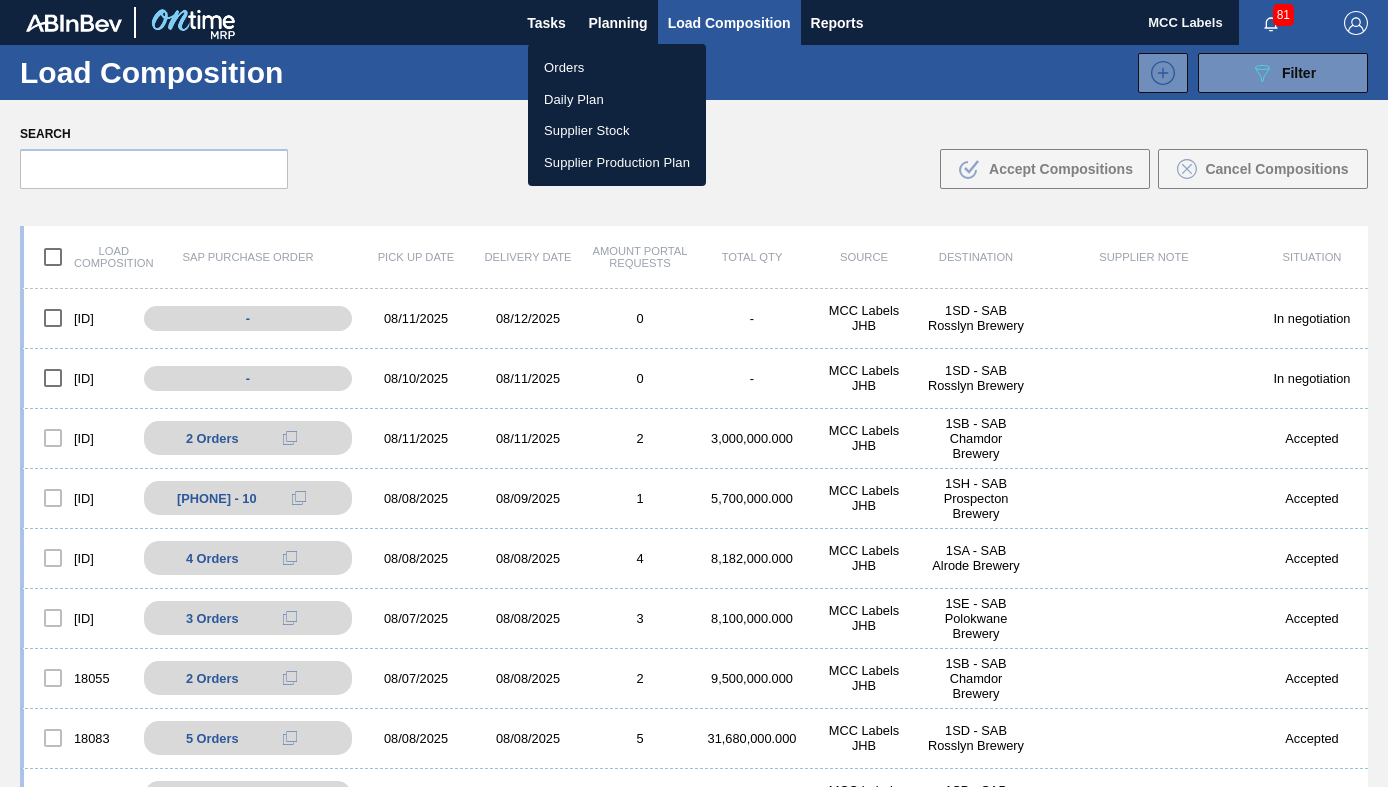 click on "Orders" at bounding box center (617, 68) 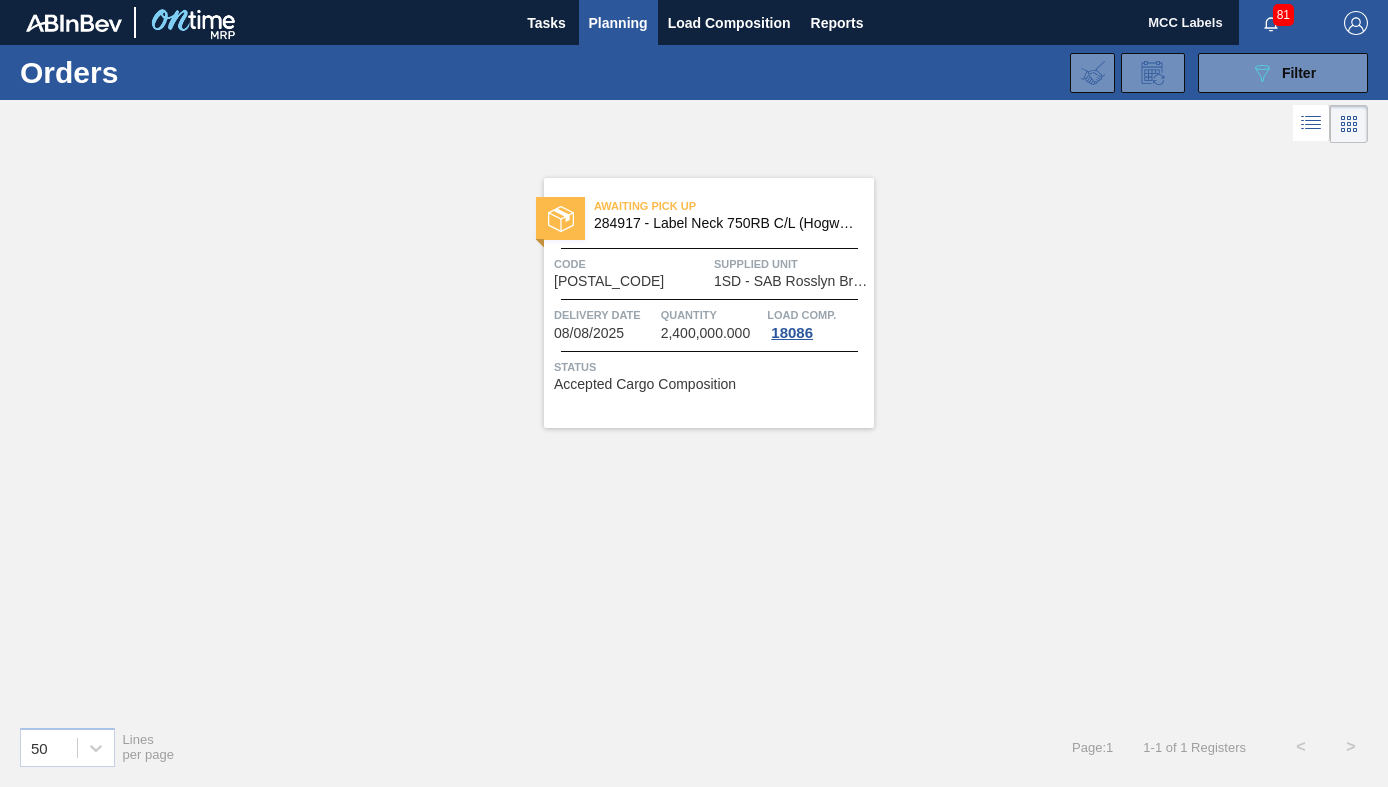 click on "Quantity" at bounding box center (712, 315) 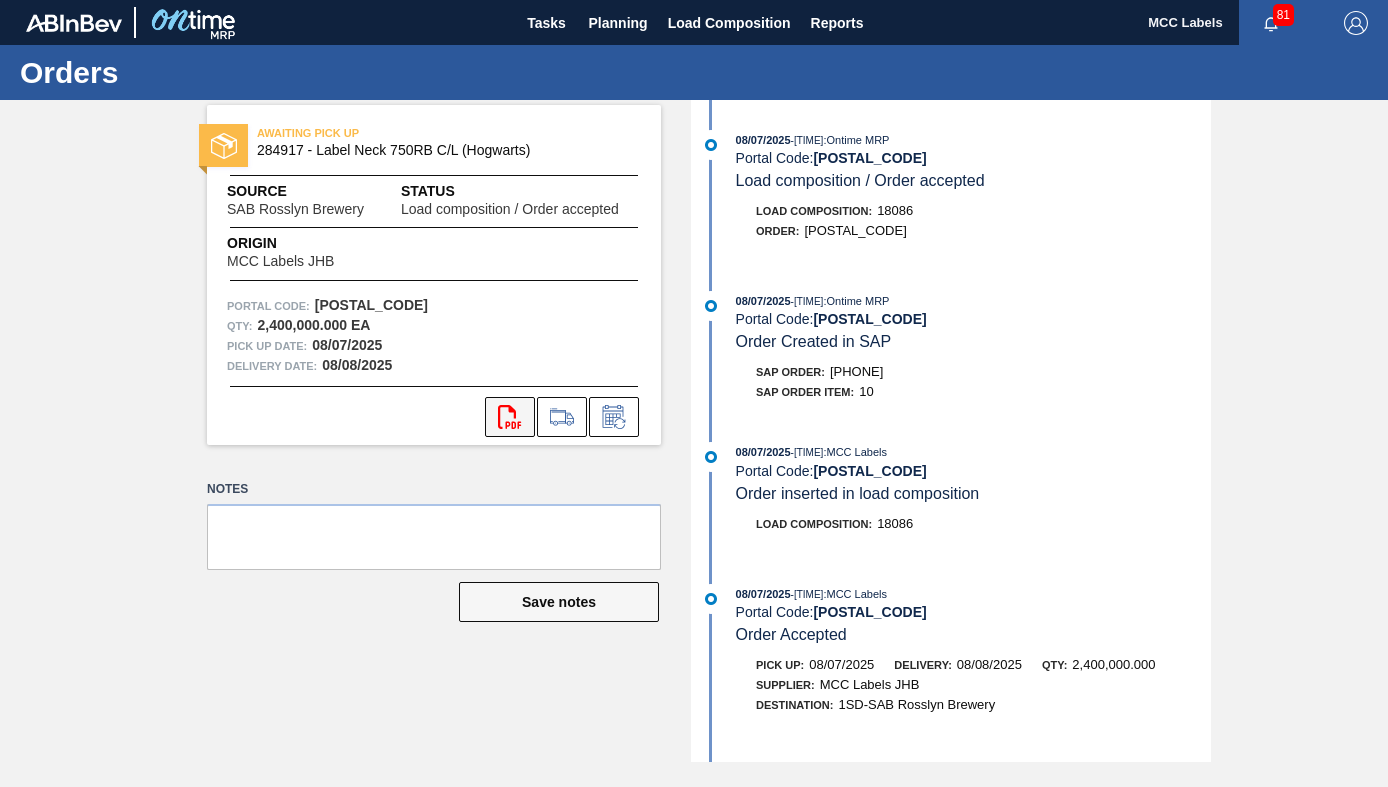 click on "svg{fill:#ff0000}" 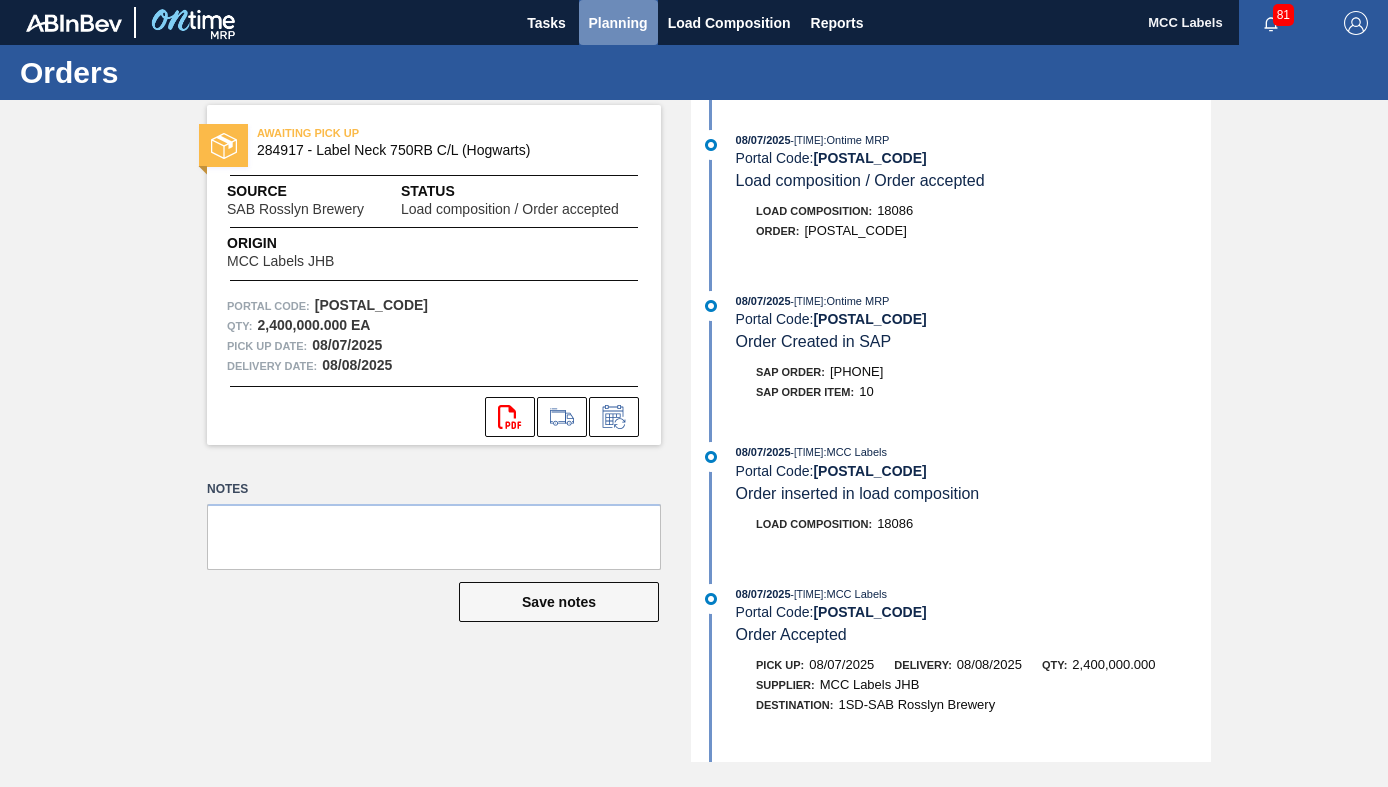 click on "Planning" at bounding box center [618, 23] 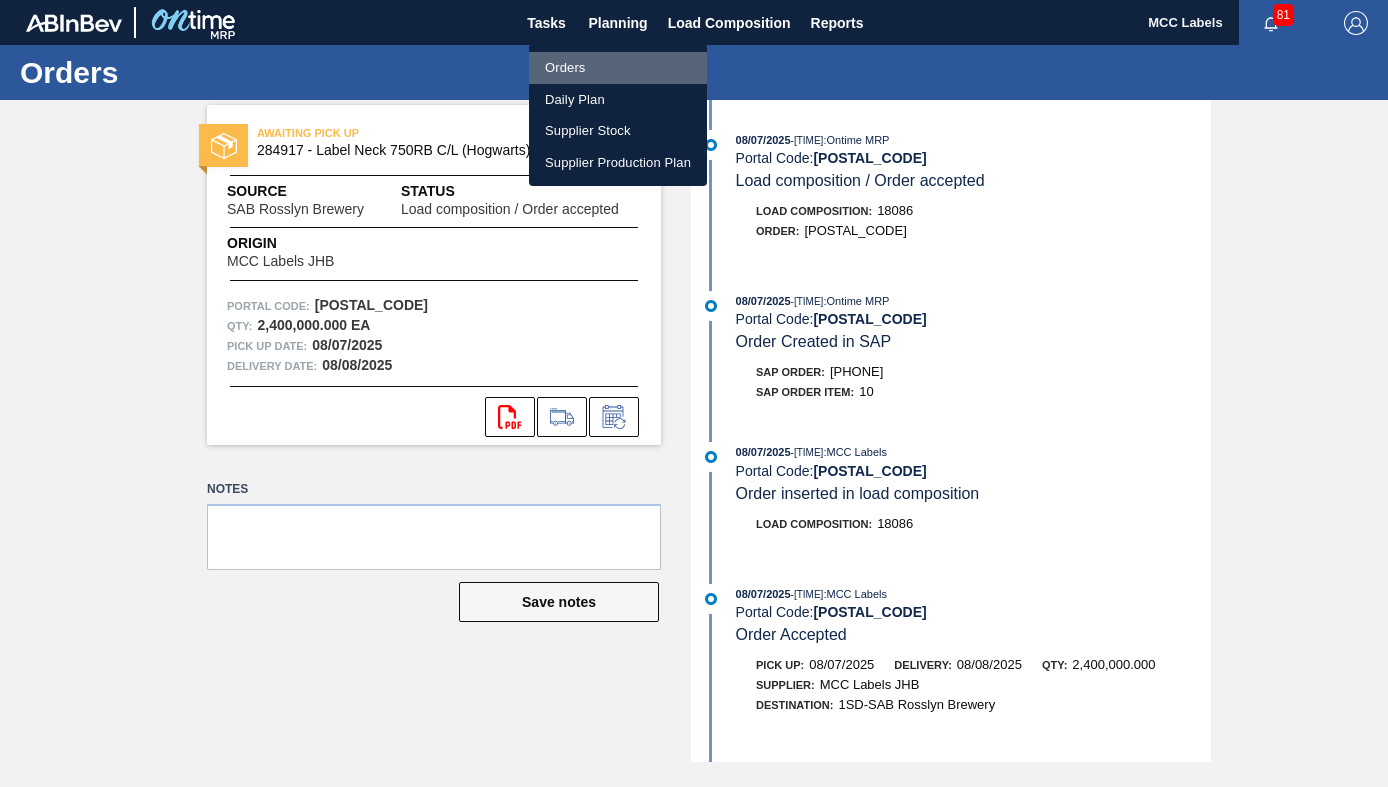 click on "Orders" at bounding box center (618, 68) 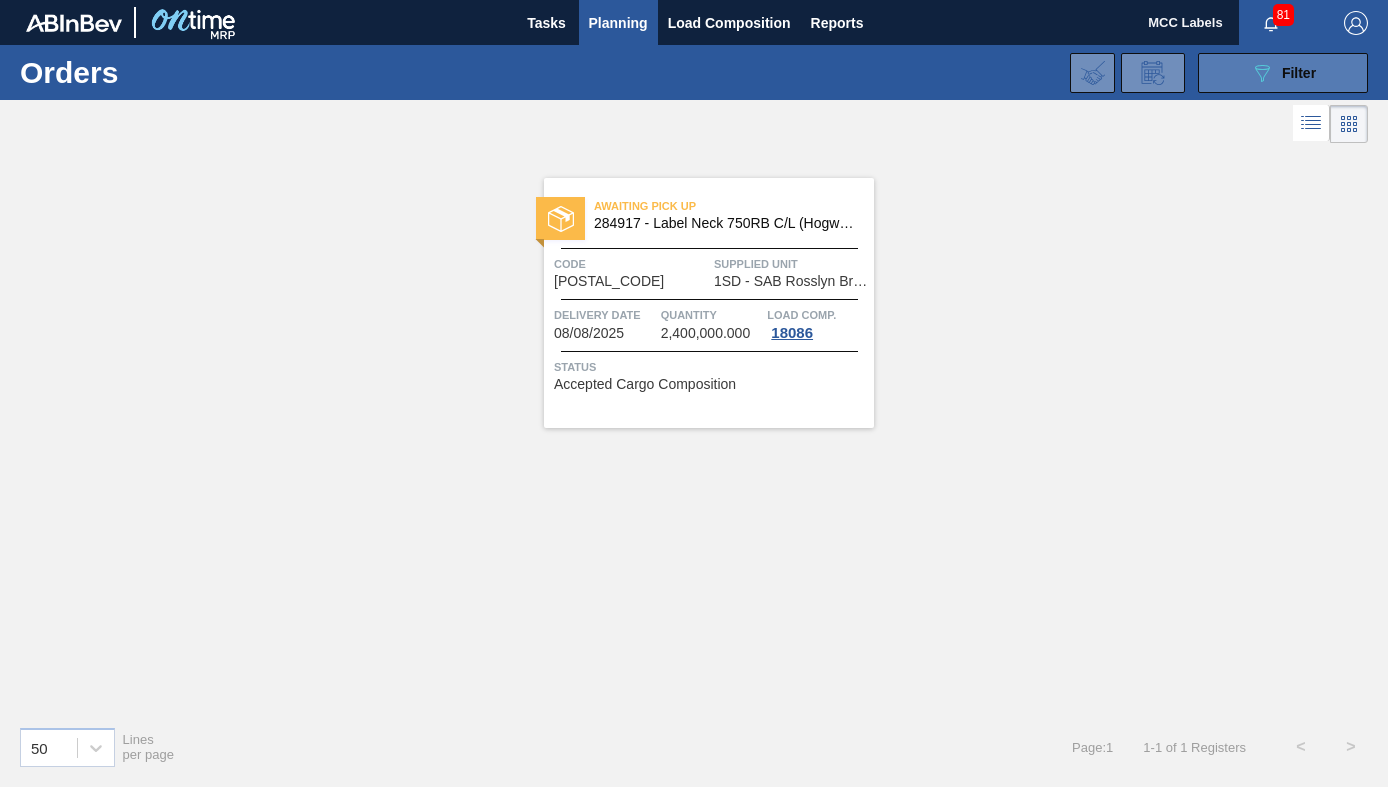 click on "089F7B8B-B2A5-4AFE-B5C0-19BA573D28AC Filter" at bounding box center (1283, 73) 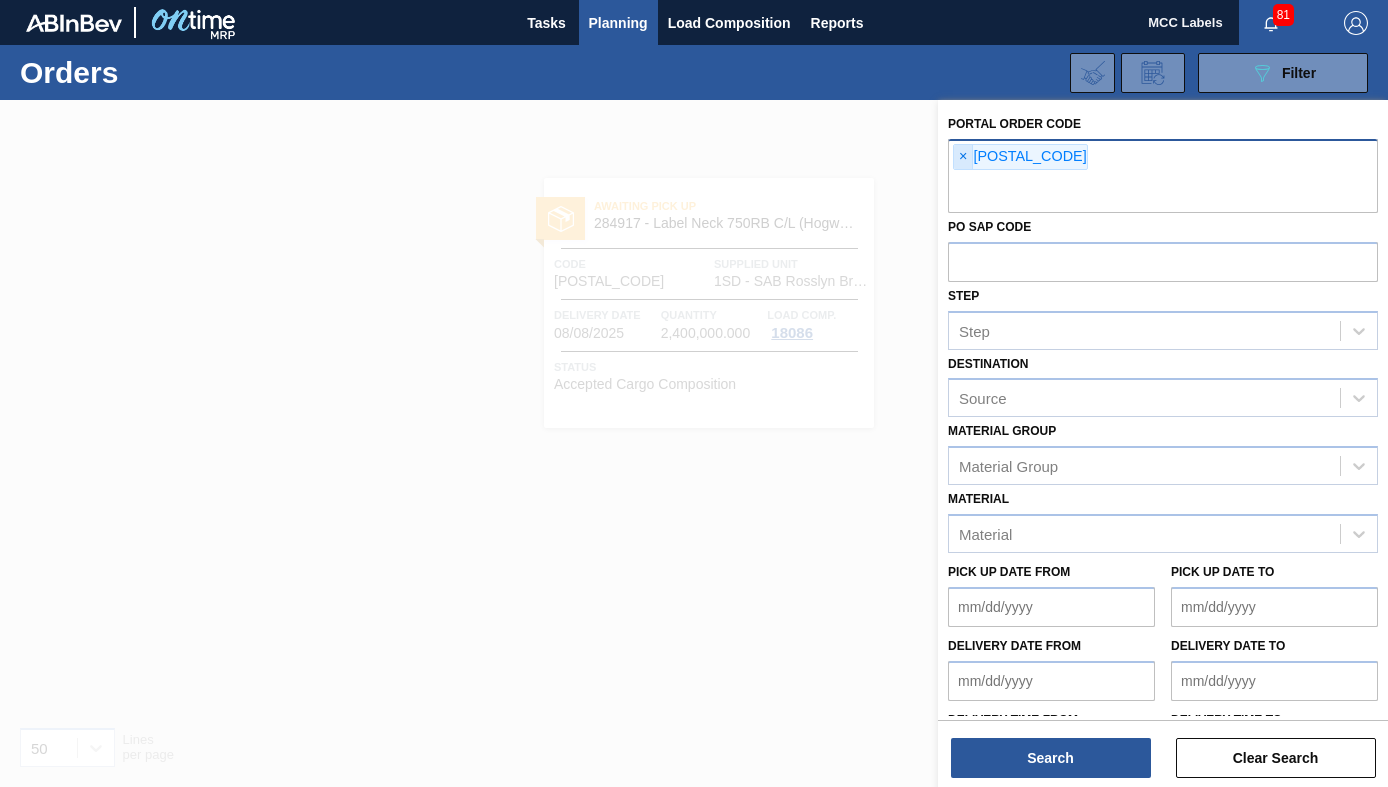 click on "×" at bounding box center [963, 157] 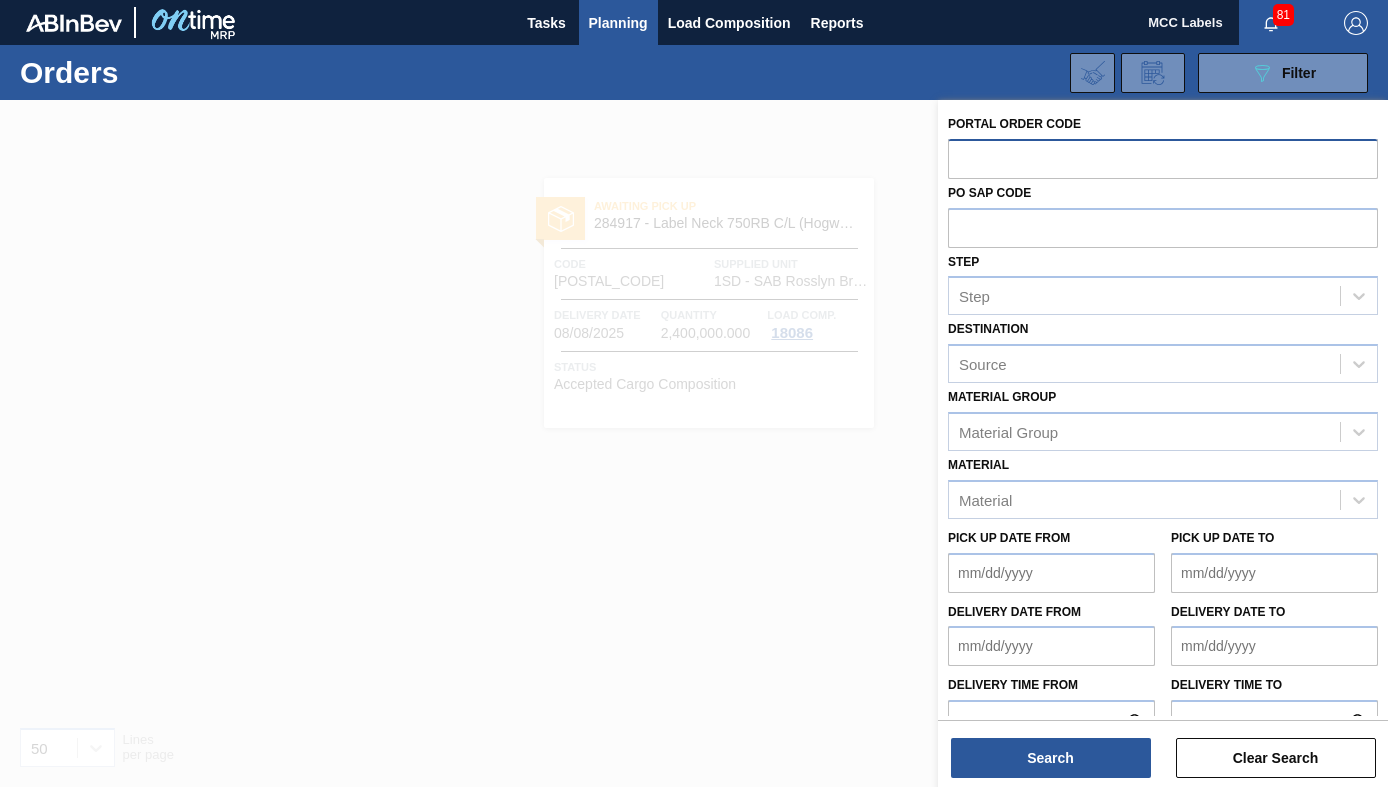 click at bounding box center [1163, 158] 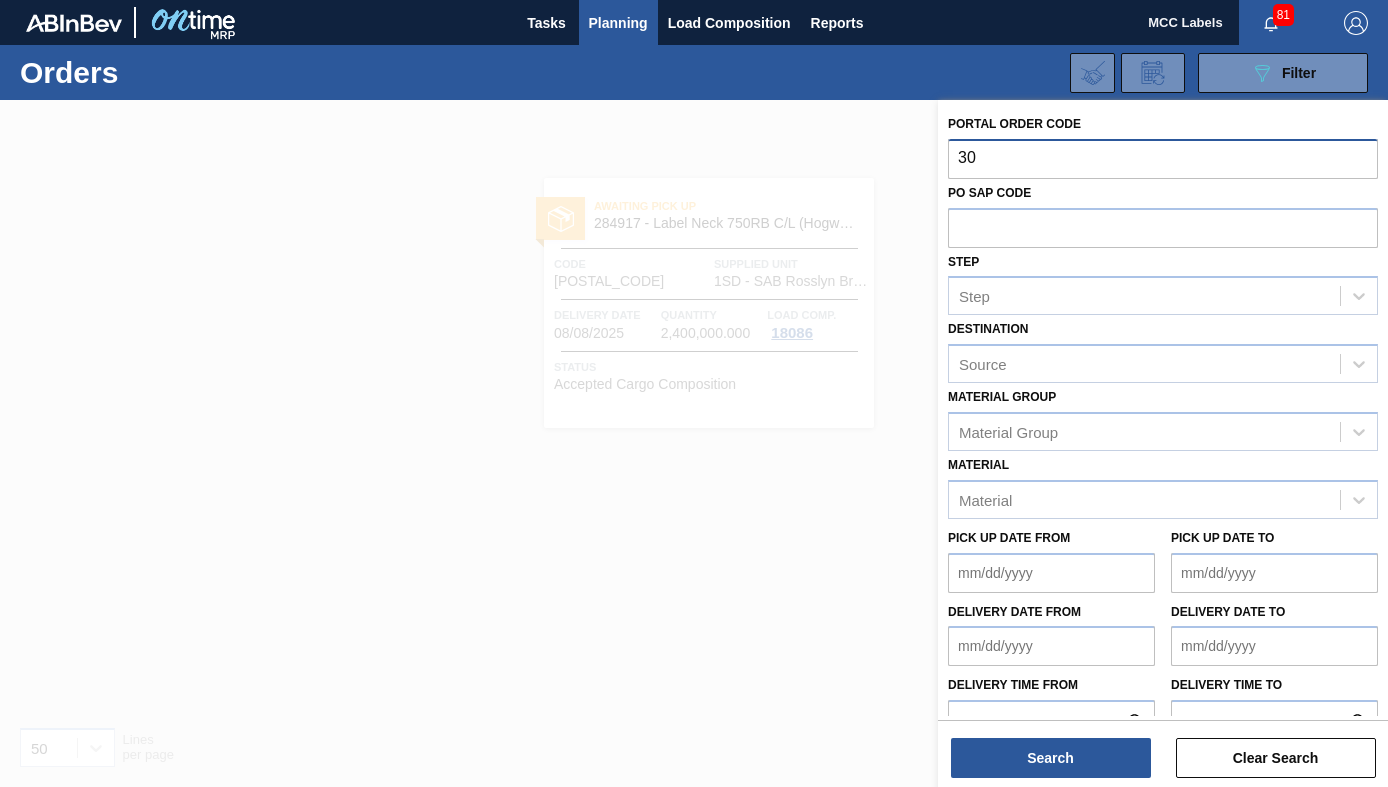 type on "3" 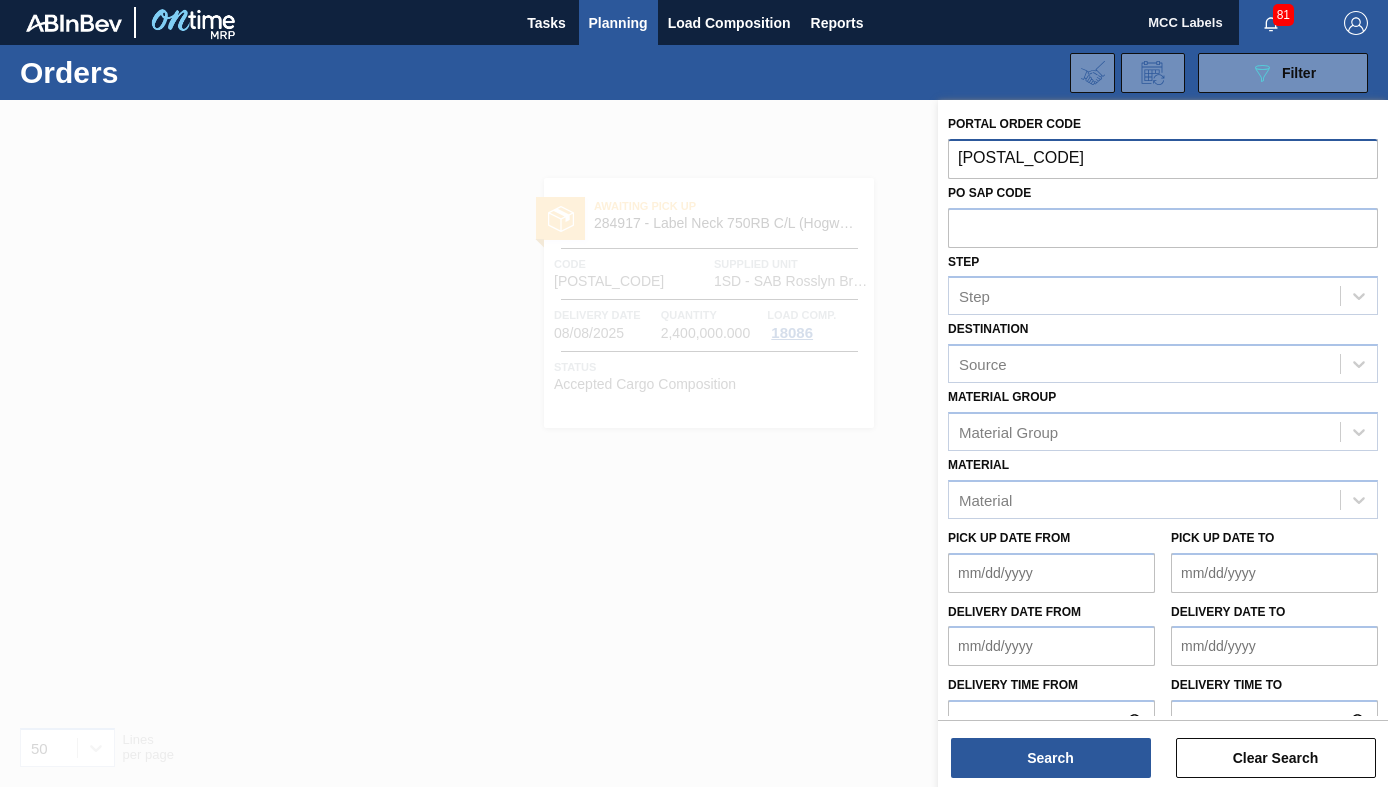 type on "[POSTAL_CODE]" 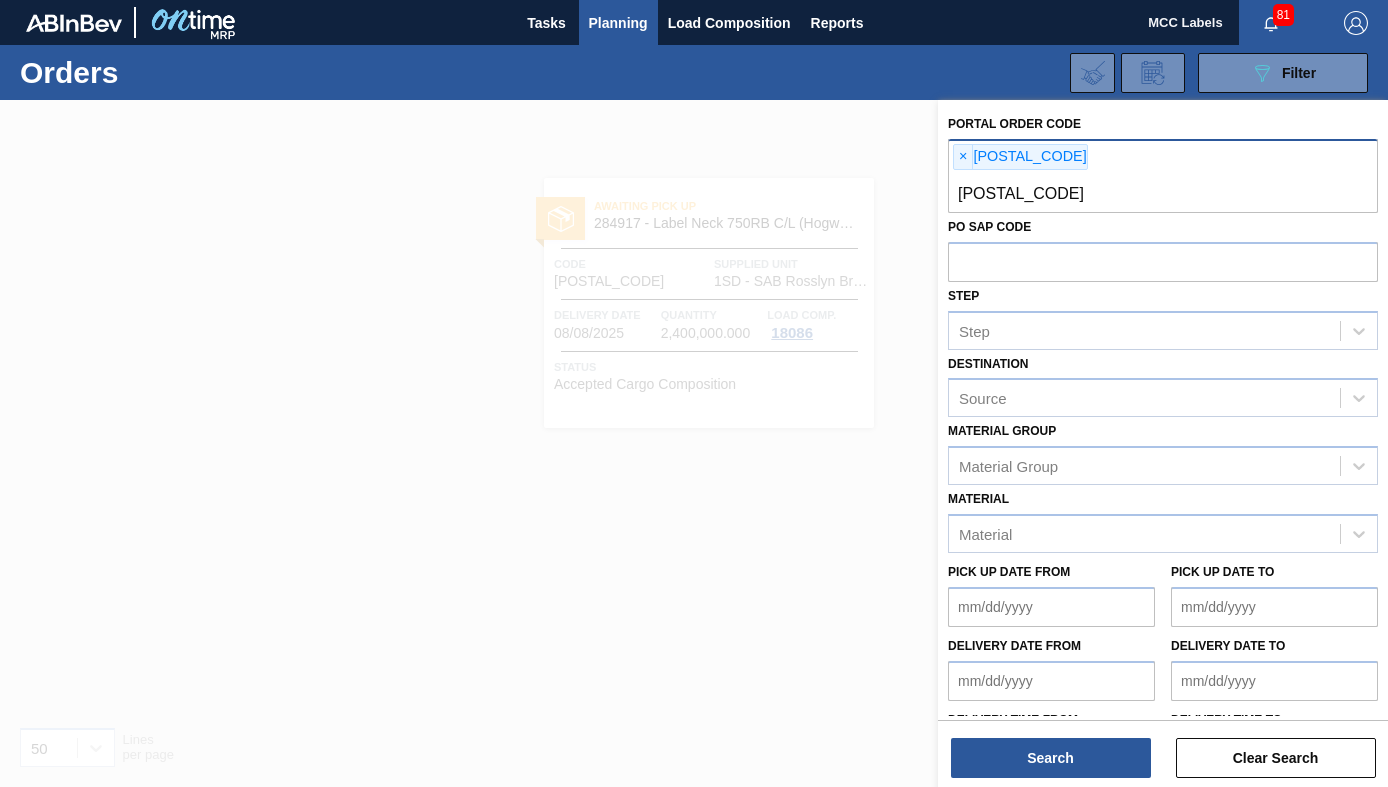 type on "[POSTAL_CODE]" 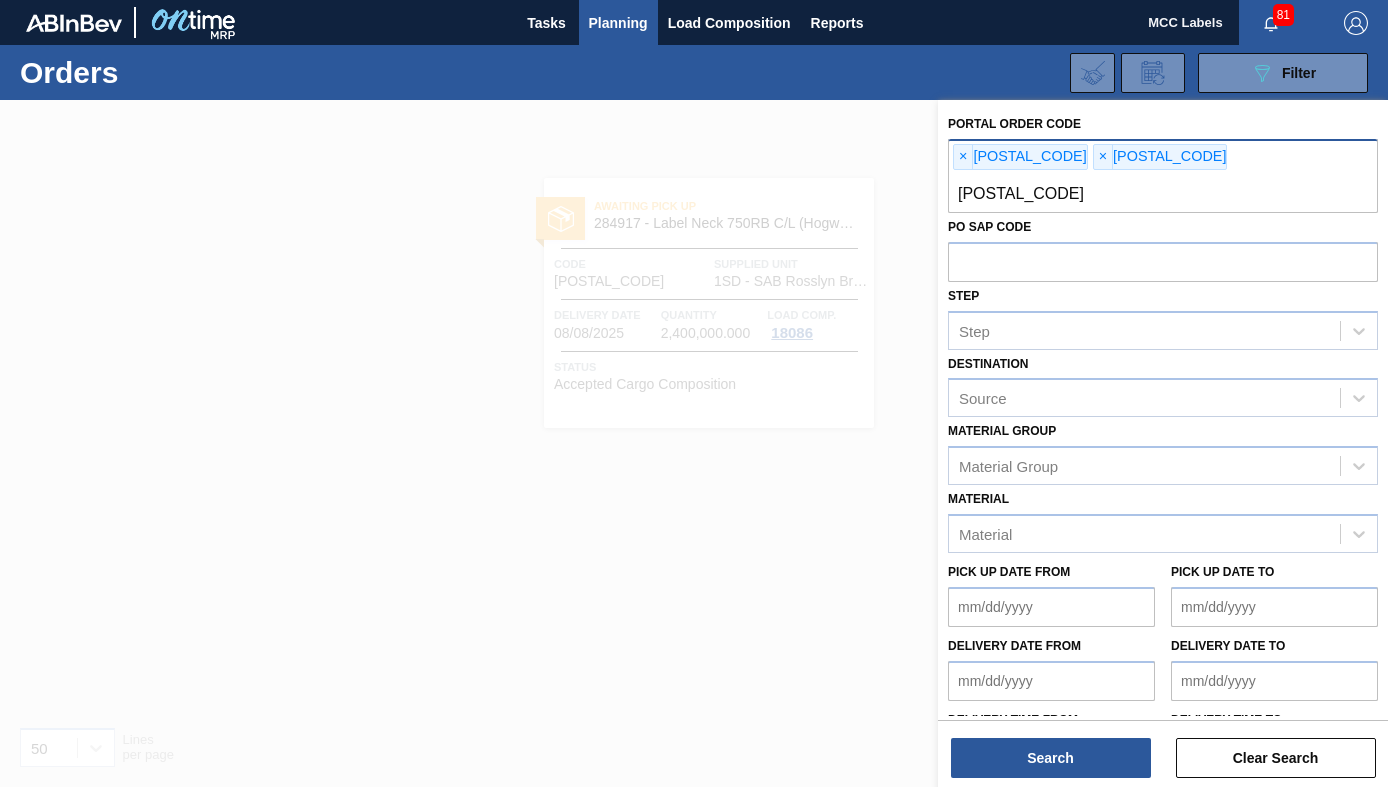 type on "[POSTAL_CODE]" 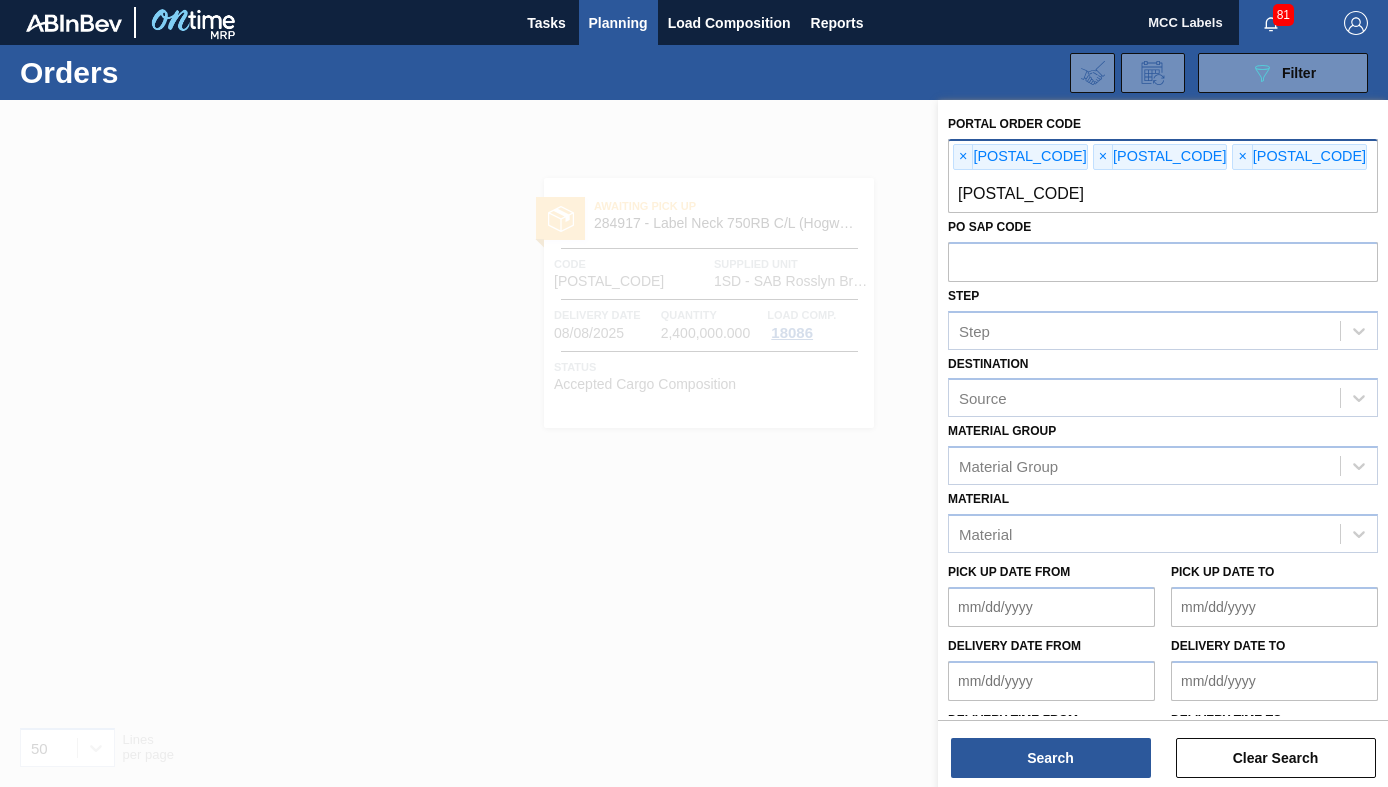 type on "[POSTAL_CODE]" 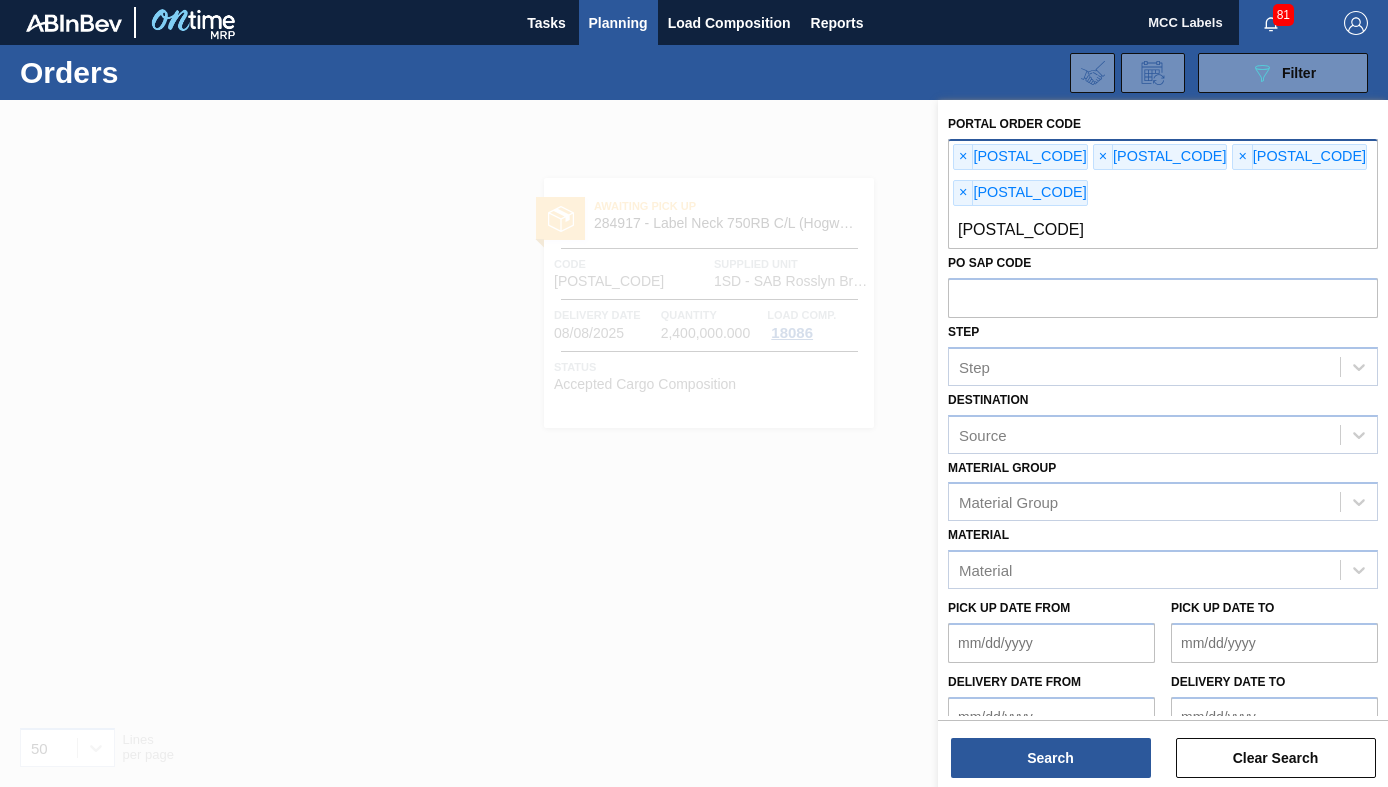 type on "[POSTAL_CODE]" 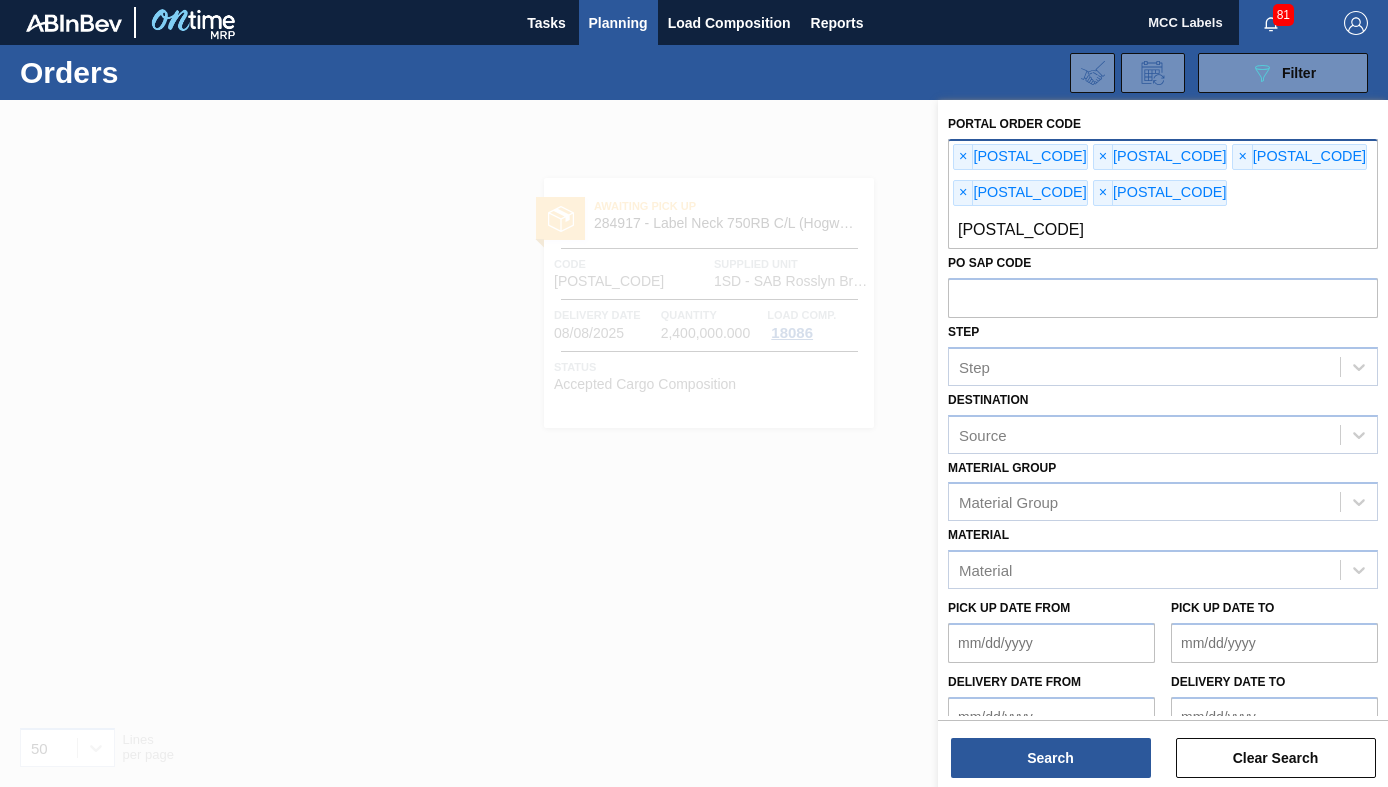 type on "[POSTAL_CODE]" 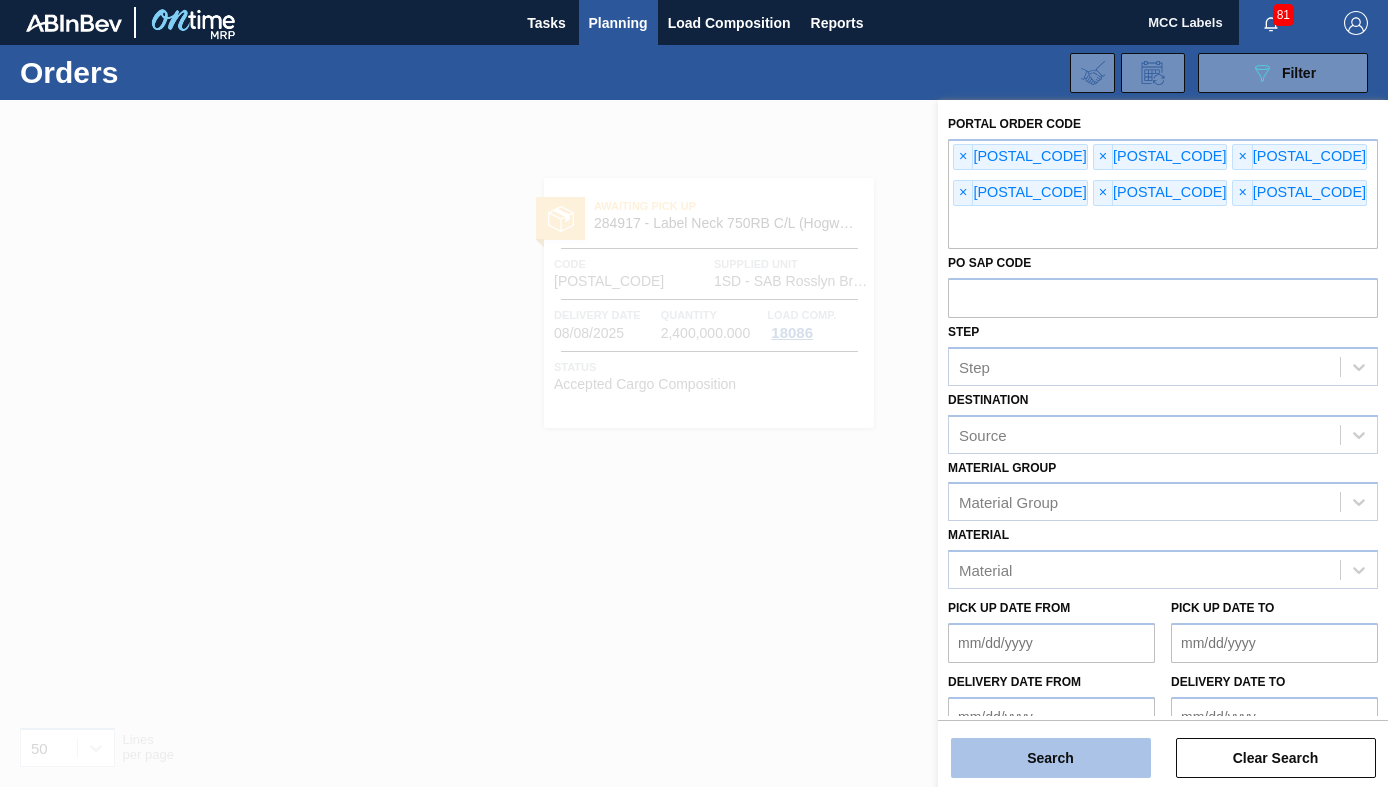 click on "Search" at bounding box center (1051, 758) 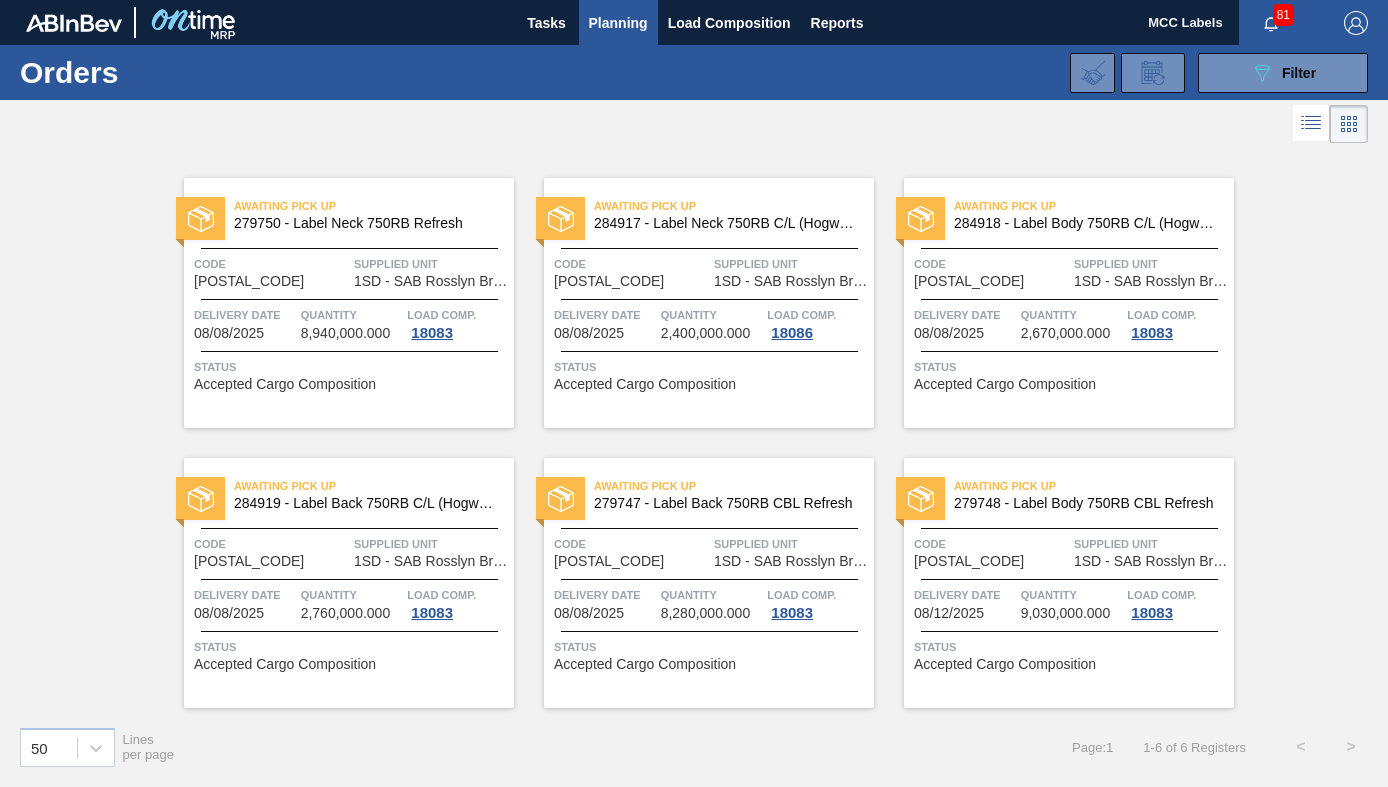 click on "Status" at bounding box center (1071, 647) 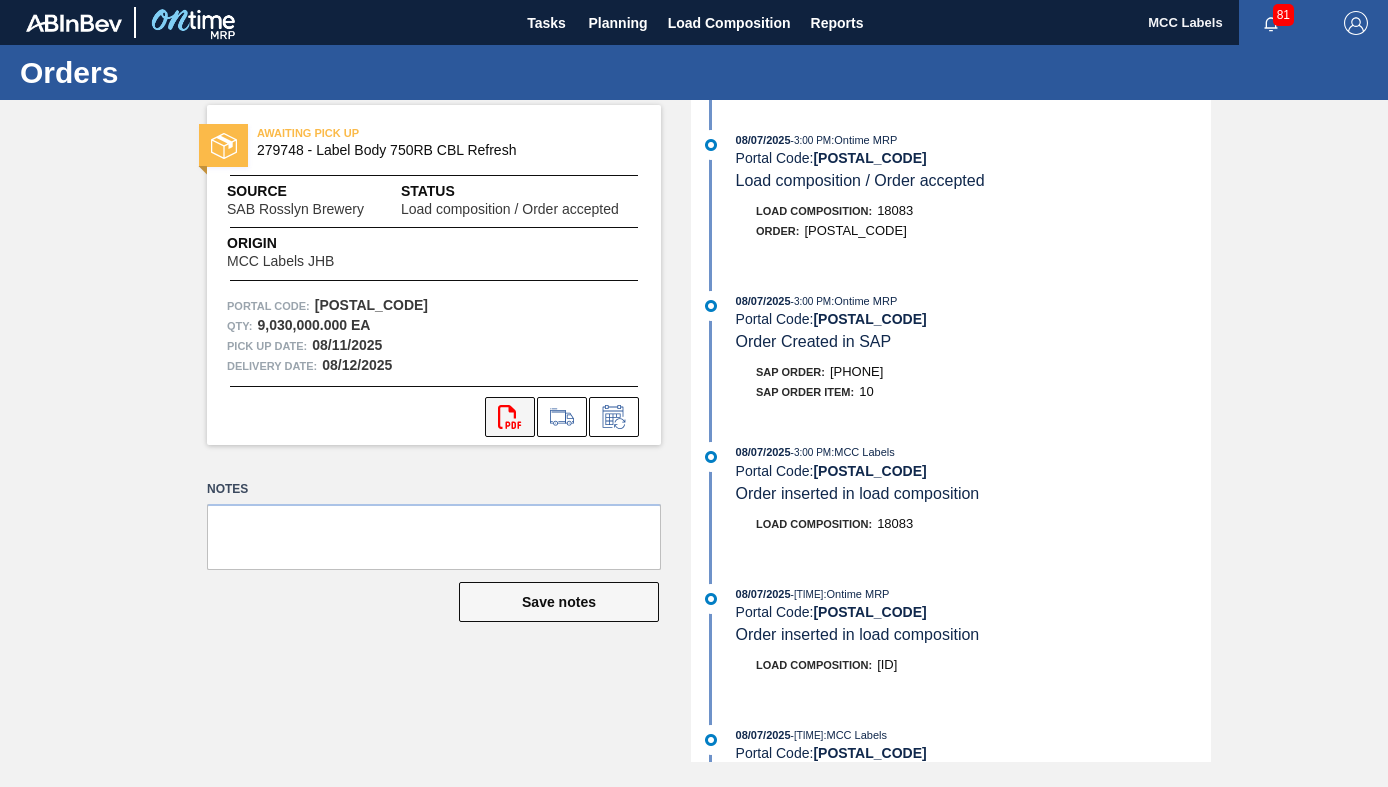 click on "svg{fill:#ff0000}" 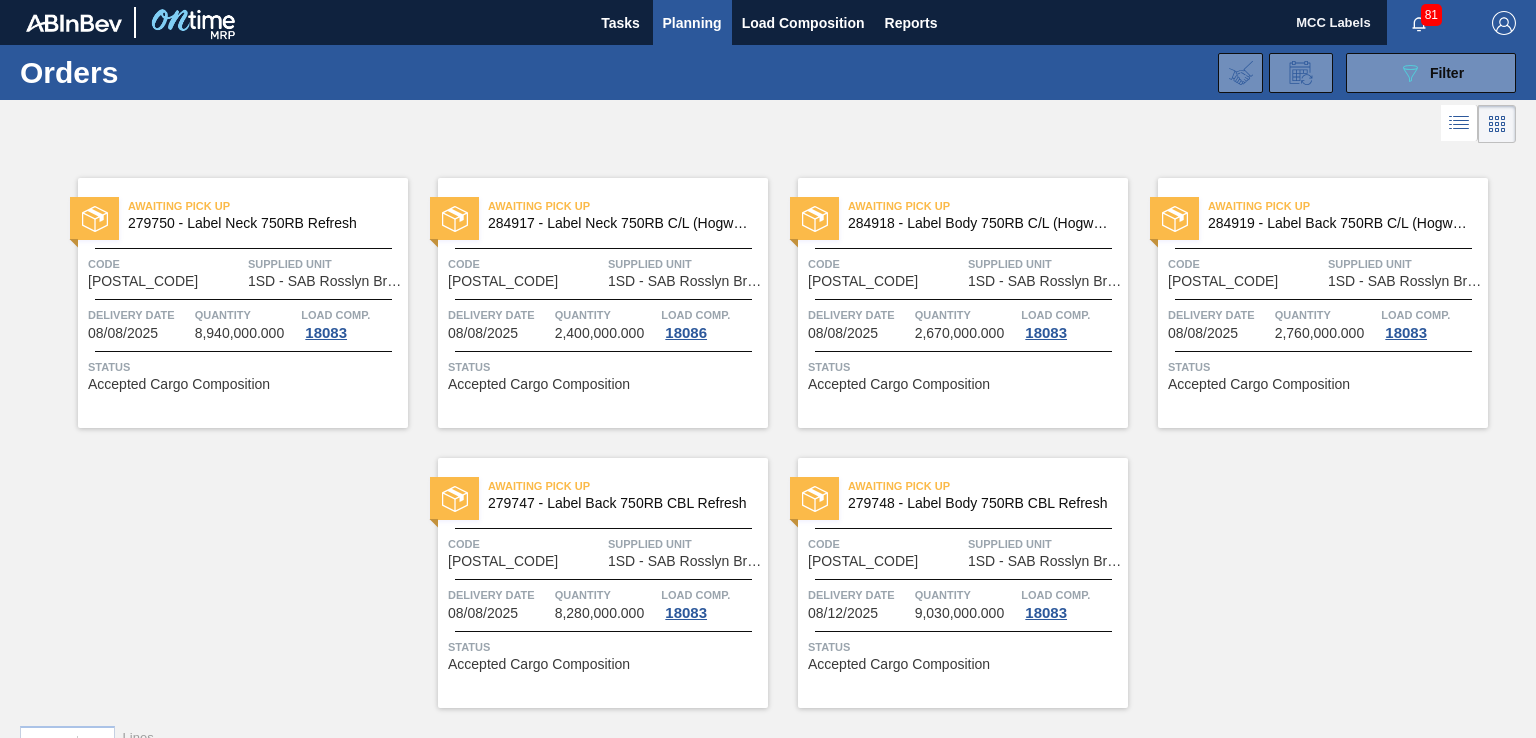click on "Awaiting Pick Up 284917 - Label Neck 750RB C/L (Hogwarts) Code [POSTAL_CODE] Supplied Unit 1SD - SAB Rosslyn Brewery Delivery Date [DATE] Quantity 2,400,000.000 Load Comp. 18086 Status Accepted Cargo Composition" at bounding box center (603, 303) 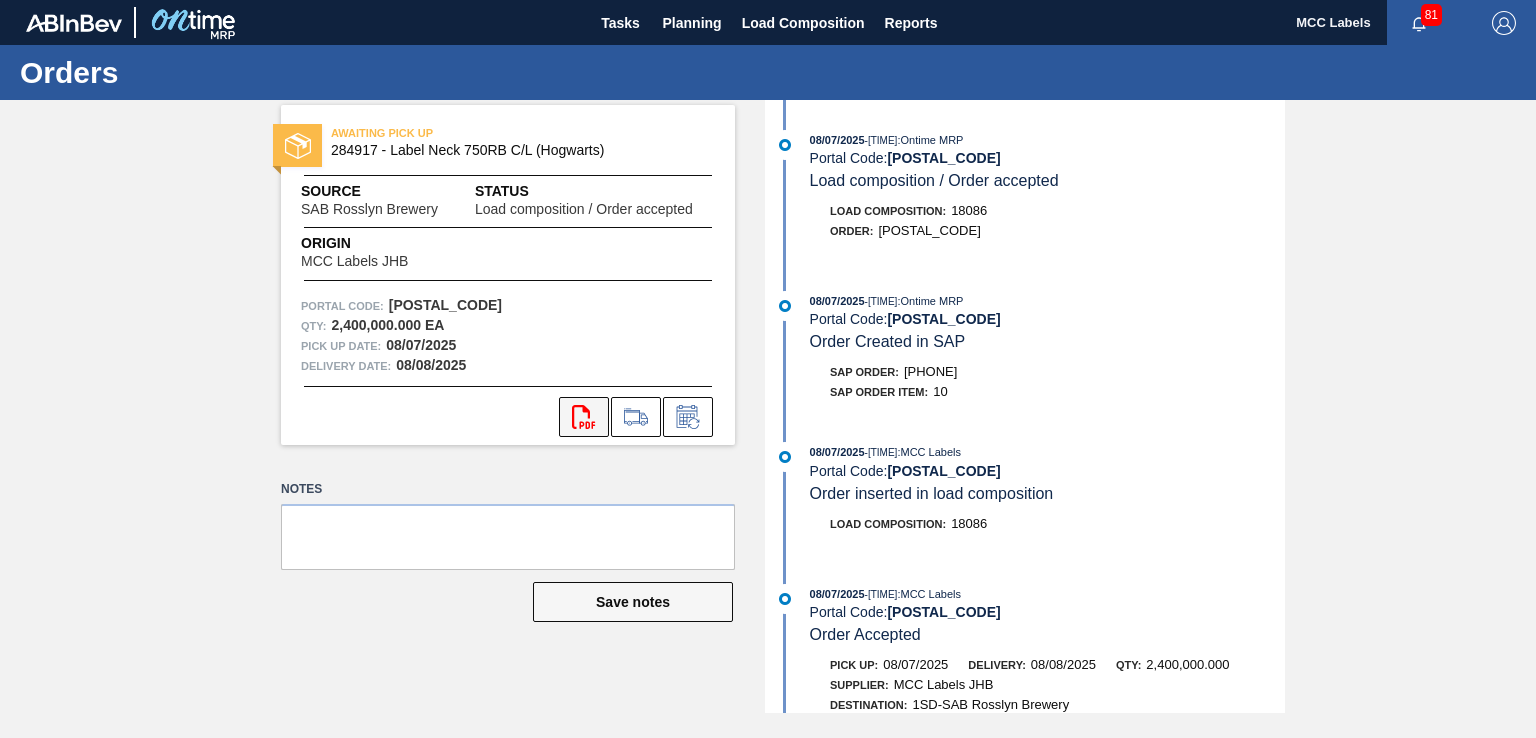 click 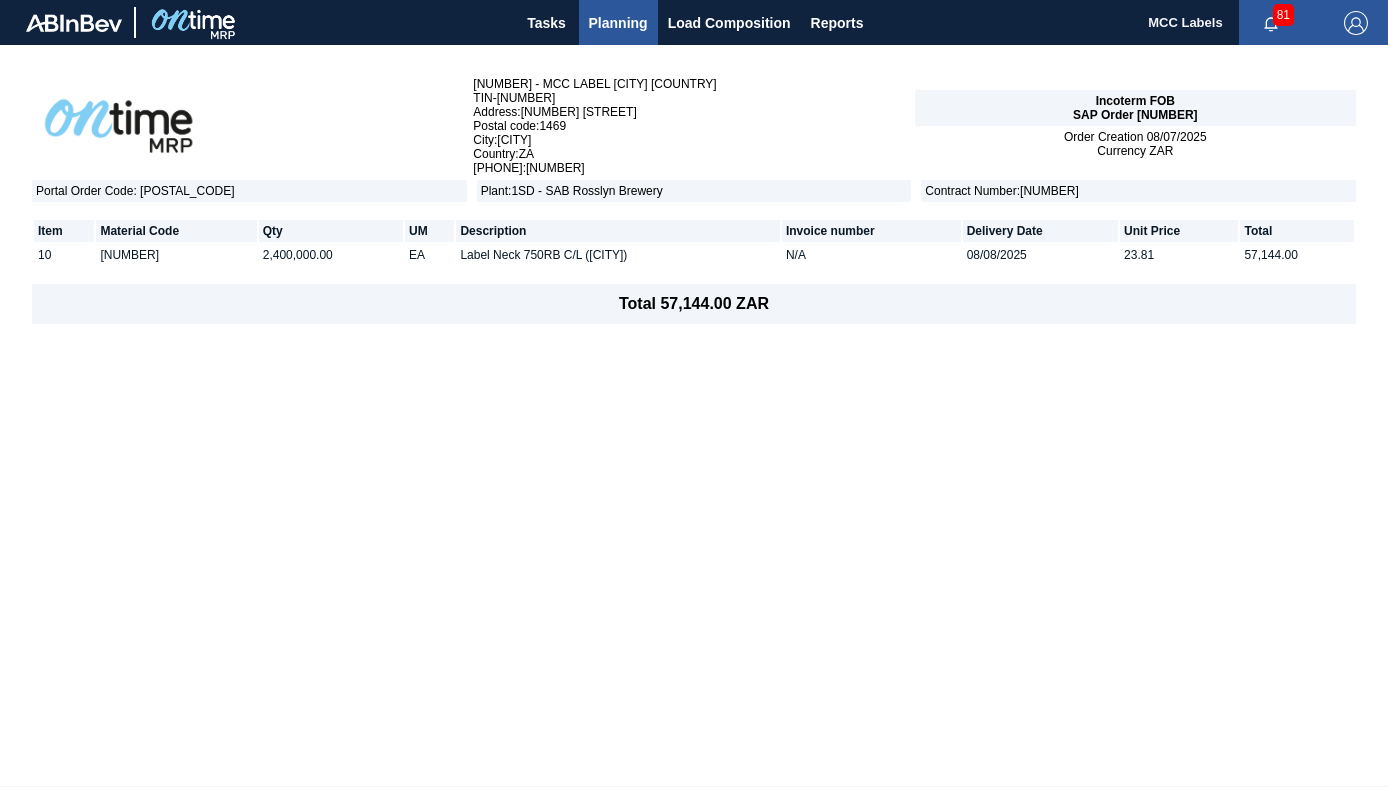 scroll, scrollTop: 0, scrollLeft: 0, axis: both 